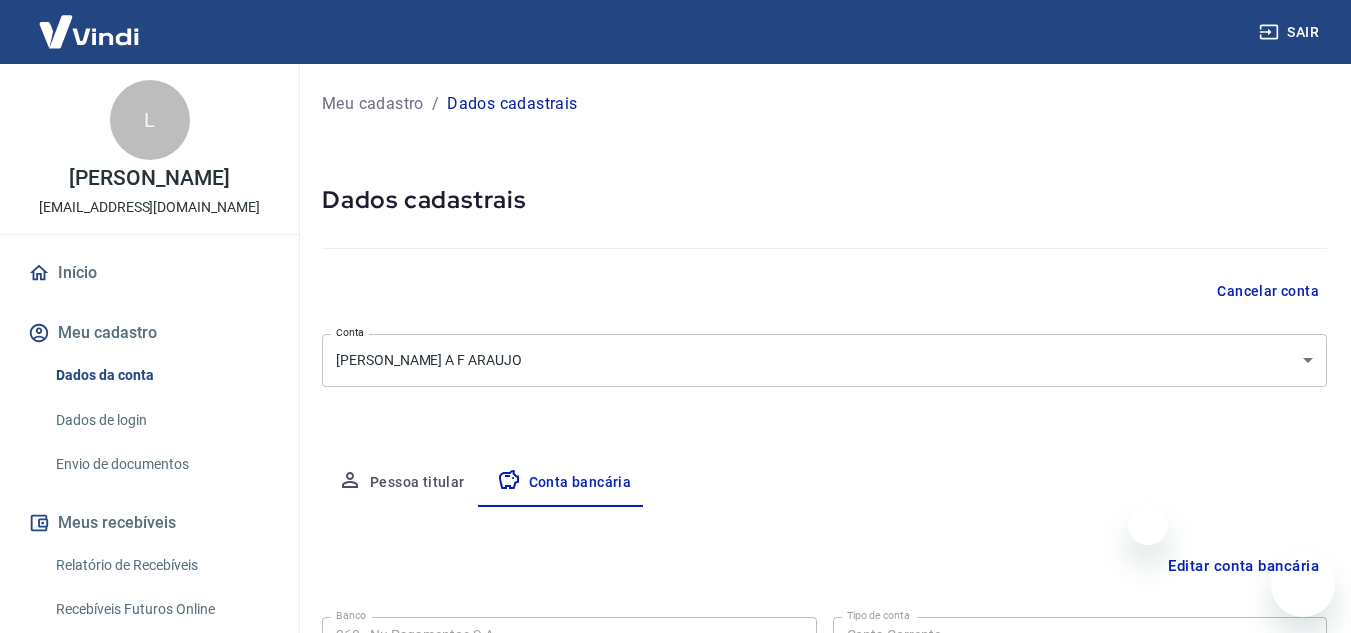 select on "1" 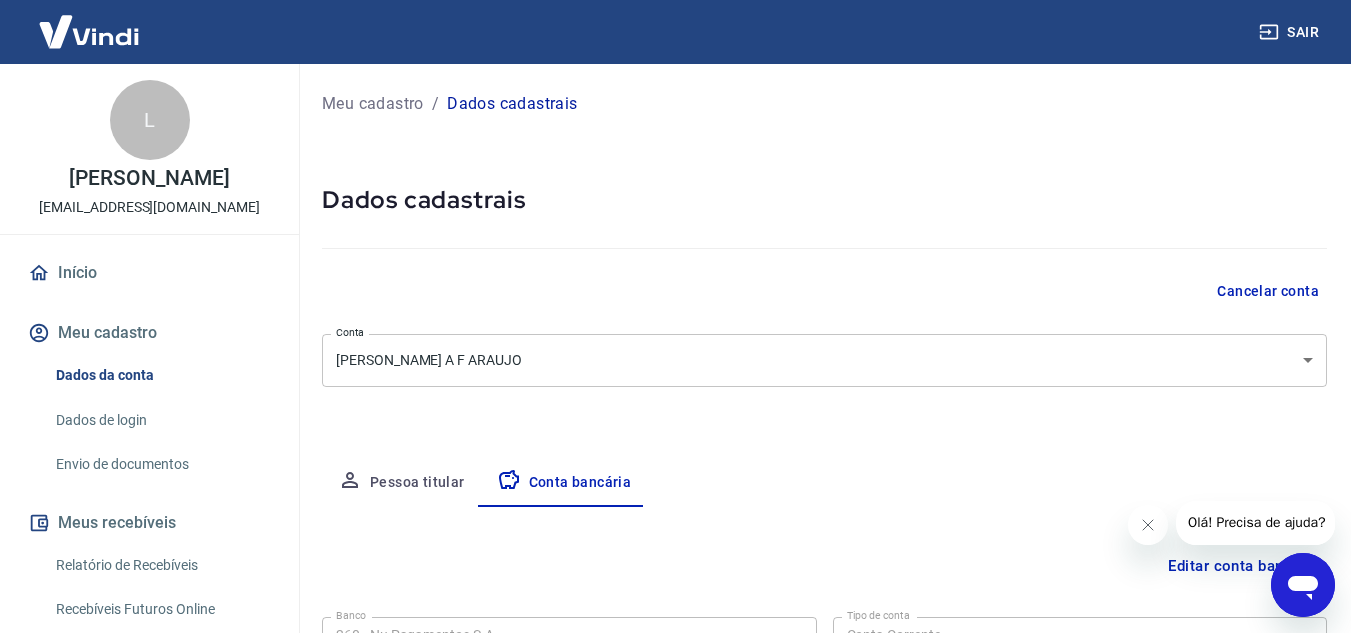 scroll, scrollTop: 0, scrollLeft: 0, axis: both 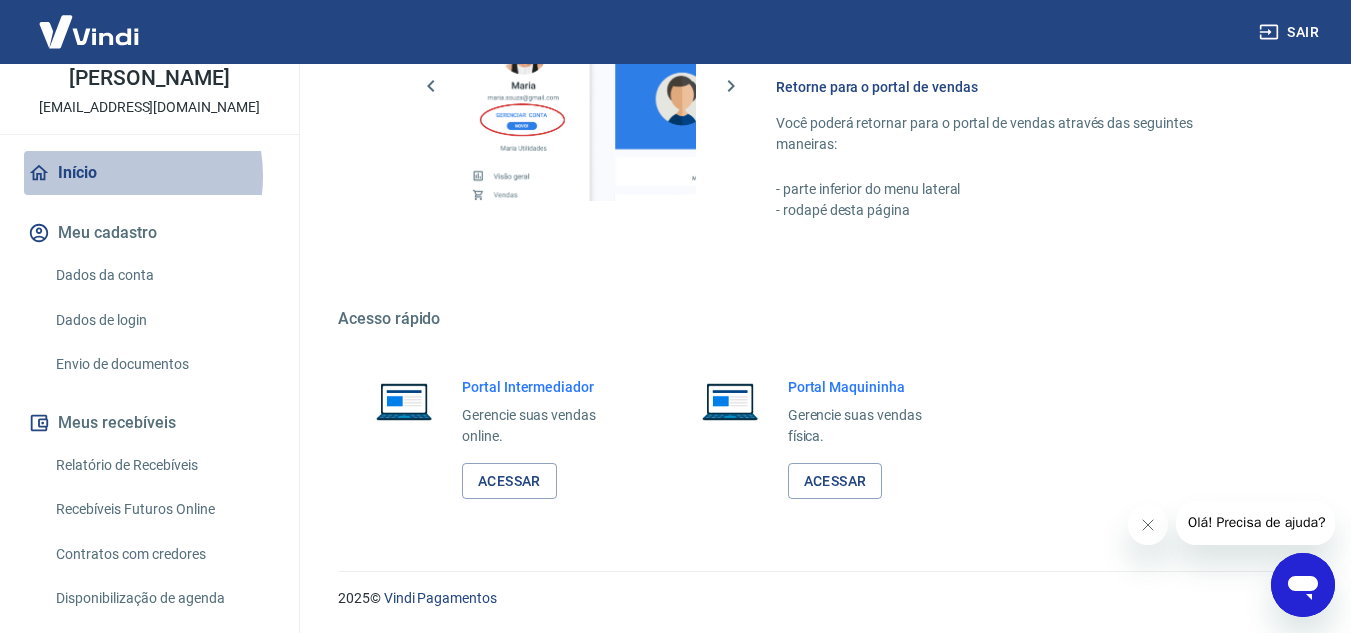 click on "Início" at bounding box center (149, 173) 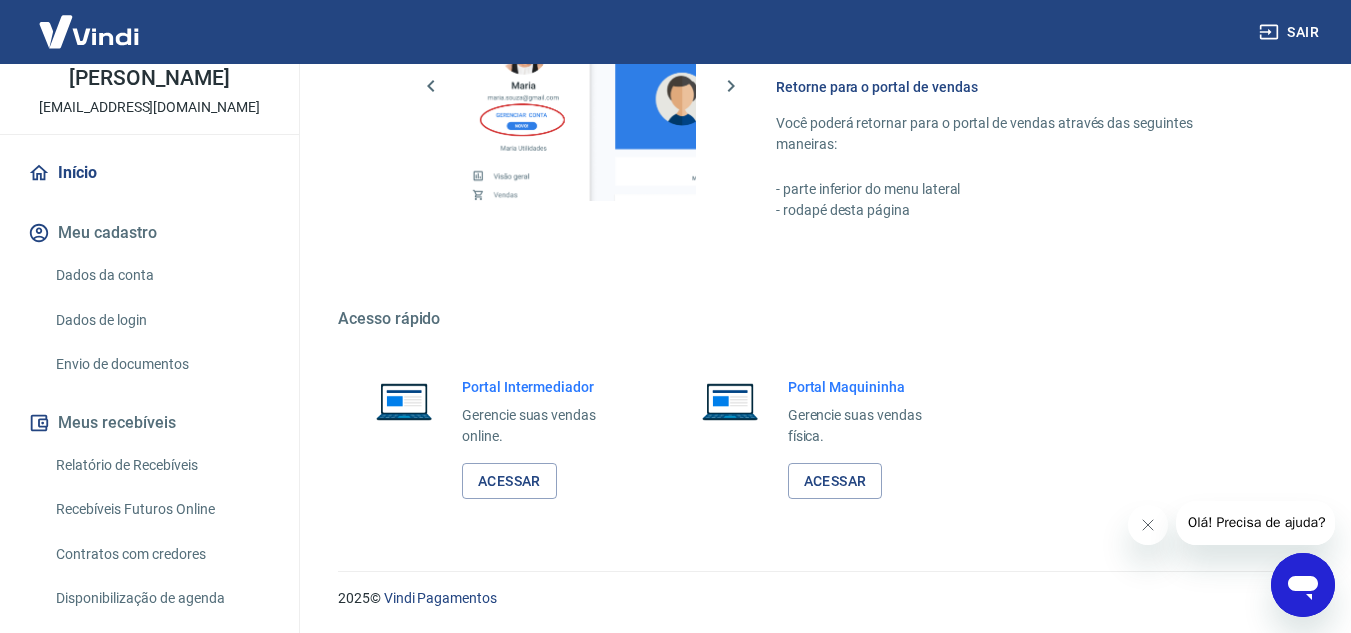 click on "Envio de documentos" at bounding box center (161, 364) 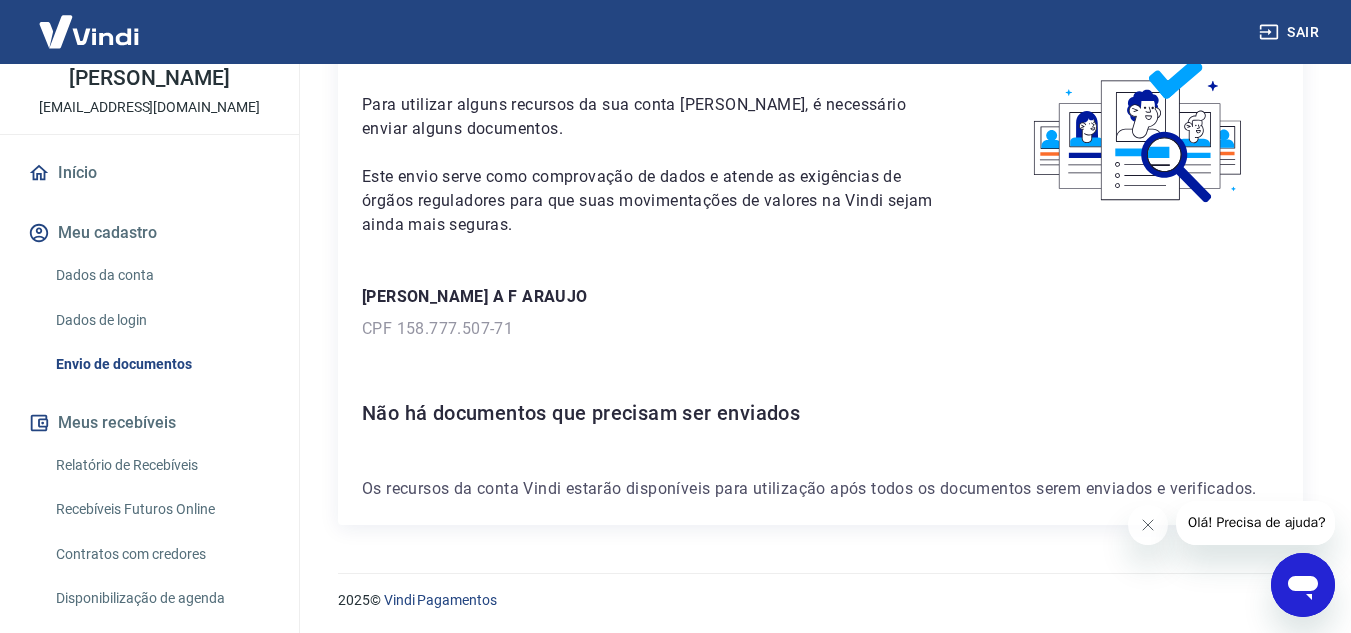 scroll, scrollTop: 117, scrollLeft: 0, axis: vertical 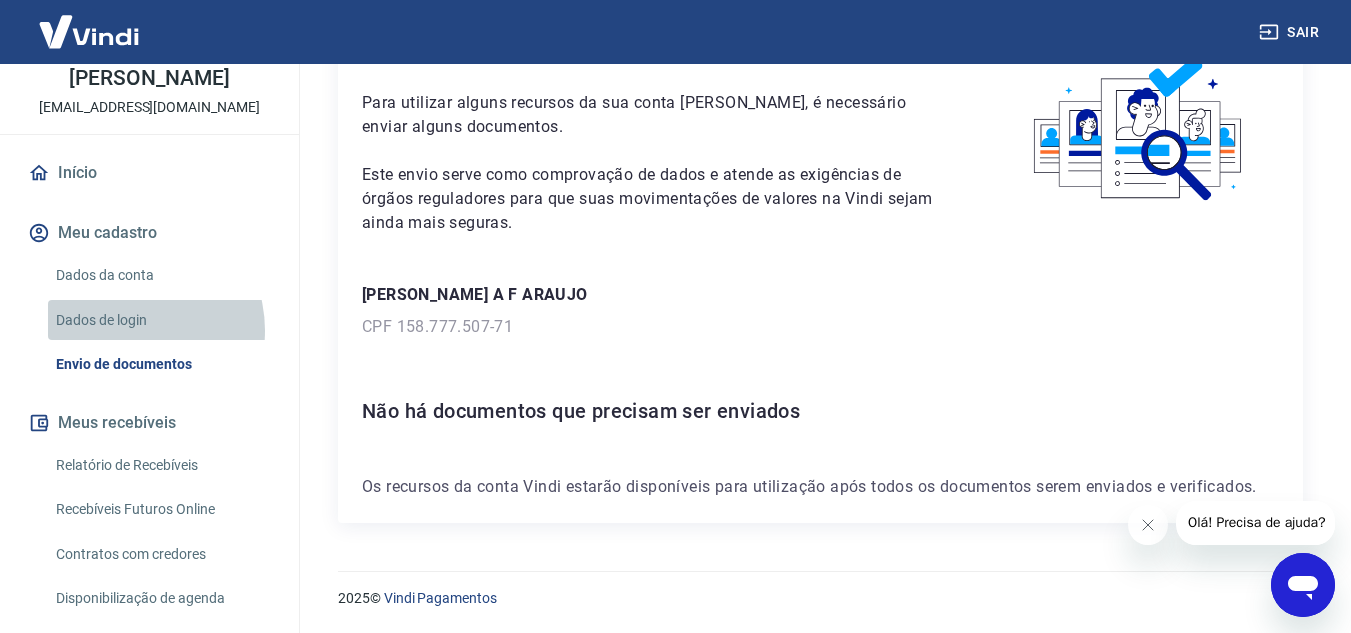 click on "Dados de login" at bounding box center (161, 320) 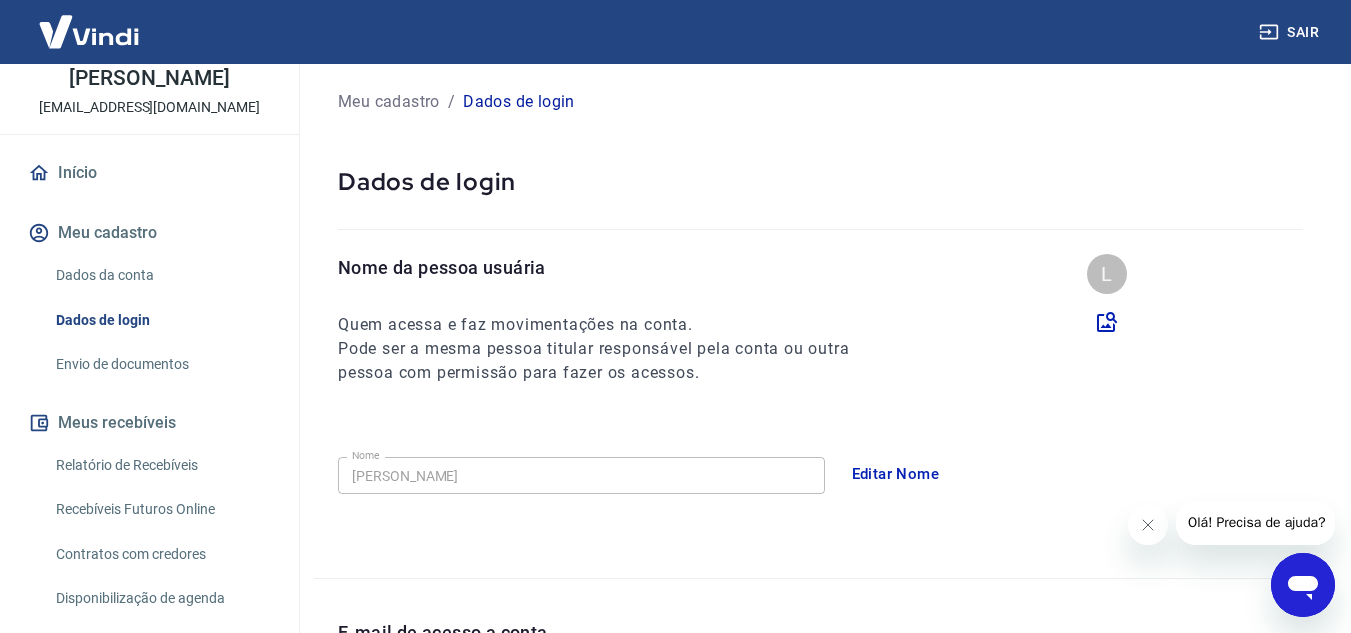 scroll, scrollTop: 0, scrollLeft: 0, axis: both 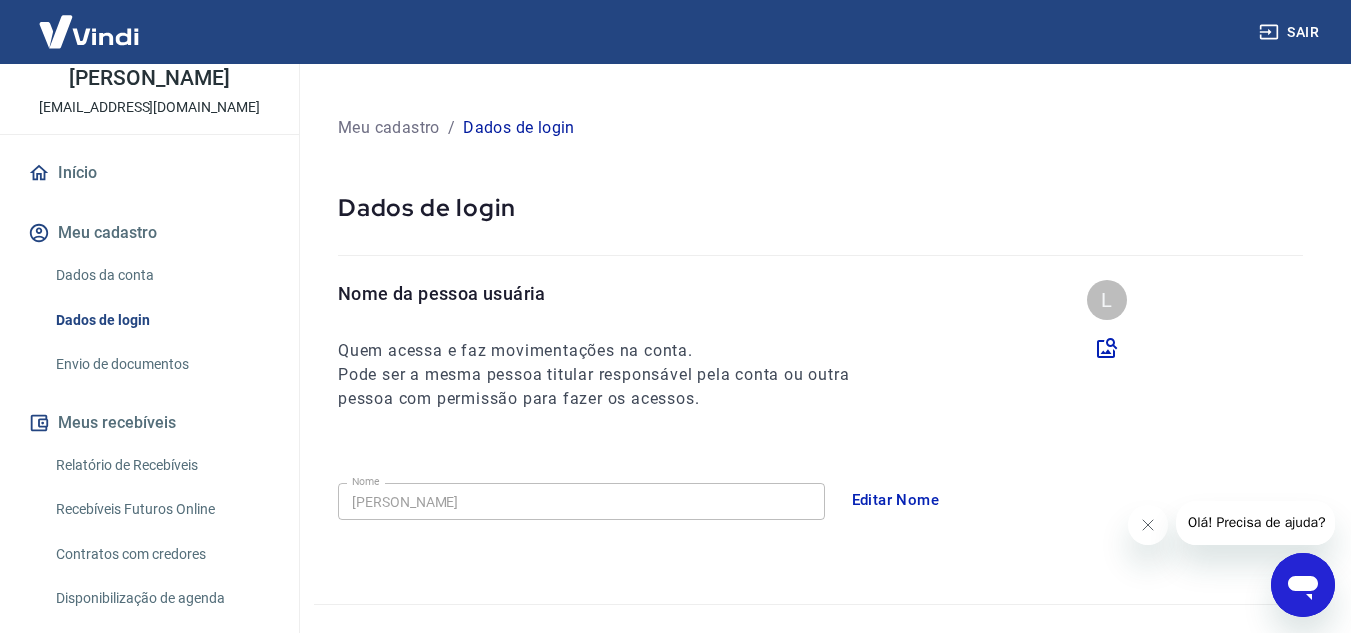 click on "Dados da conta" at bounding box center [161, 275] 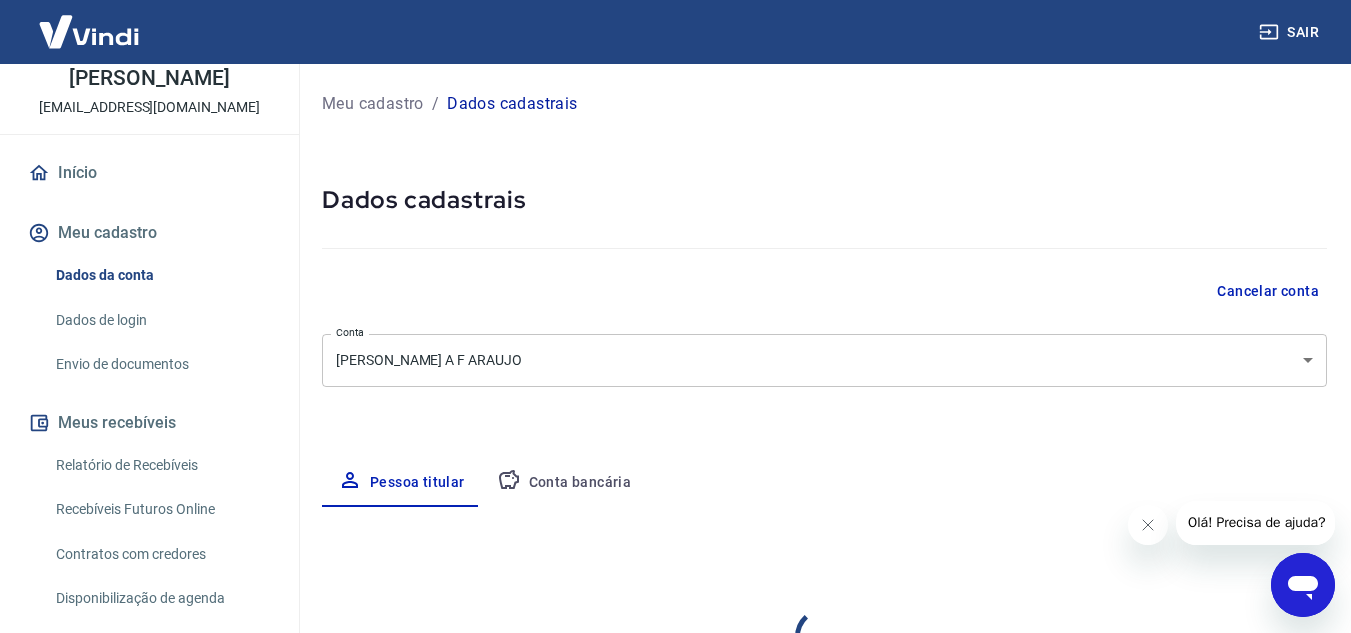 select on "RJ" 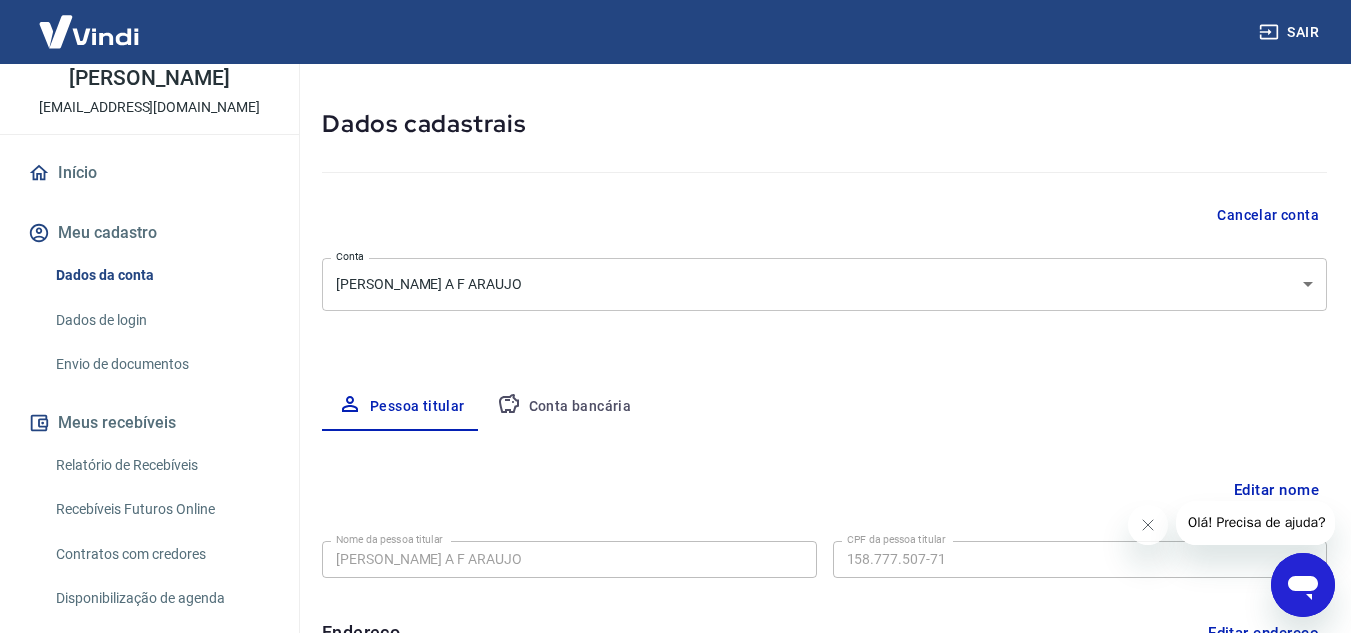 scroll, scrollTop: 0, scrollLeft: 0, axis: both 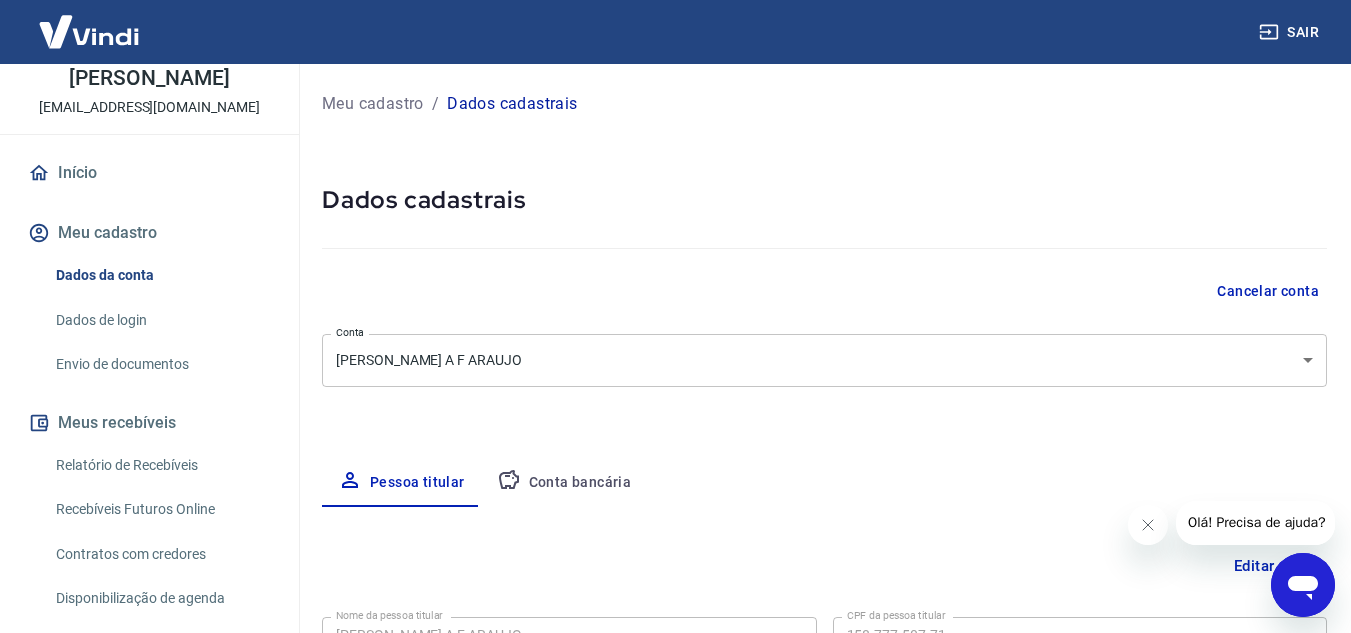 click on "Dados cadastrais" at bounding box center (512, 104) 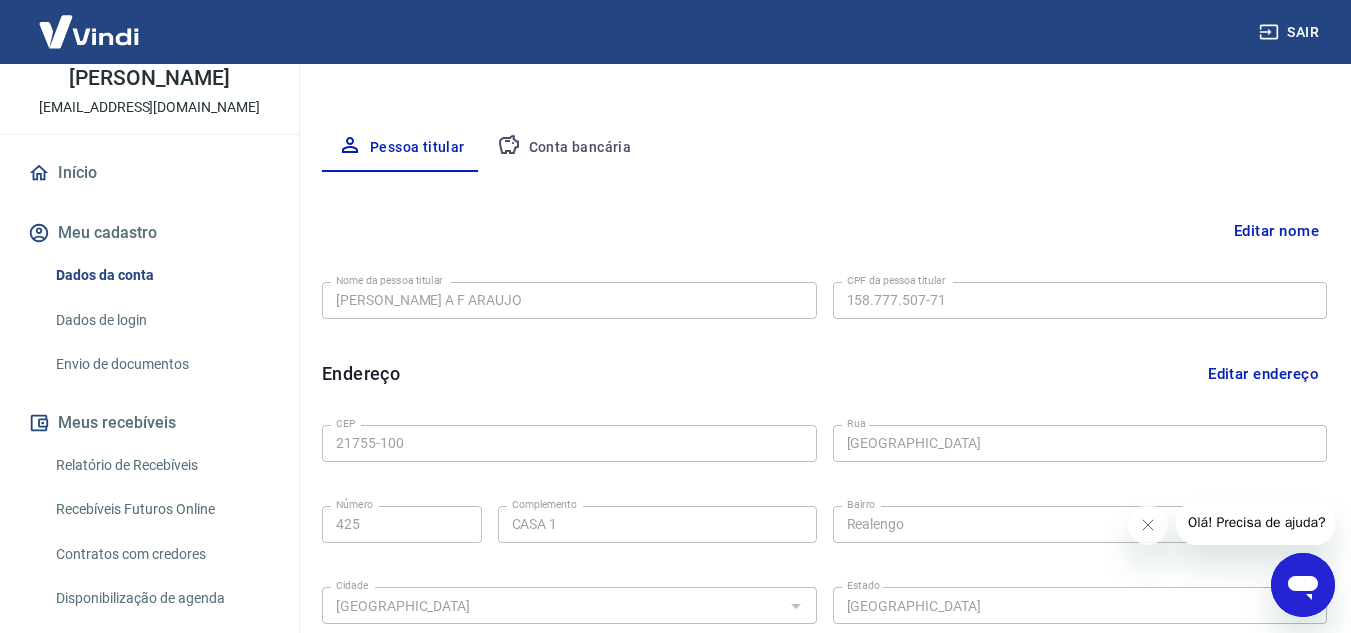scroll, scrollTop: 400, scrollLeft: 0, axis: vertical 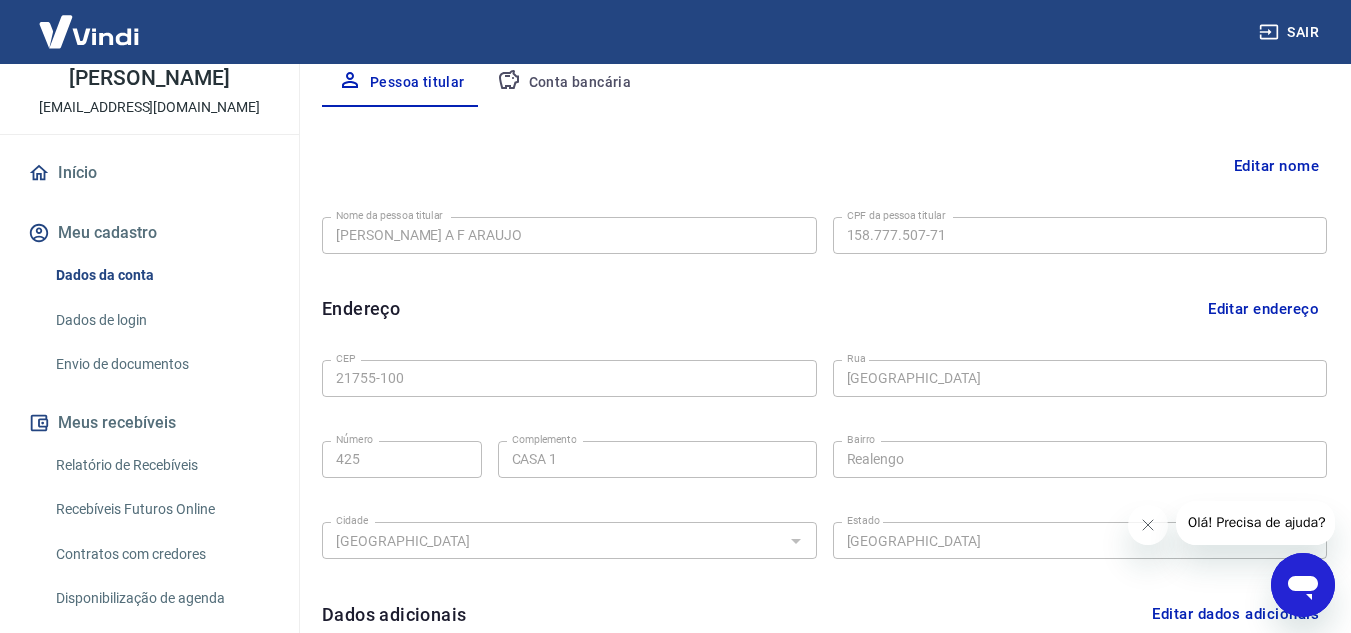click on "Conta bancária" at bounding box center (564, 83) 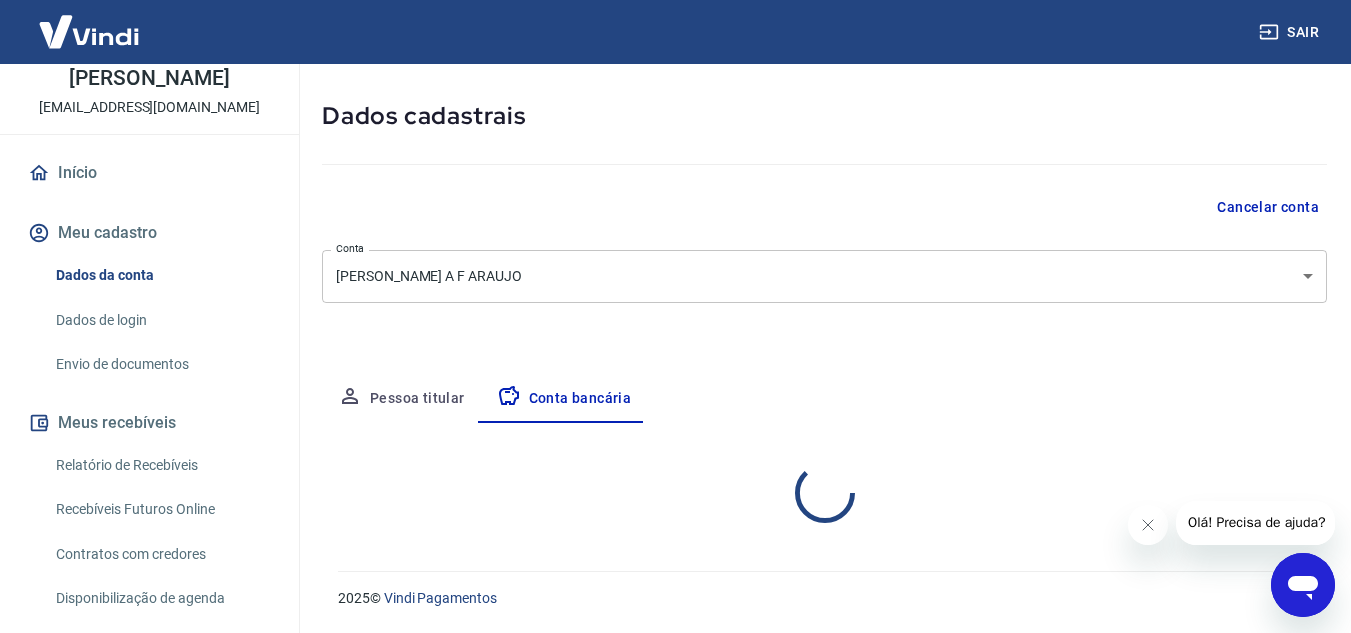 scroll, scrollTop: 278, scrollLeft: 0, axis: vertical 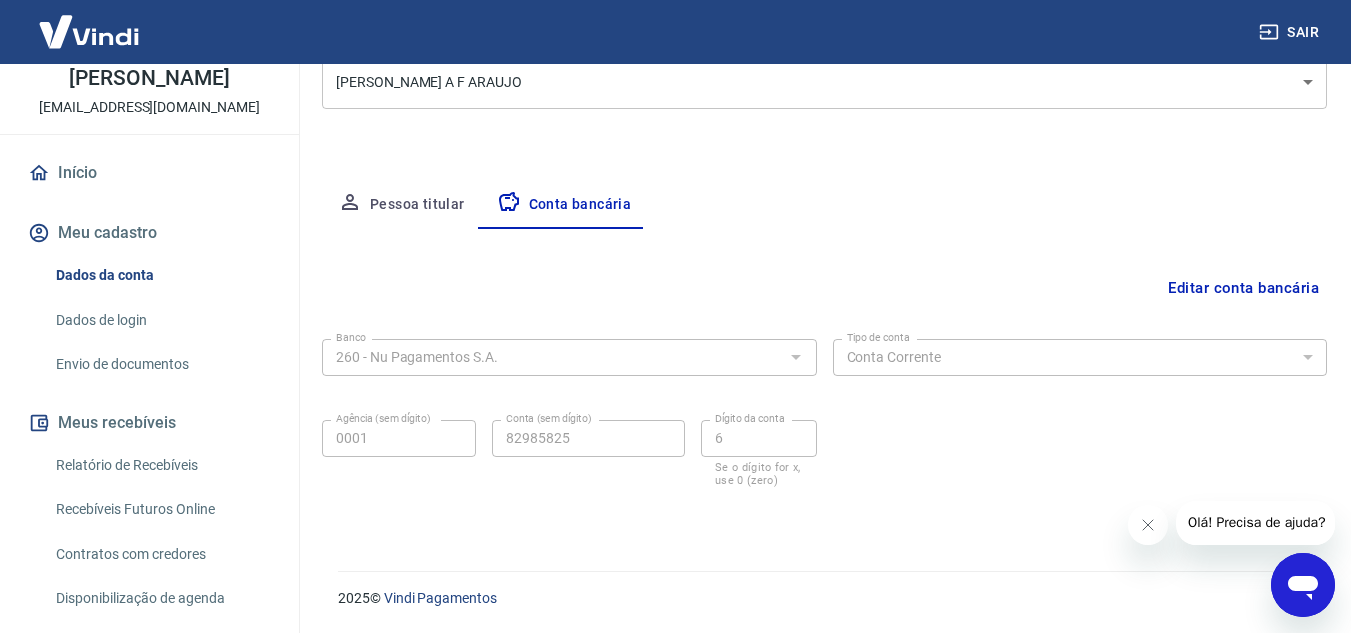 click on "Relatório de Recebíveis" at bounding box center (161, 465) 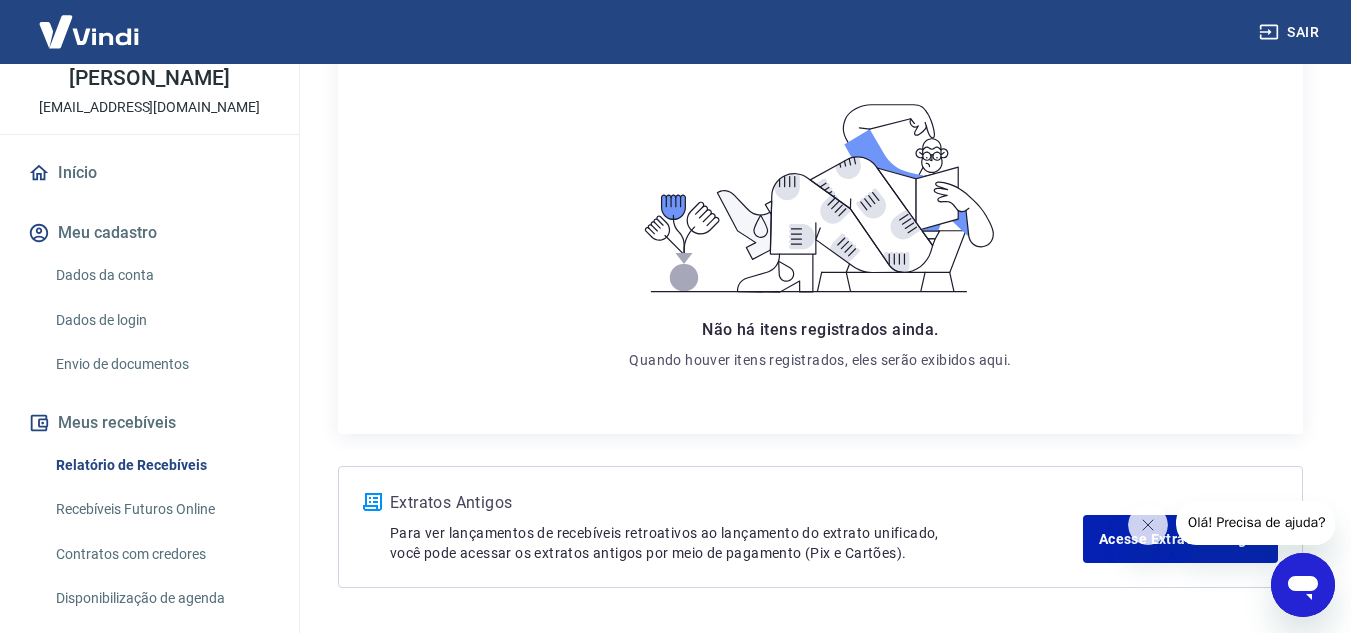 scroll, scrollTop: 360, scrollLeft: 0, axis: vertical 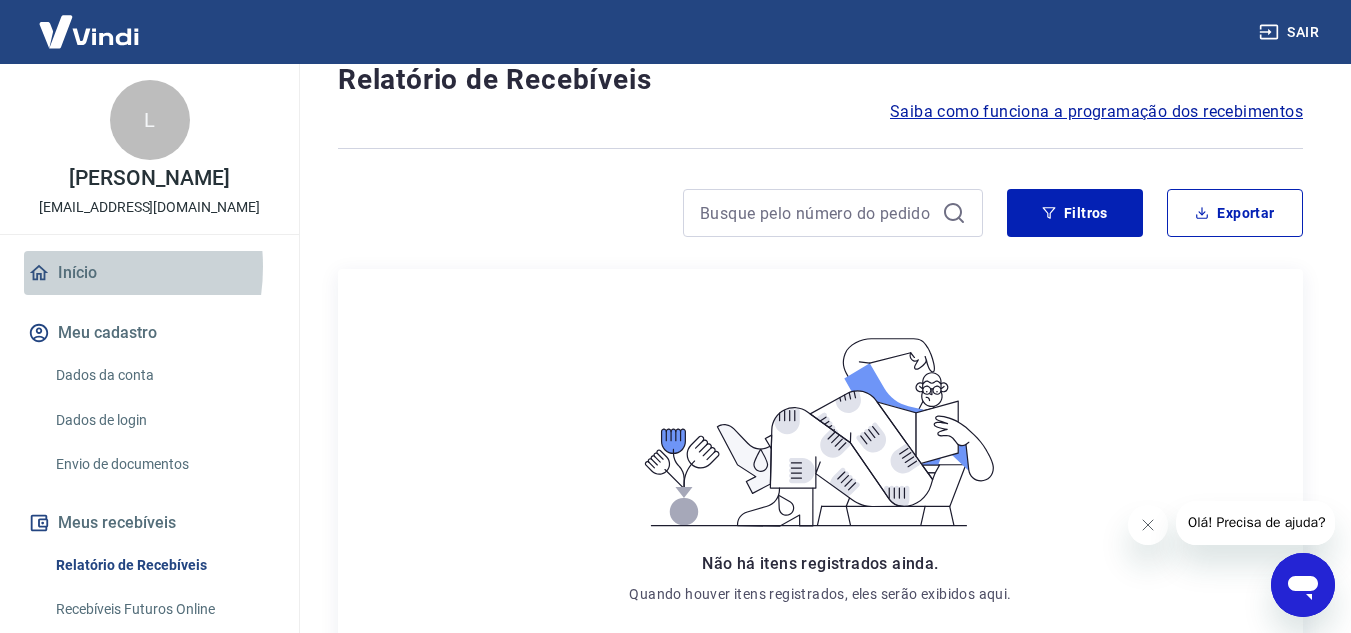 click on "Início" at bounding box center (149, 273) 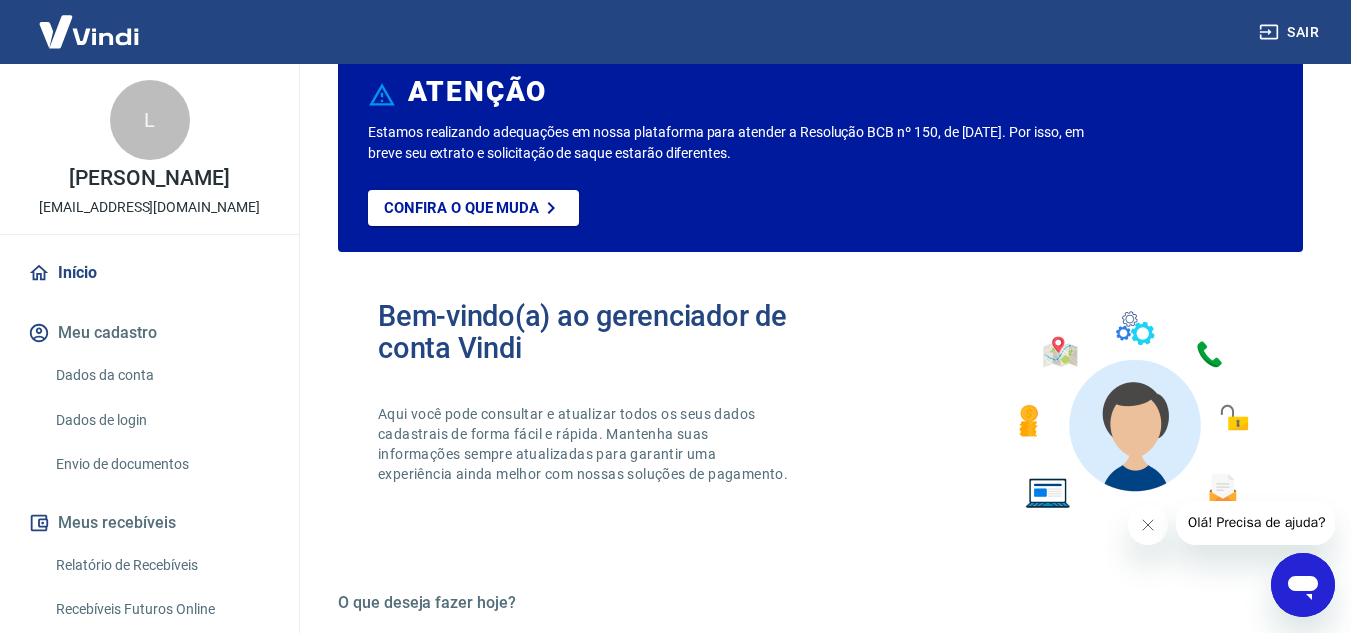 click on "Início" at bounding box center (149, 273) 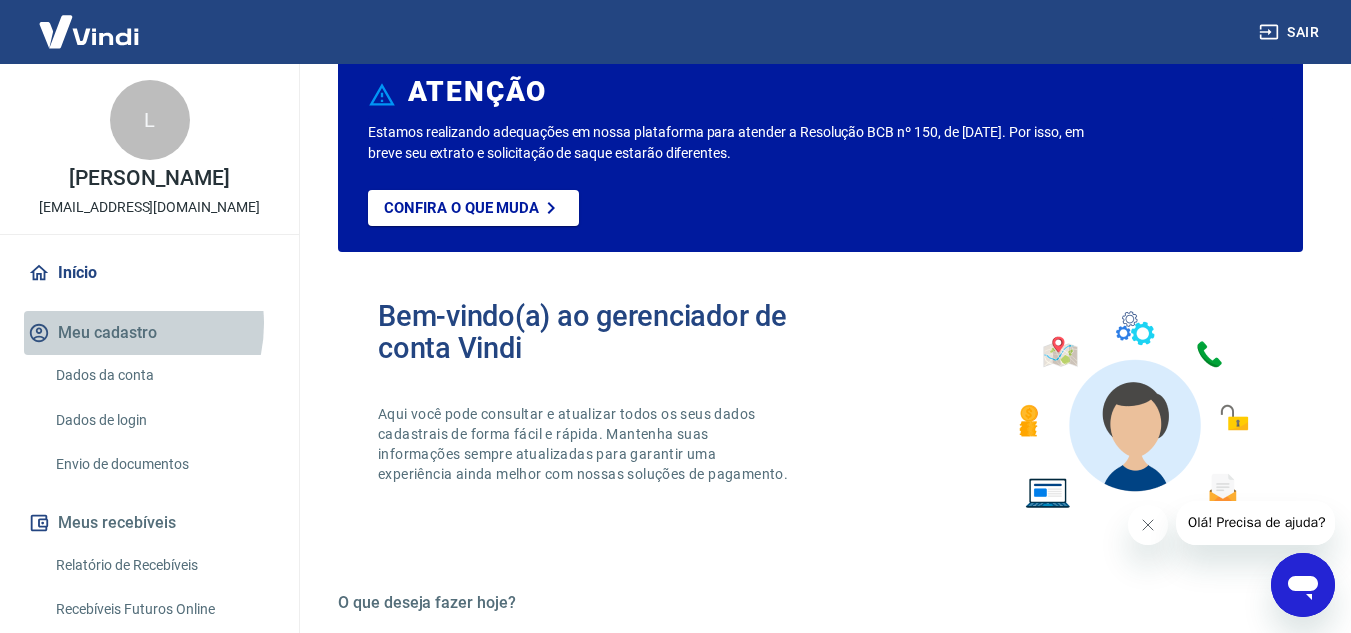 click on "Meu cadastro" at bounding box center (149, 333) 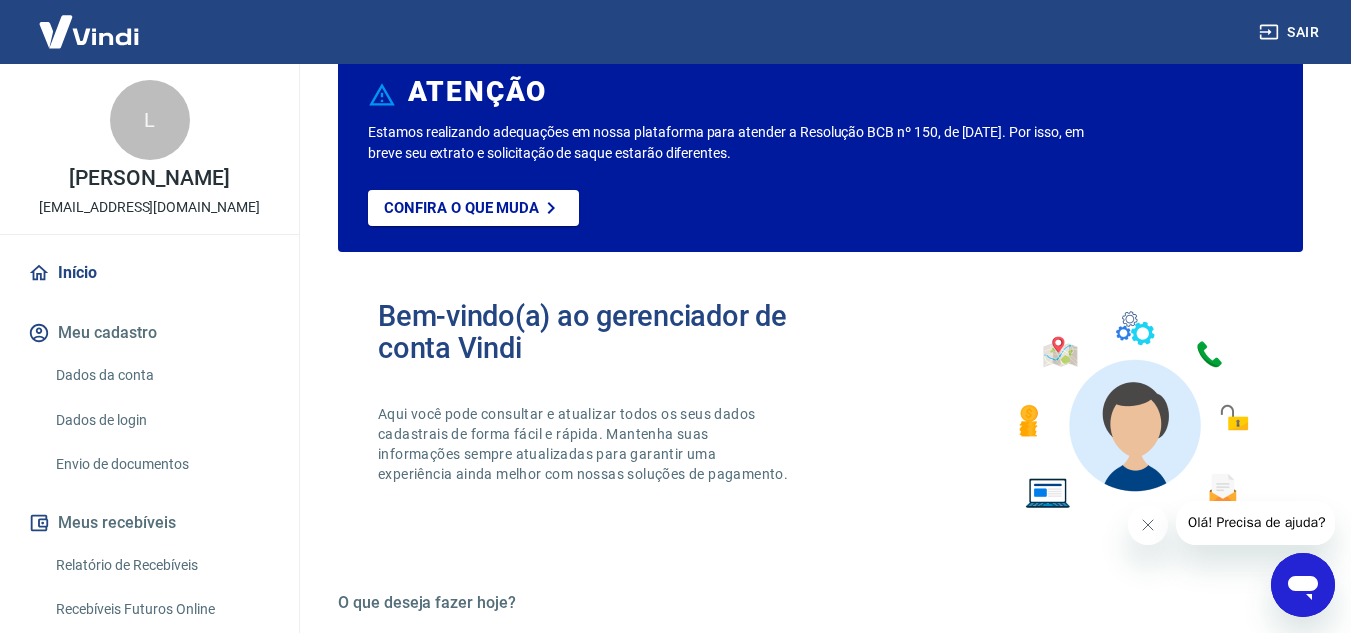 click on "Início" at bounding box center [149, 273] 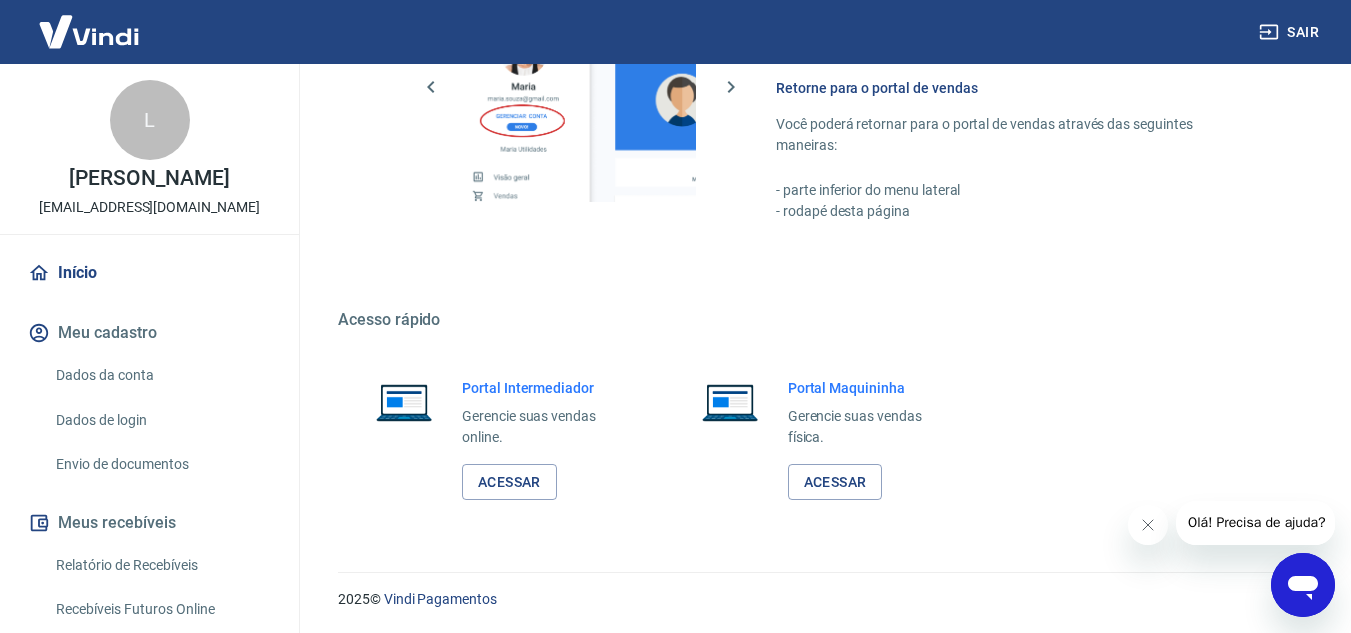 scroll, scrollTop: 1215, scrollLeft: 0, axis: vertical 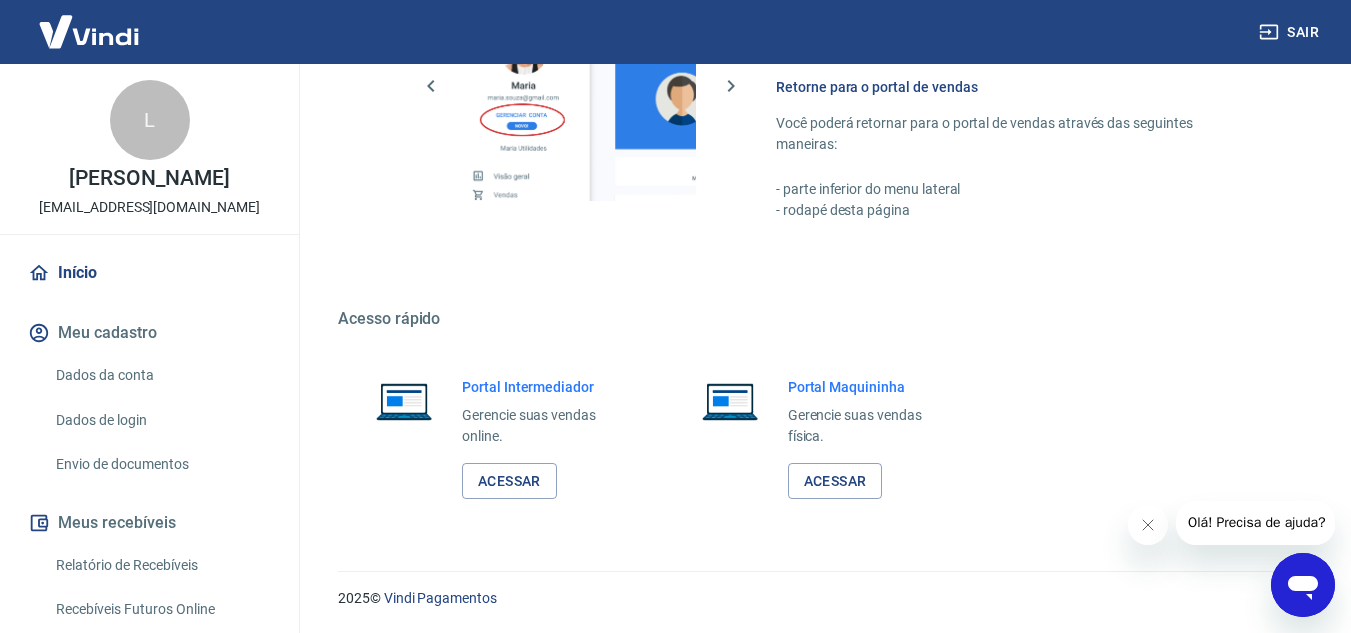 click on "Início" at bounding box center [149, 273] 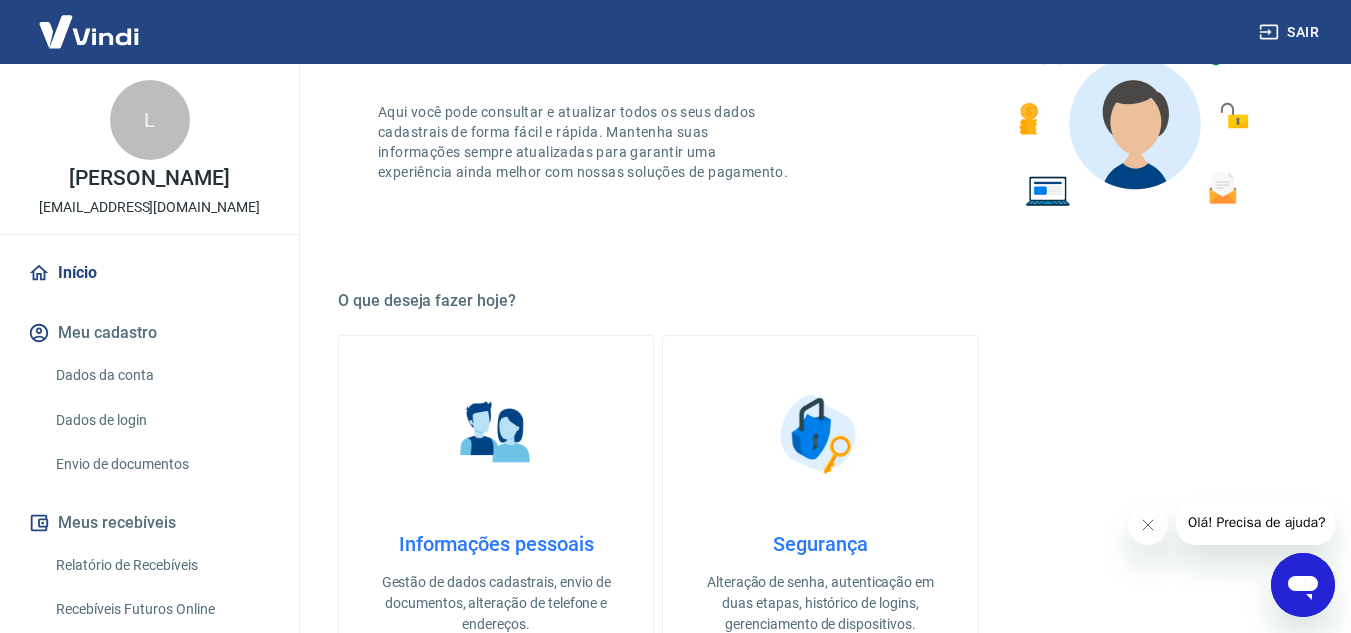 scroll, scrollTop: 15, scrollLeft: 0, axis: vertical 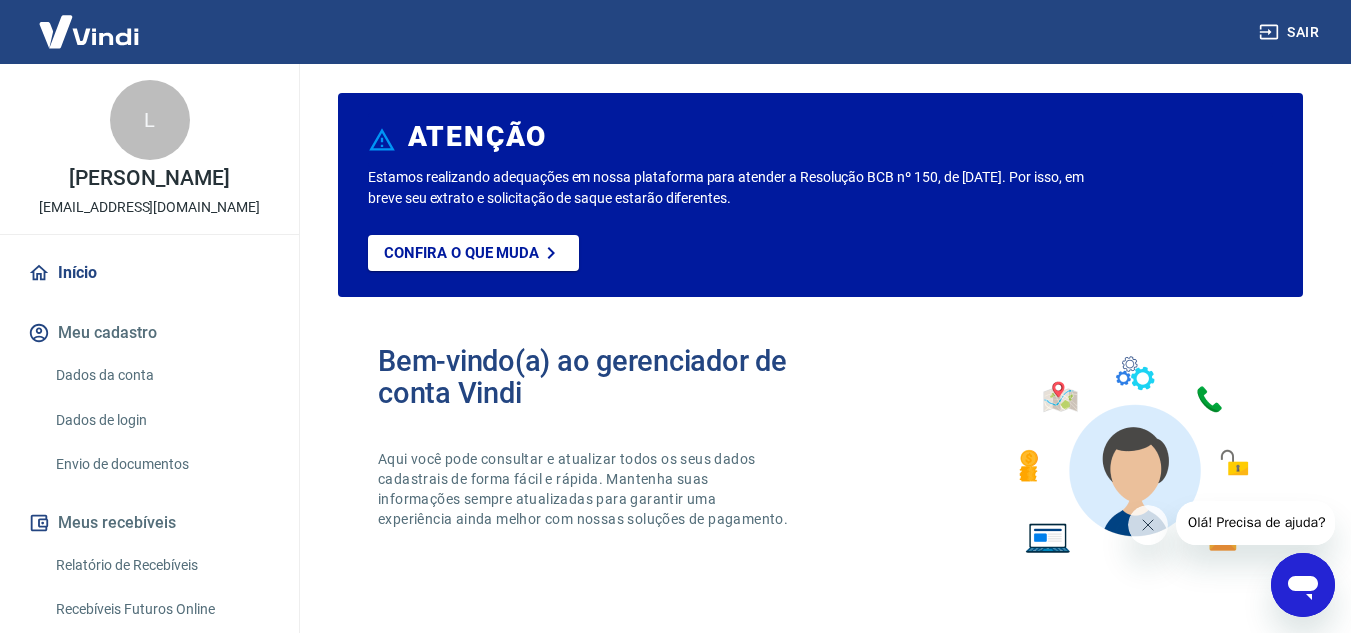 click on "Meu cadastro" at bounding box center (149, 333) 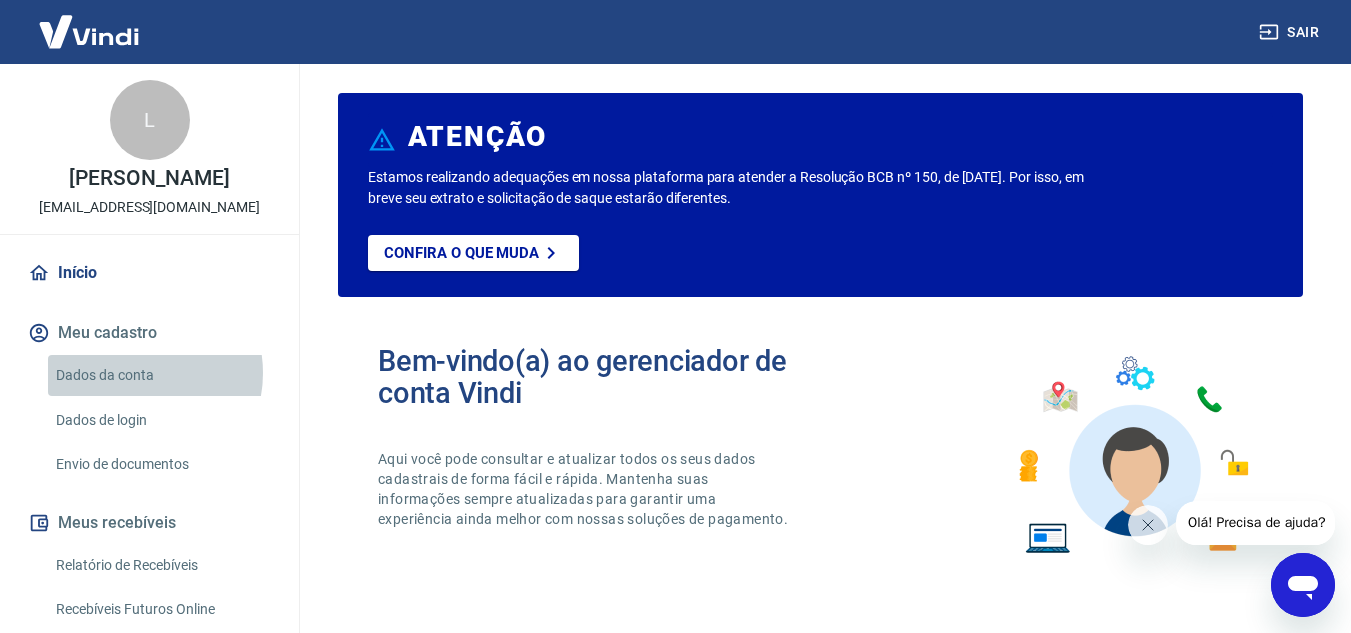 click on "Dados da conta" at bounding box center (161, 375) 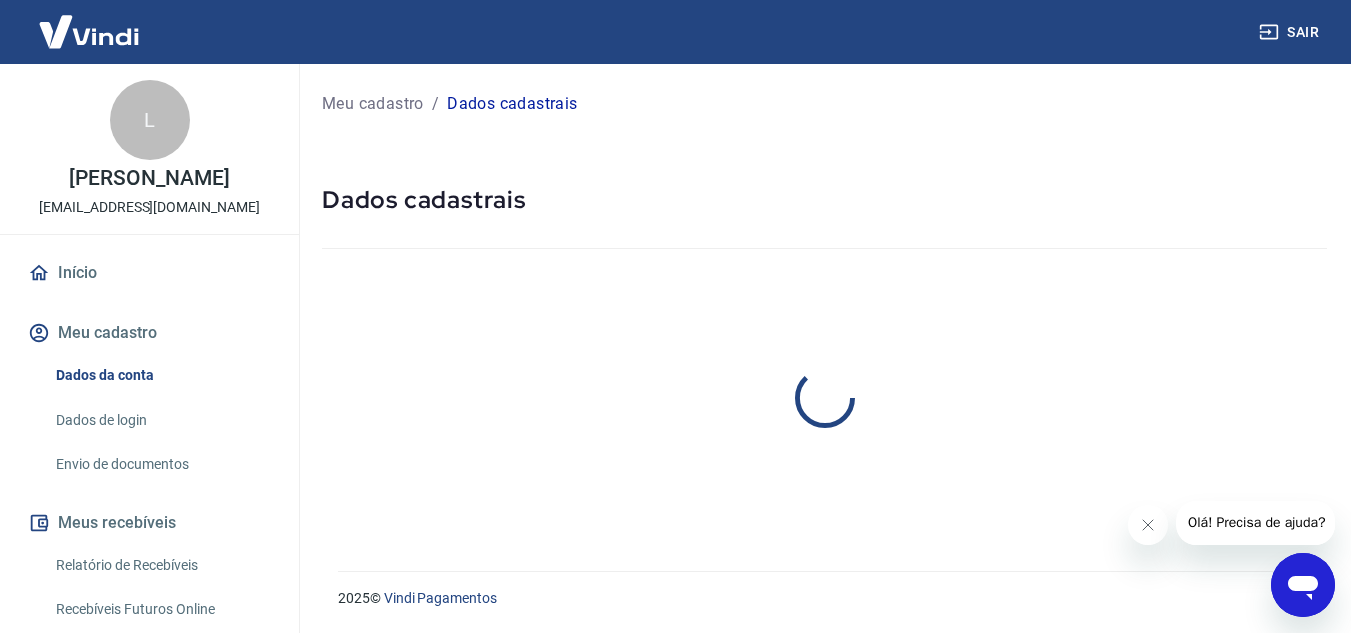 scroll, scrollTop: 0, scrollLeft: 0, axis: both 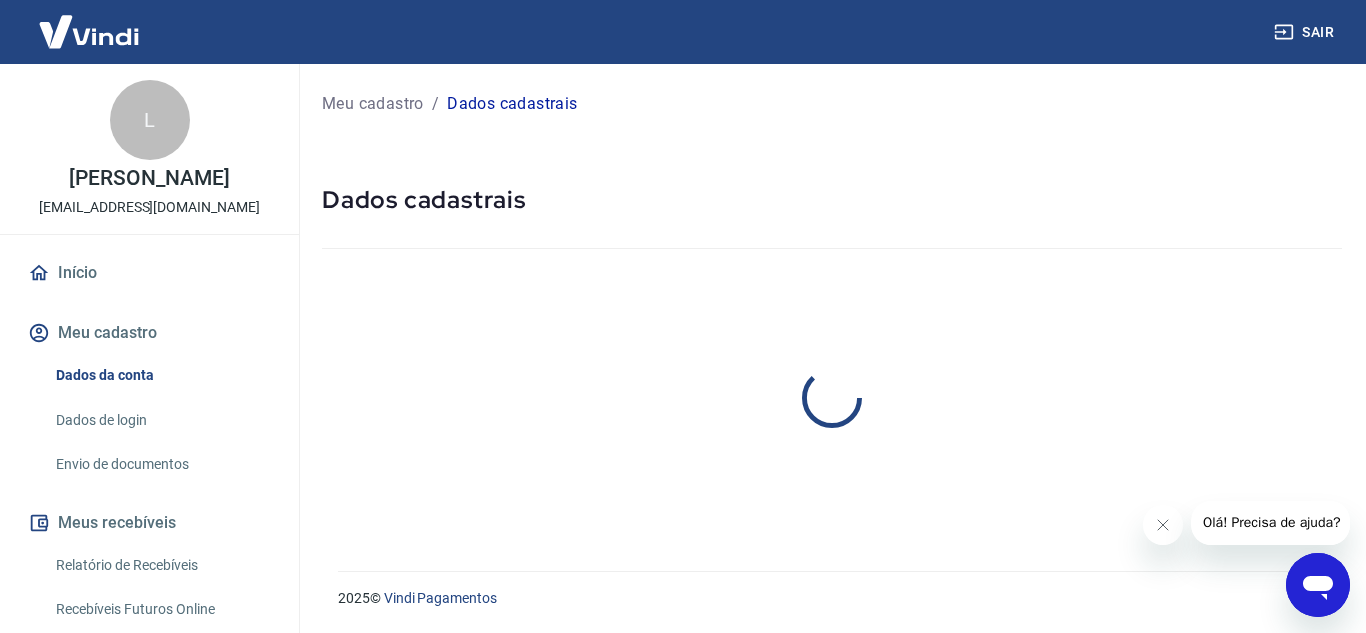 select on "RJ" 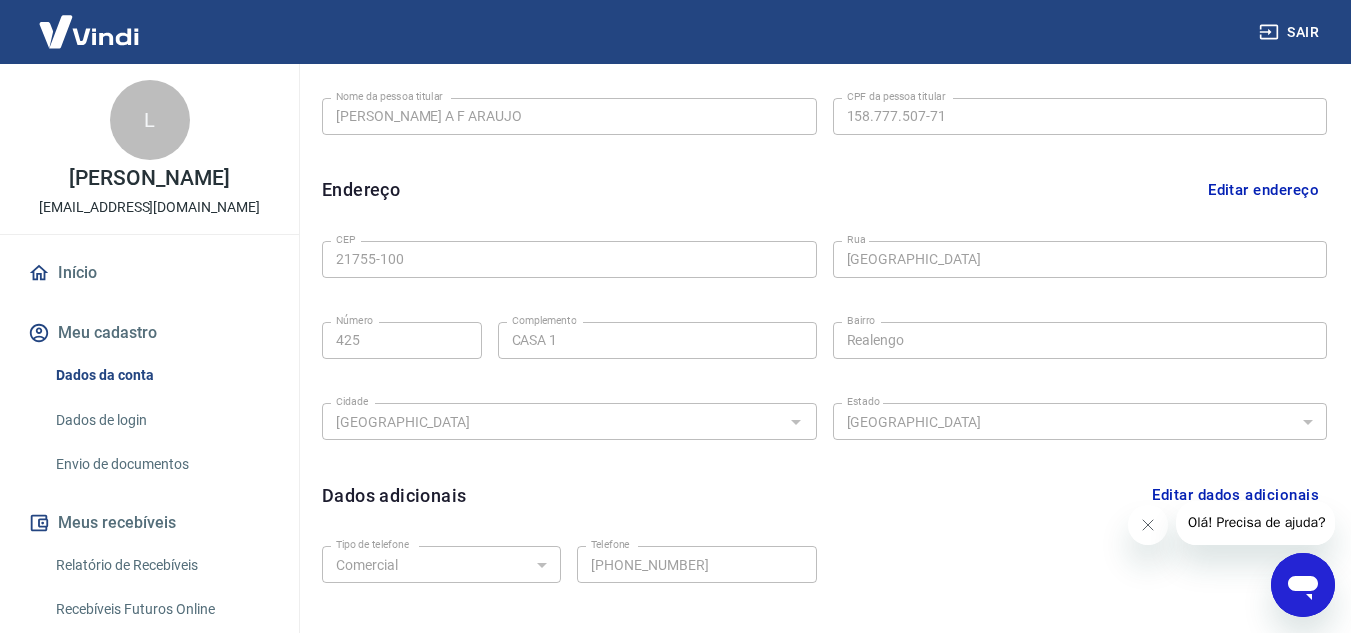 scroll, scrollTop: 647, scrollLeft: 0, axis: vertical 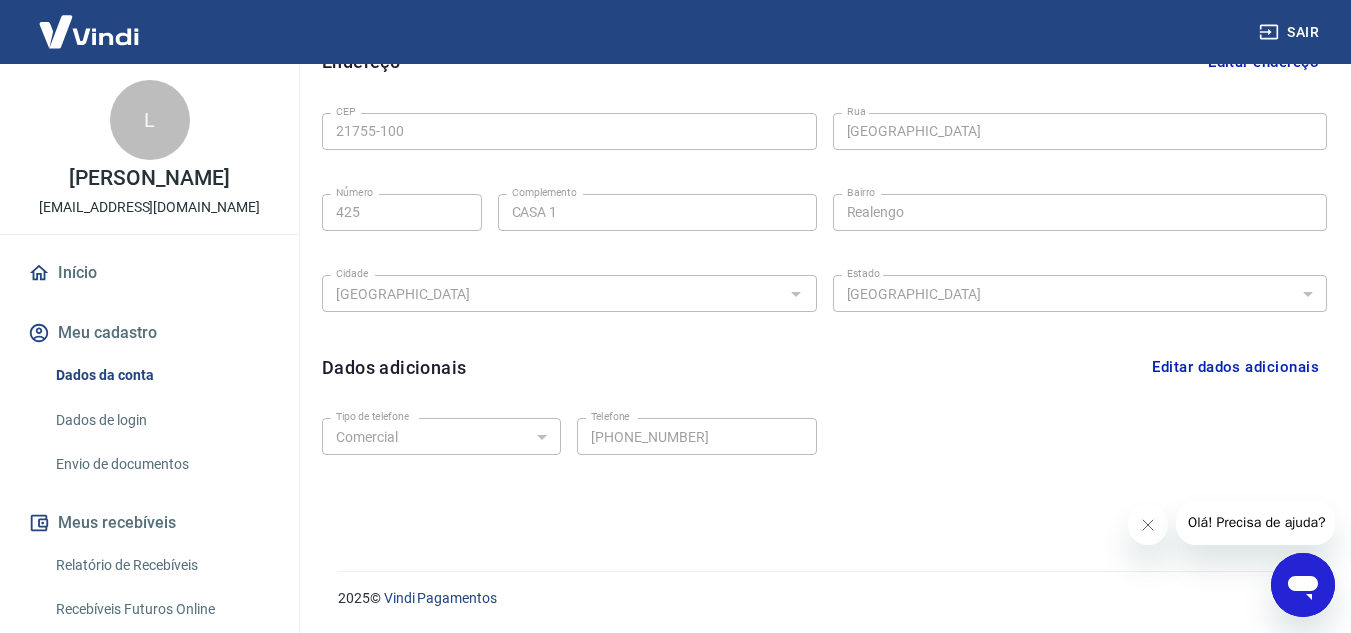 click on "Dados de login" at bounding box center (161, 420) 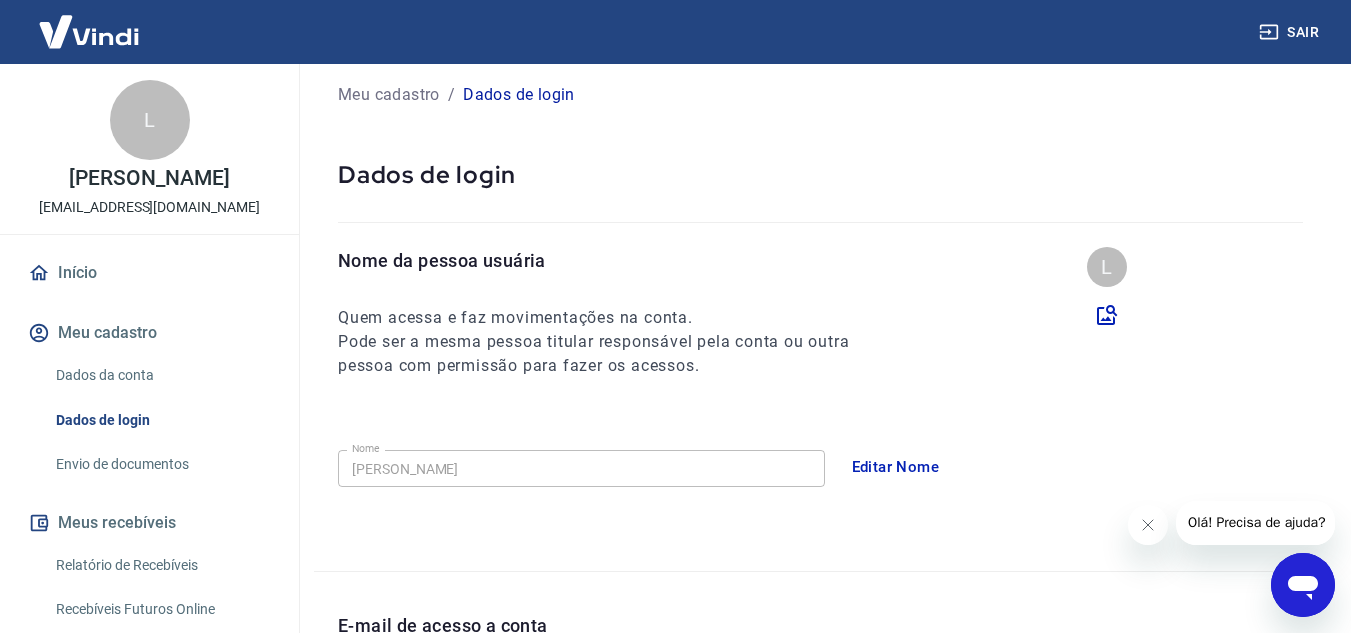 scroll, scrollTop: 32, scrollLeft: 0, axis: vertical 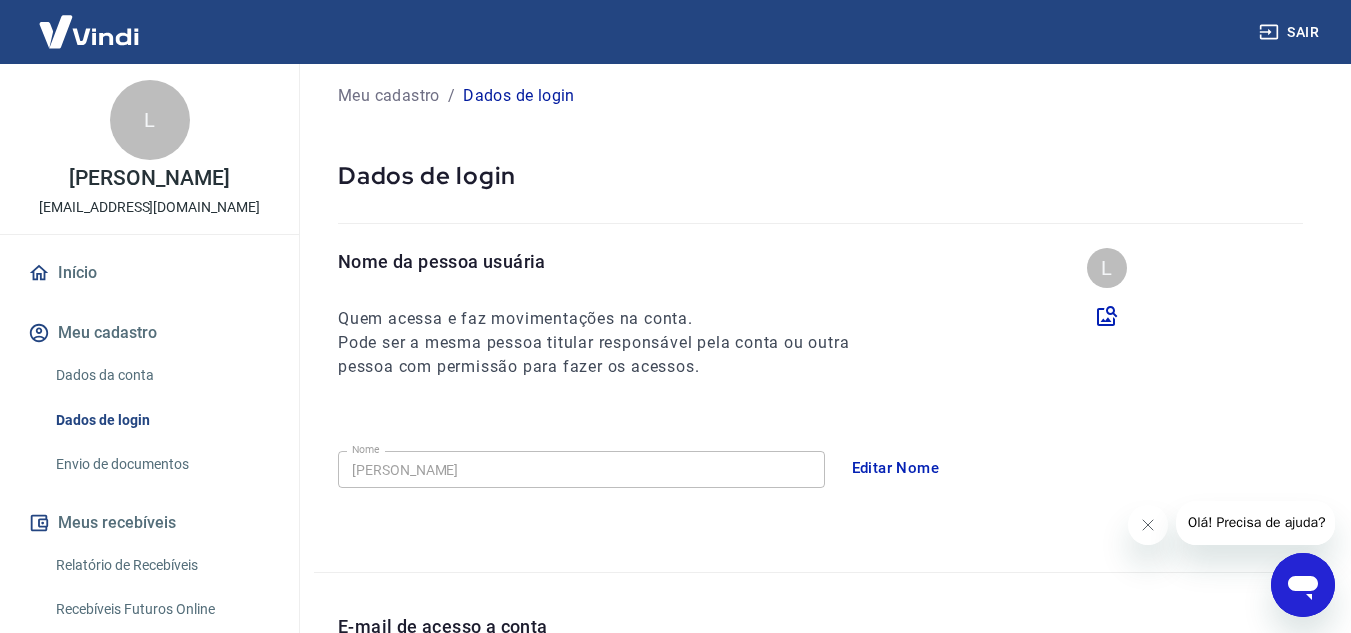 click on "Editar Nome" at bounding box center [896, 468] 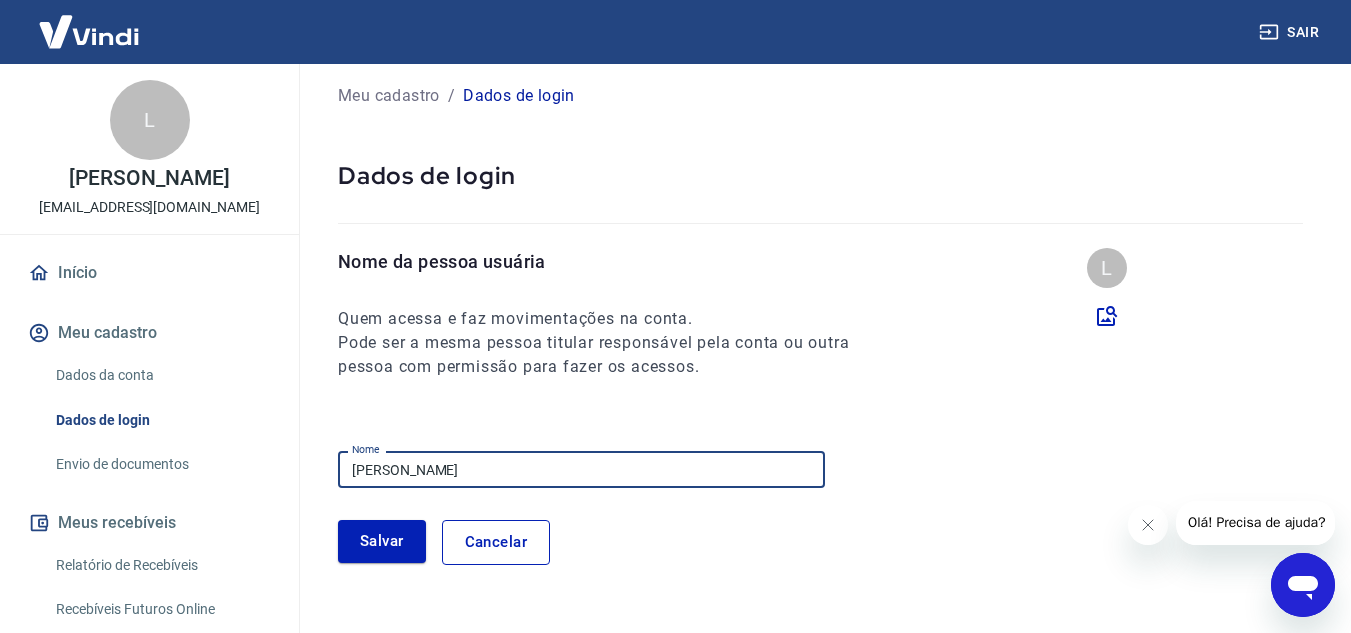 drag, startPoint x: 566, startPoint y: 469, endPoint x: 323, endPoint y: 467, distance: 243.00822 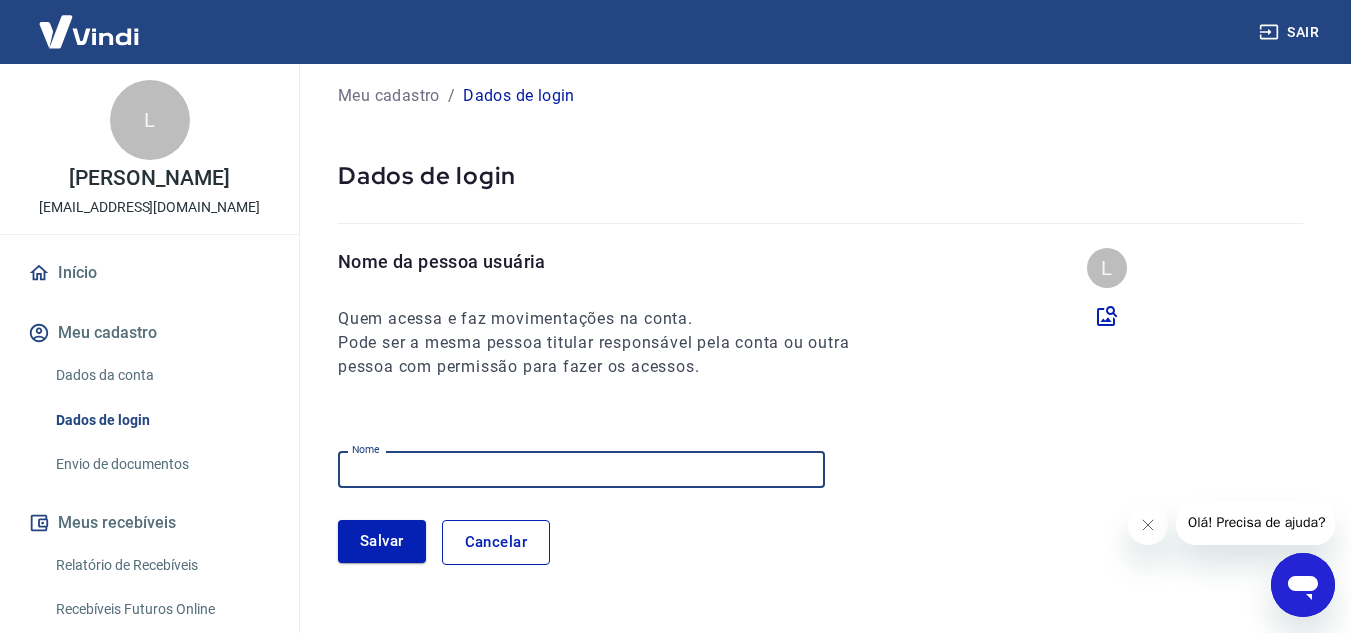 type on "l" 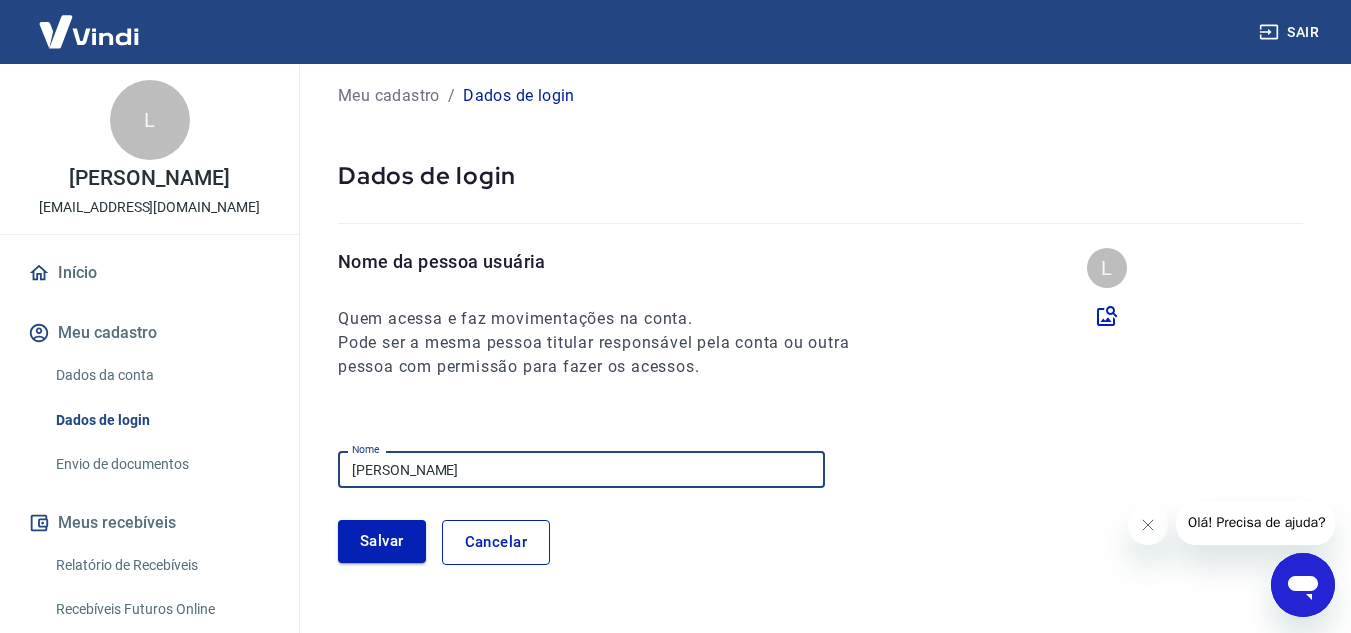 type on "[PERSON_NAME]" 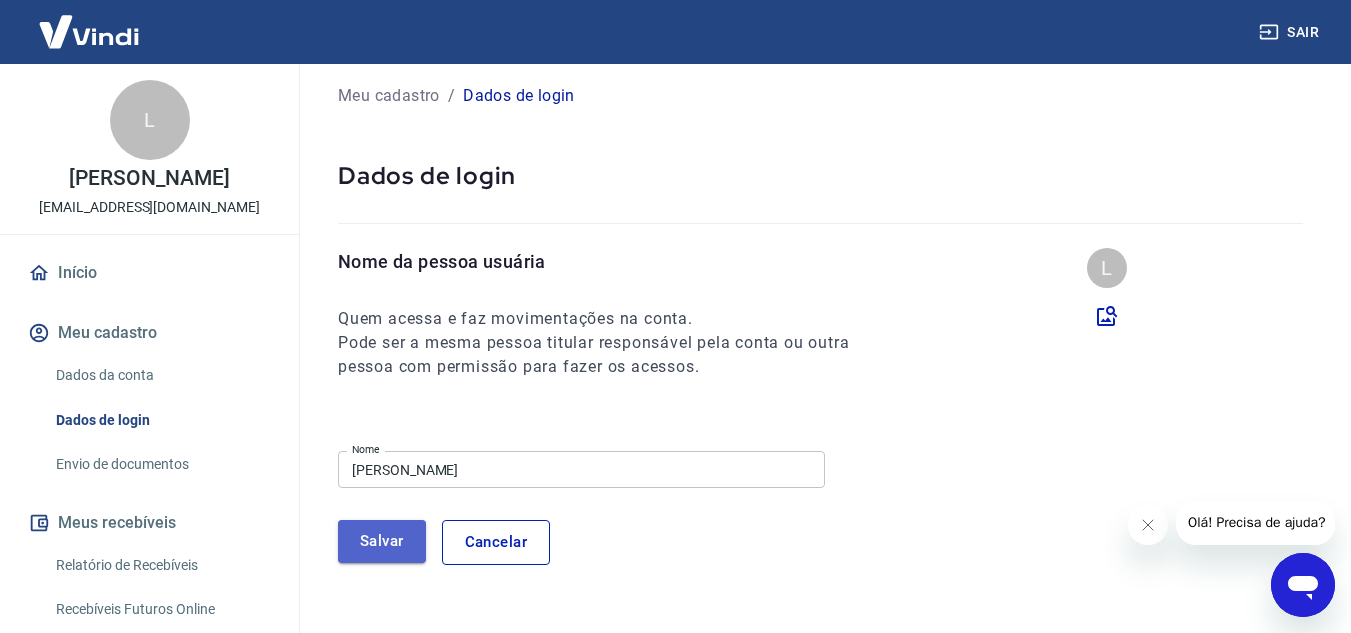 click on "Salvar" at bounding box center (382, 541) 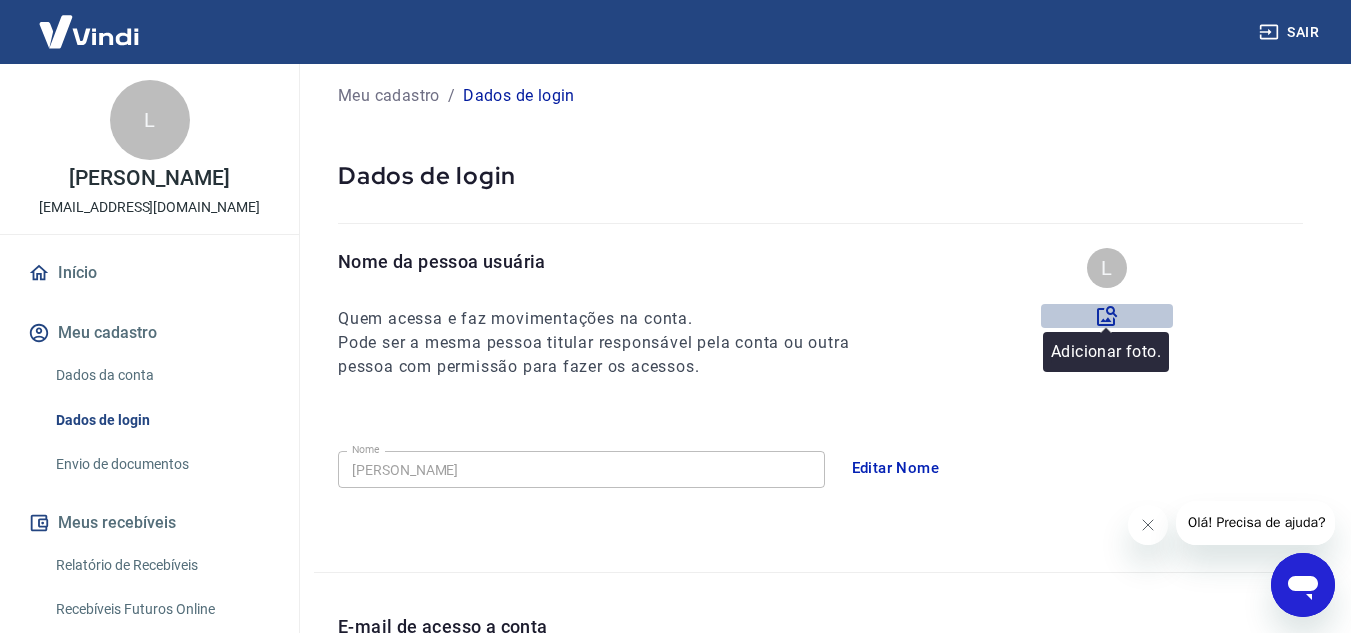 click 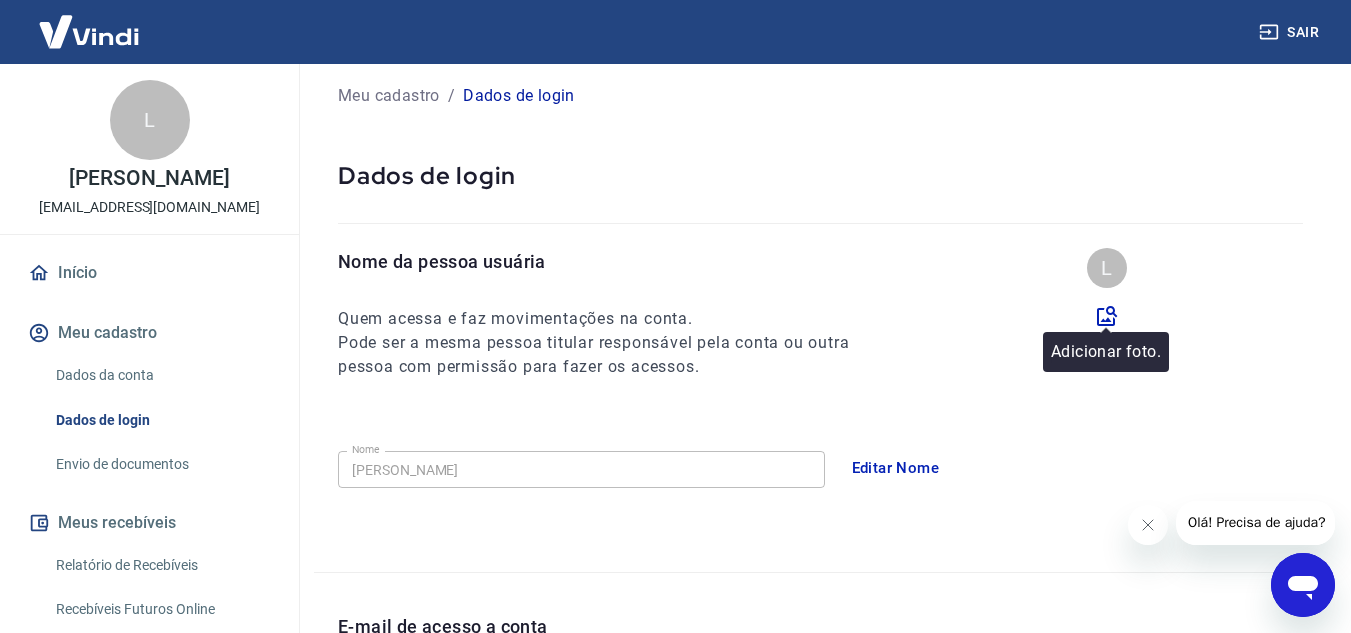 click 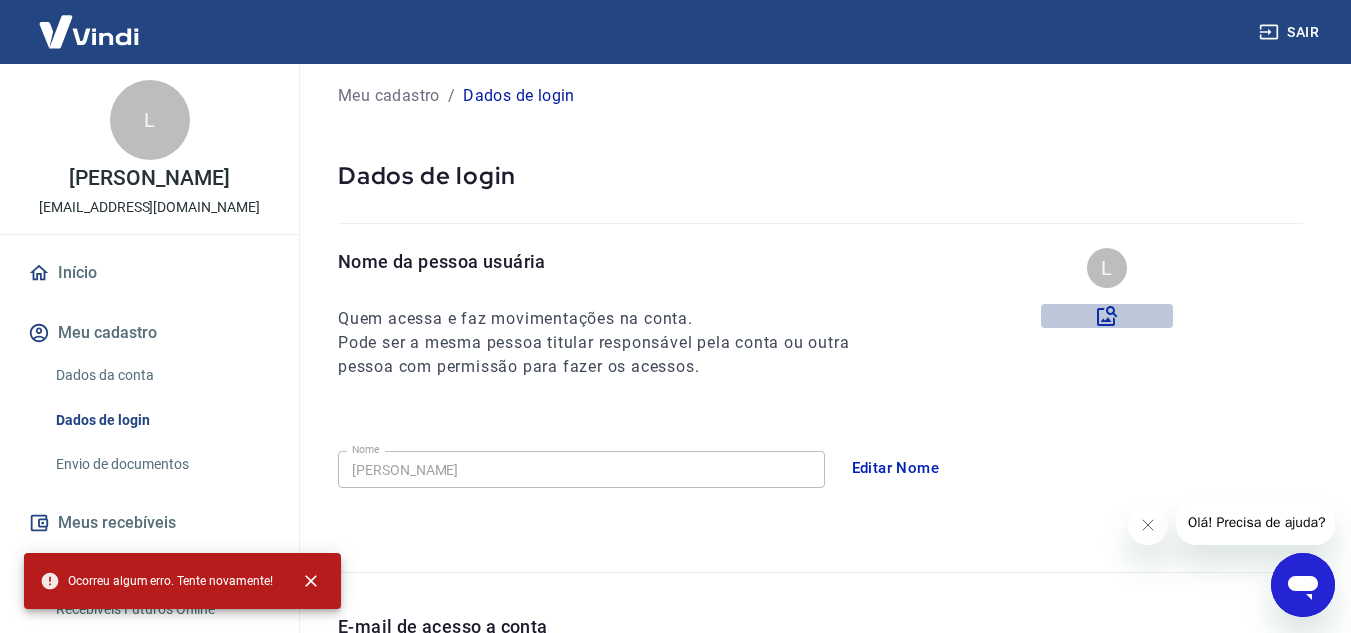 click at bounding box center [1107, 316] 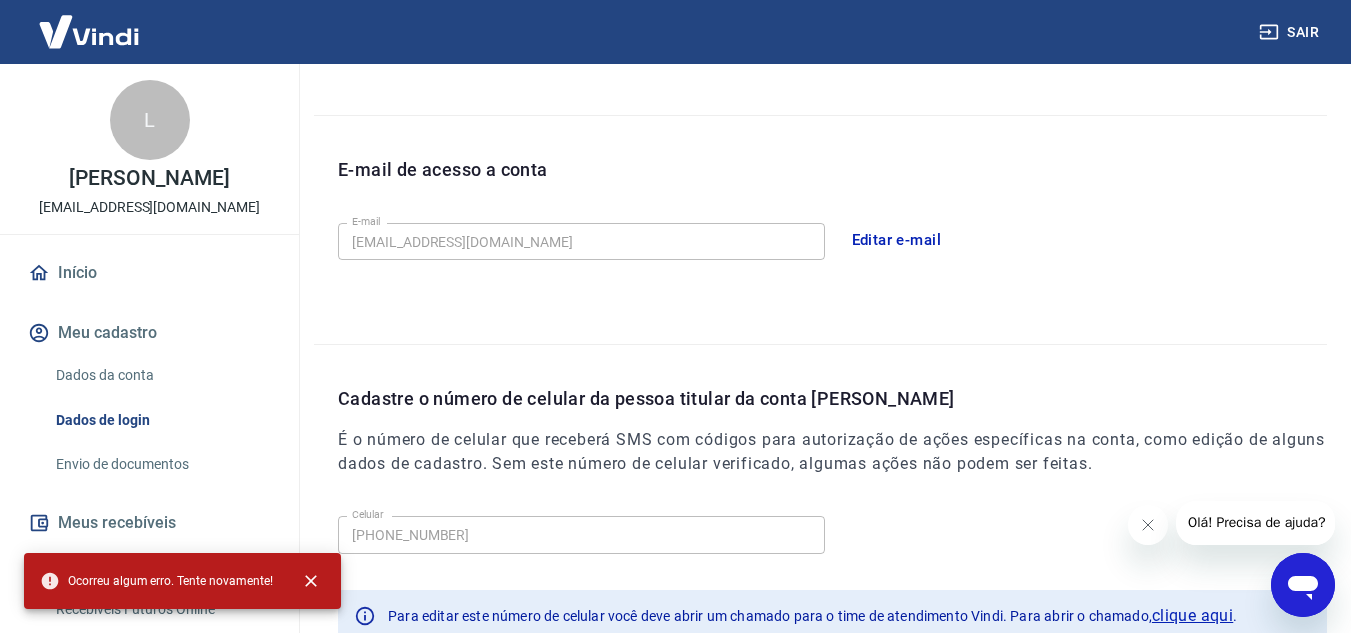 scroll, scrollTop: 632, scrollLeft: 0, axis: vertical 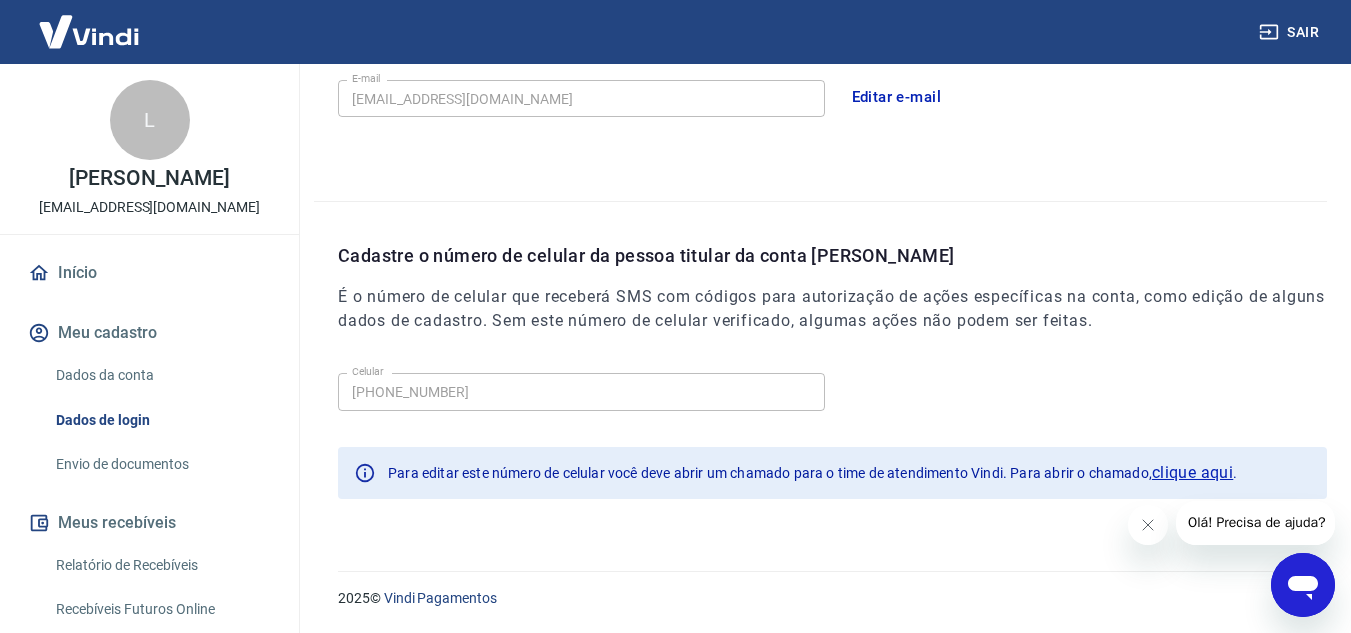 click on "Envio de documentos" at bounding box center [161, 464] 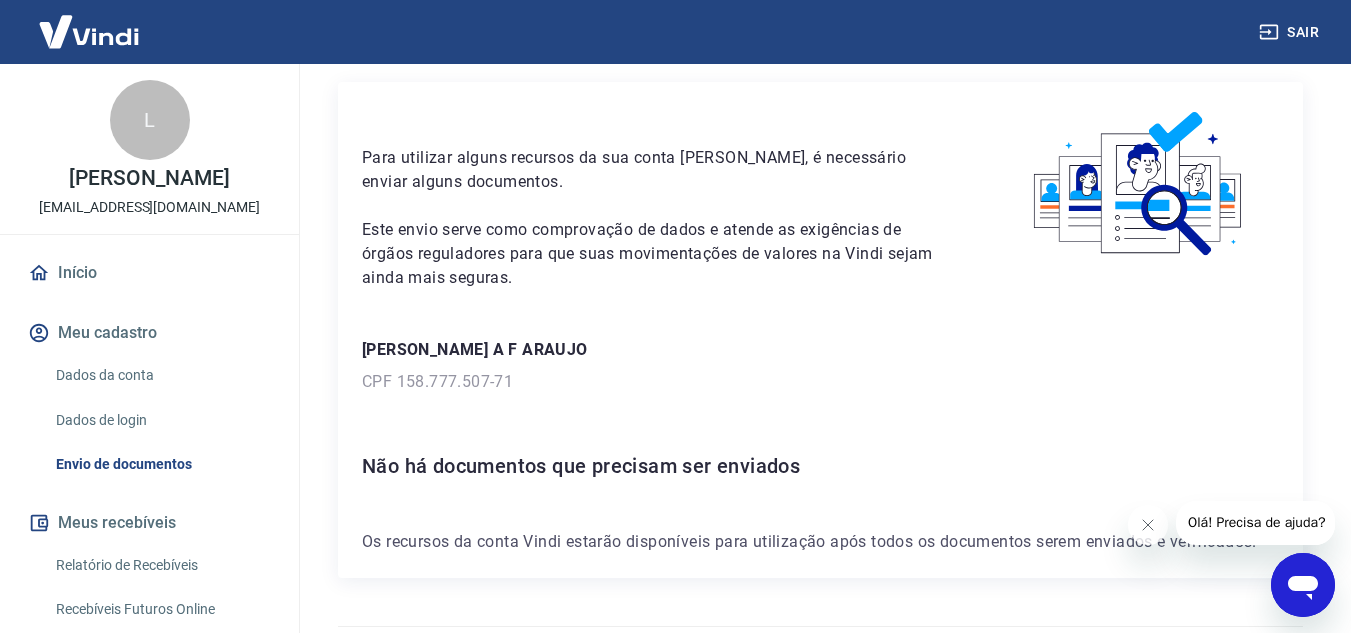 scroll, scrollTop: 117, scrollLeft: 0, axis: vertical 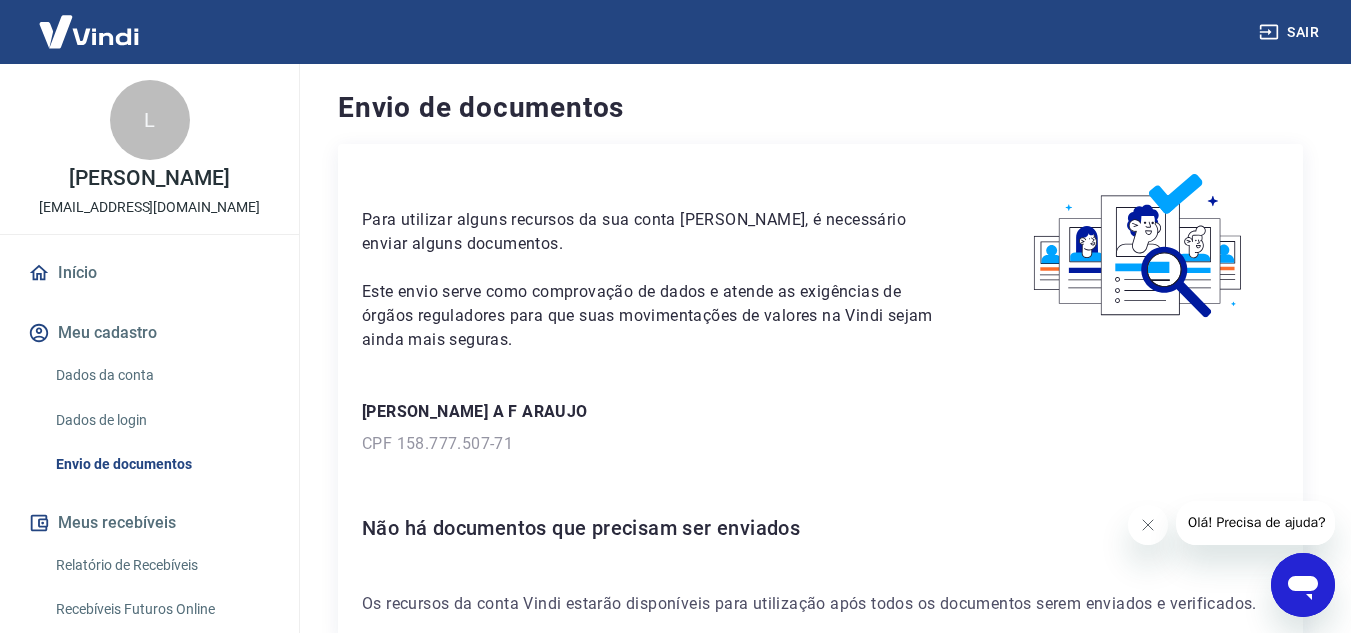 drag, startPoint x: 67, startPoint y: 306, endPoint x: 73, endPoint y: 292, distance: 15.231546 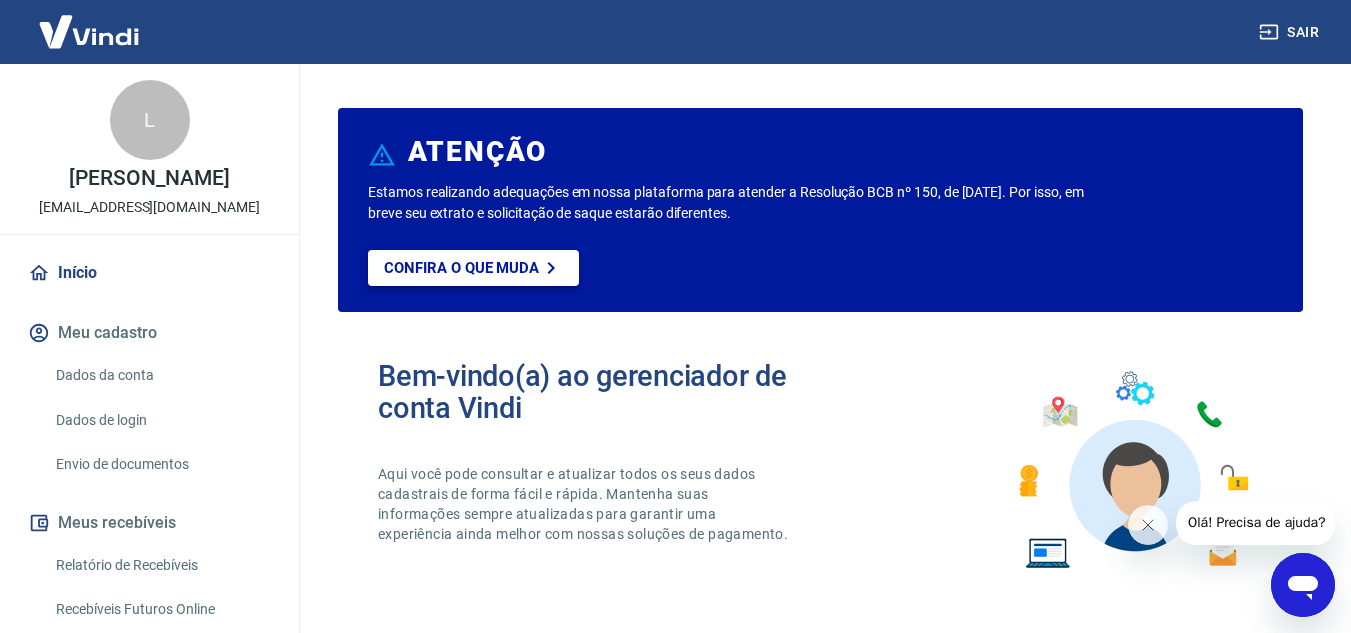 click on "Confira o que muda" at bounding box center [461, 268] 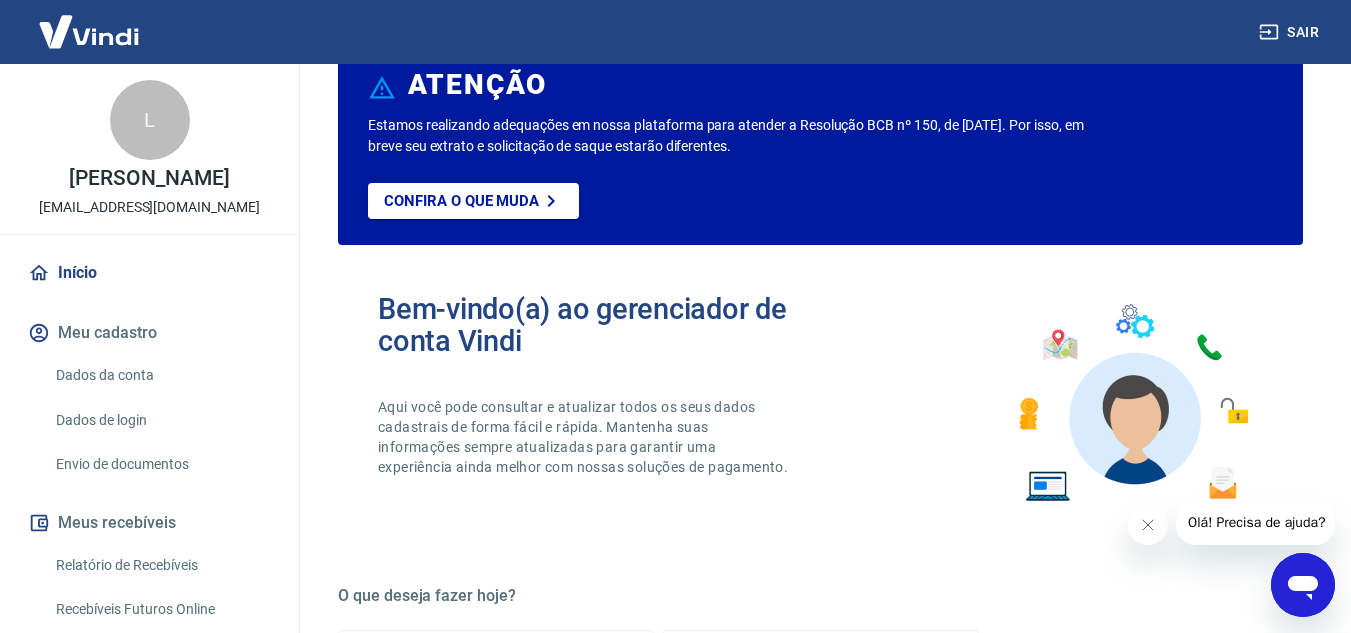scroll, scrollTop: 100, scrollLeft: 0, axis: vertical 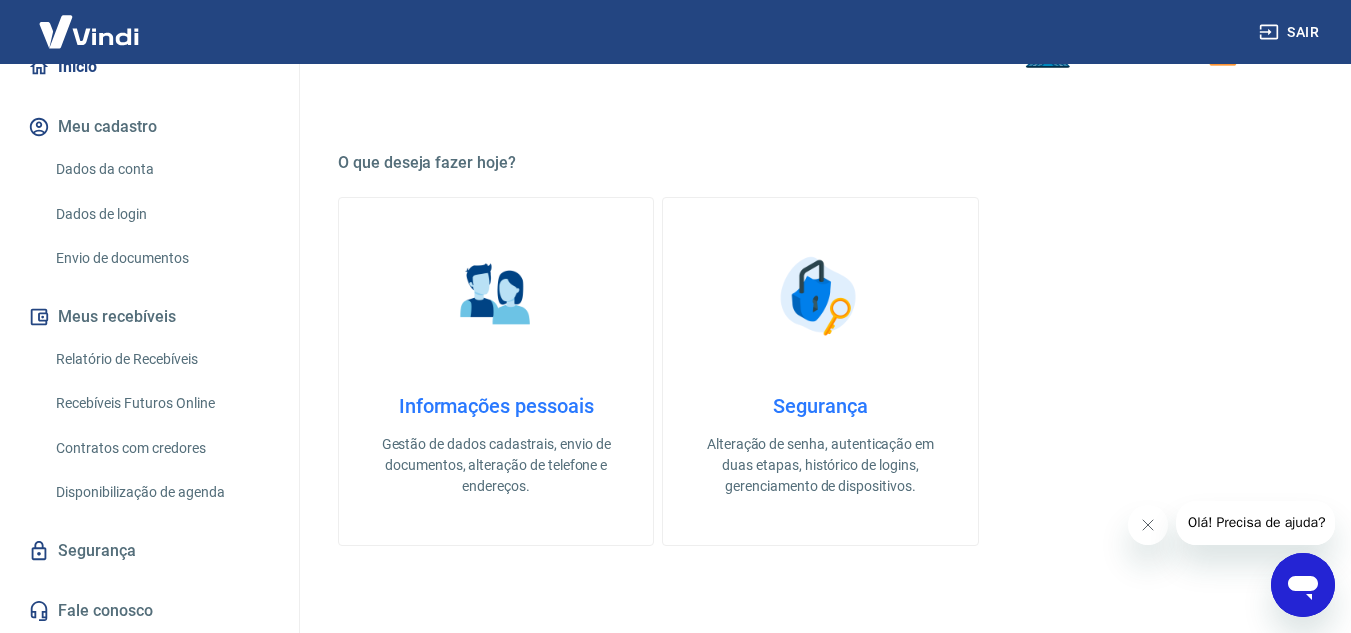click on "Segurança Alteração de senha, autenticação em duas etapas, histórico de logins, gerenciamento de dispositivos." at bounding box center [820, 371] 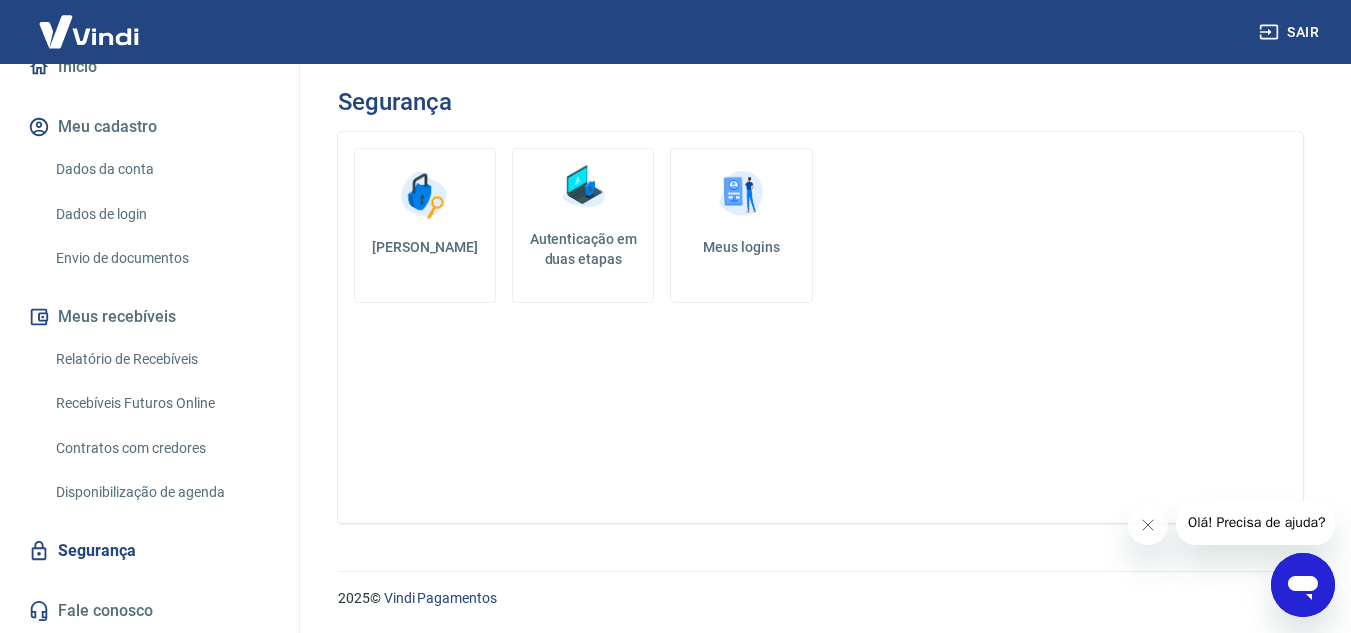scroll, scrollTop: 0, scrollLeft: 0, axis: both 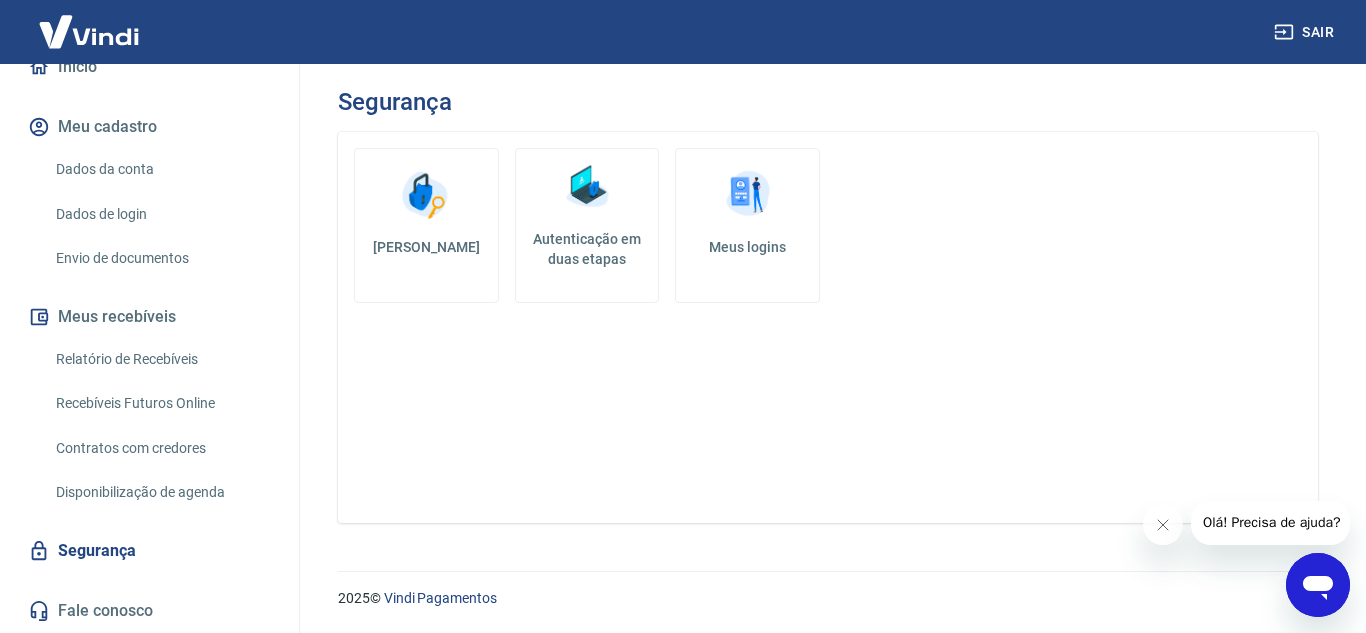click on "Dados da conta" at bounding box center [161, 169] 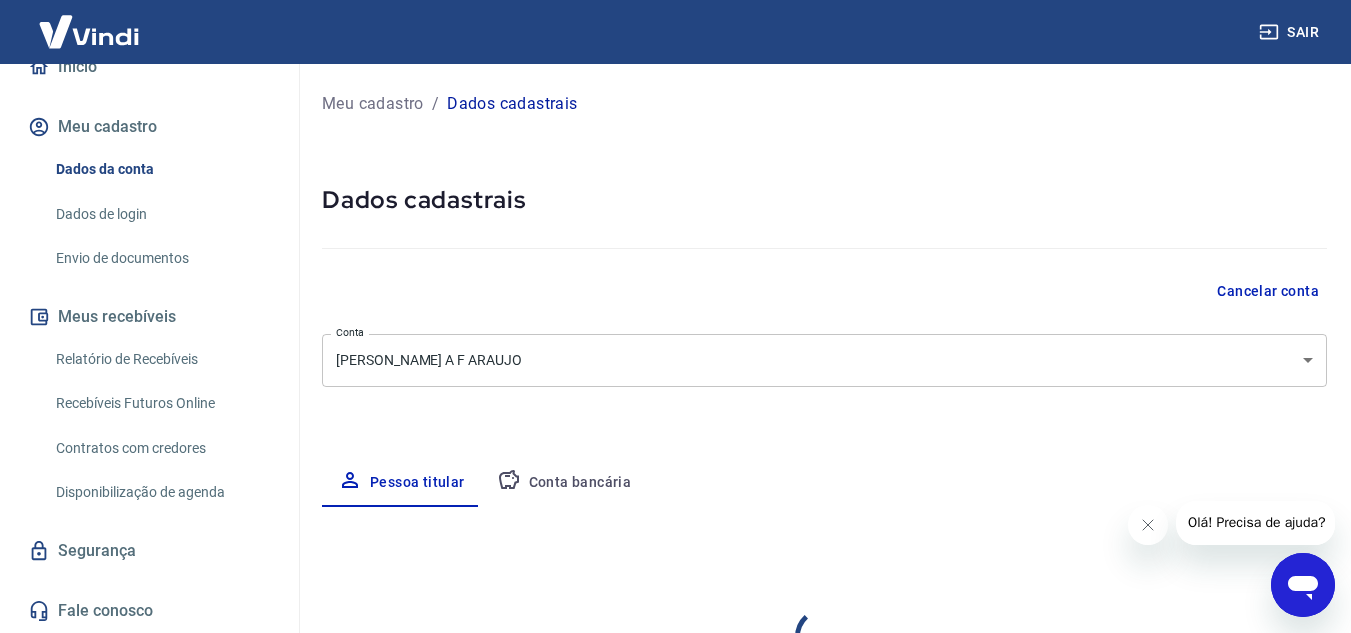 select on "RJ" 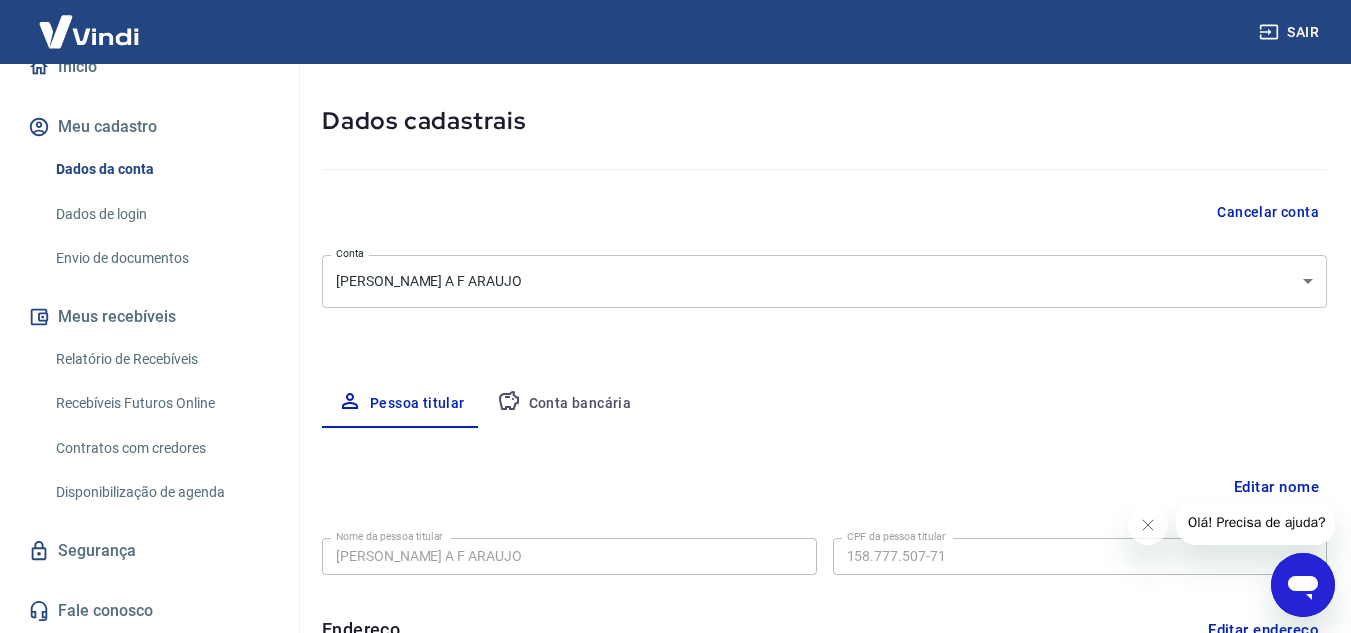 scroll, scrollTop: 0, scrollLeft: 0, axis: both 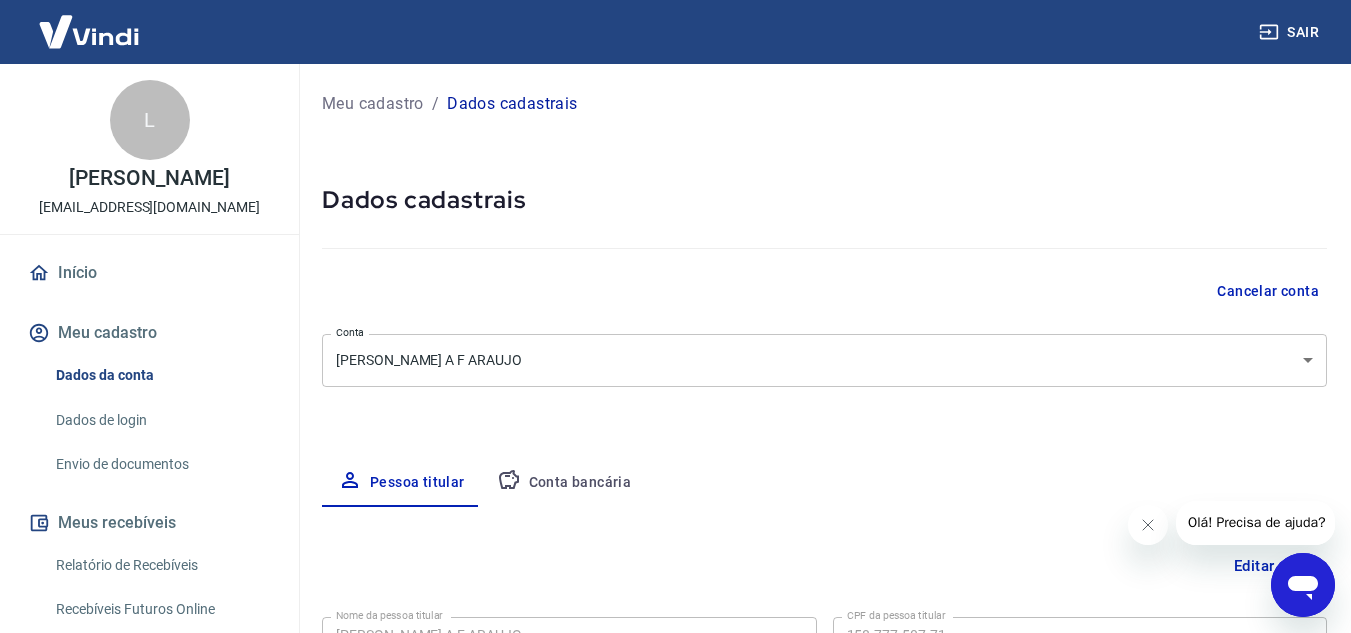 click on "Meu cadastro" at bounding box center [373, 104] 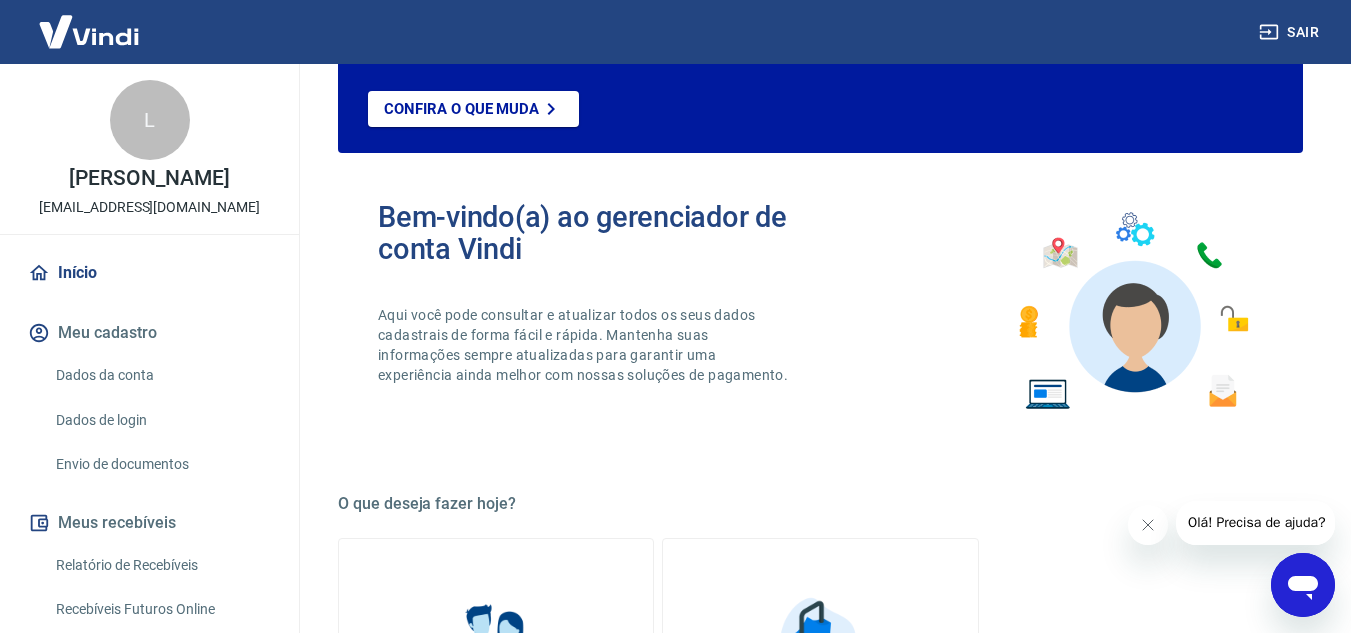 scroll, scrollTop: 0, scrollLeft: 0, axis: both 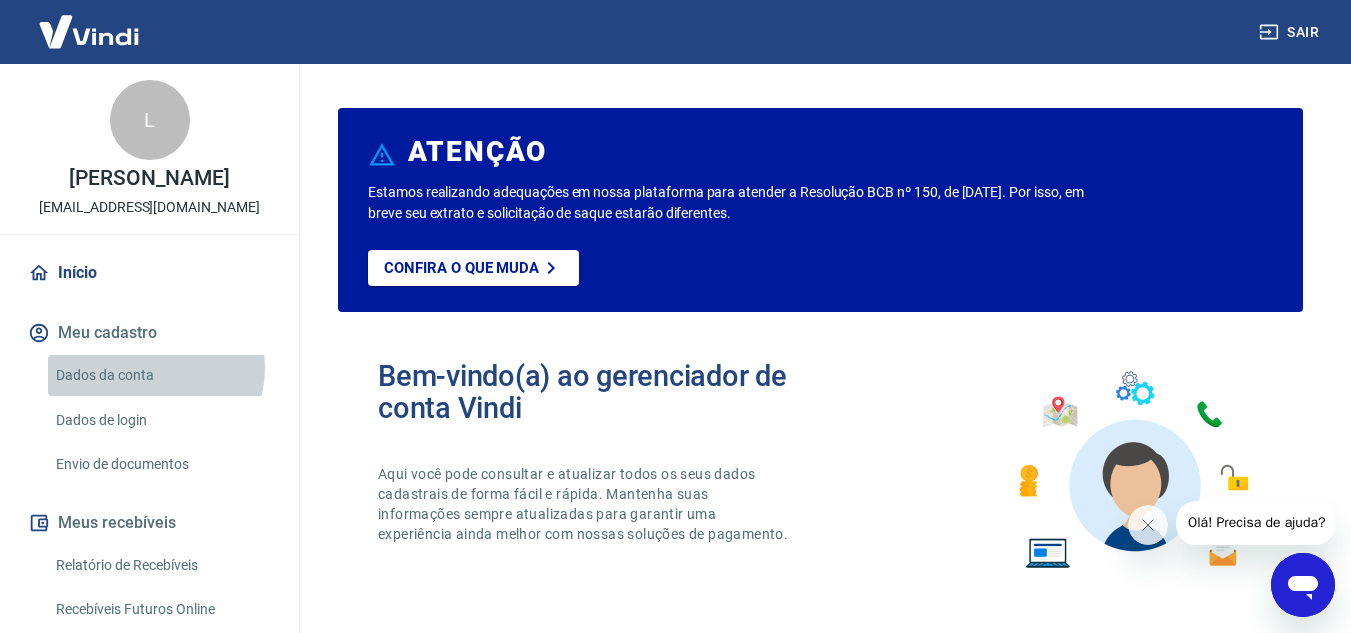 click on "Dados da conta" at bounding box center (161, 375) 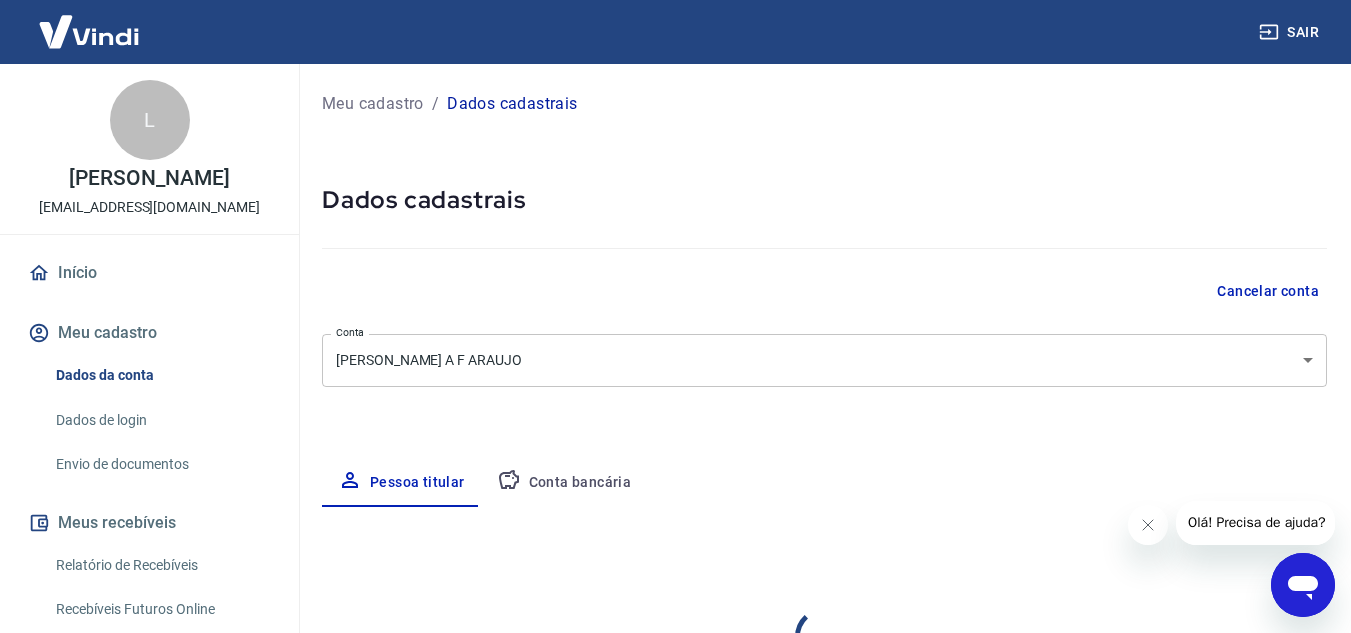 select on "RJ" 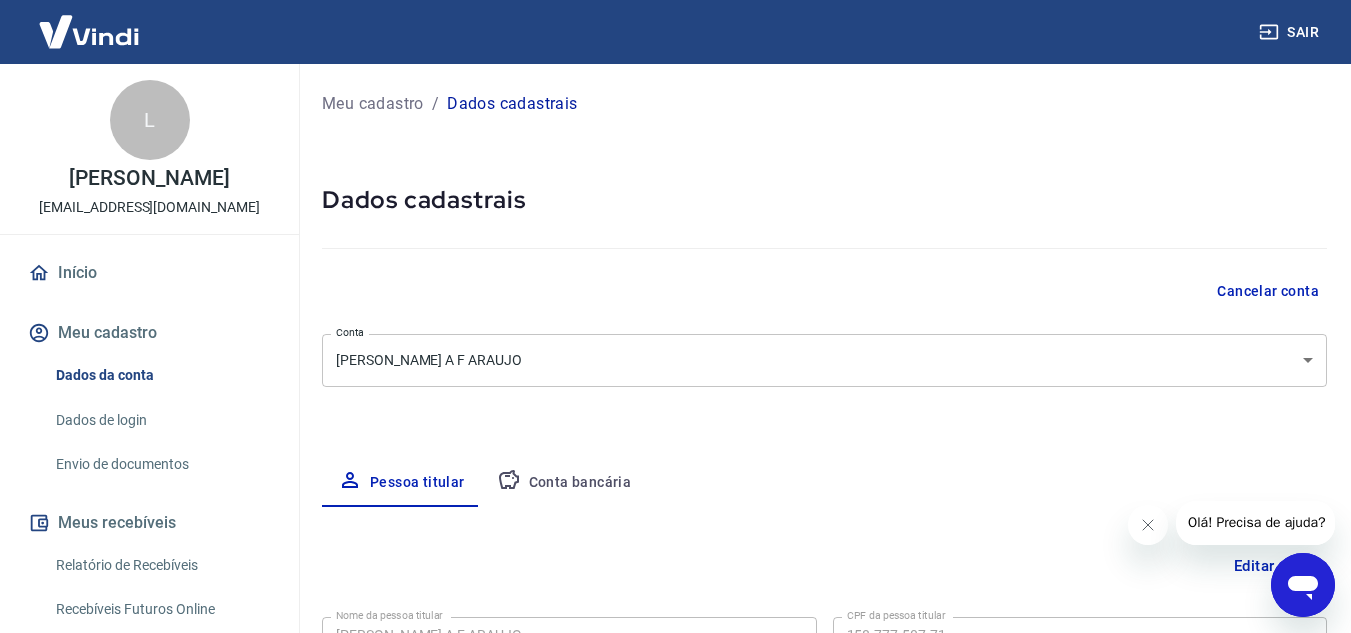 select on "business" 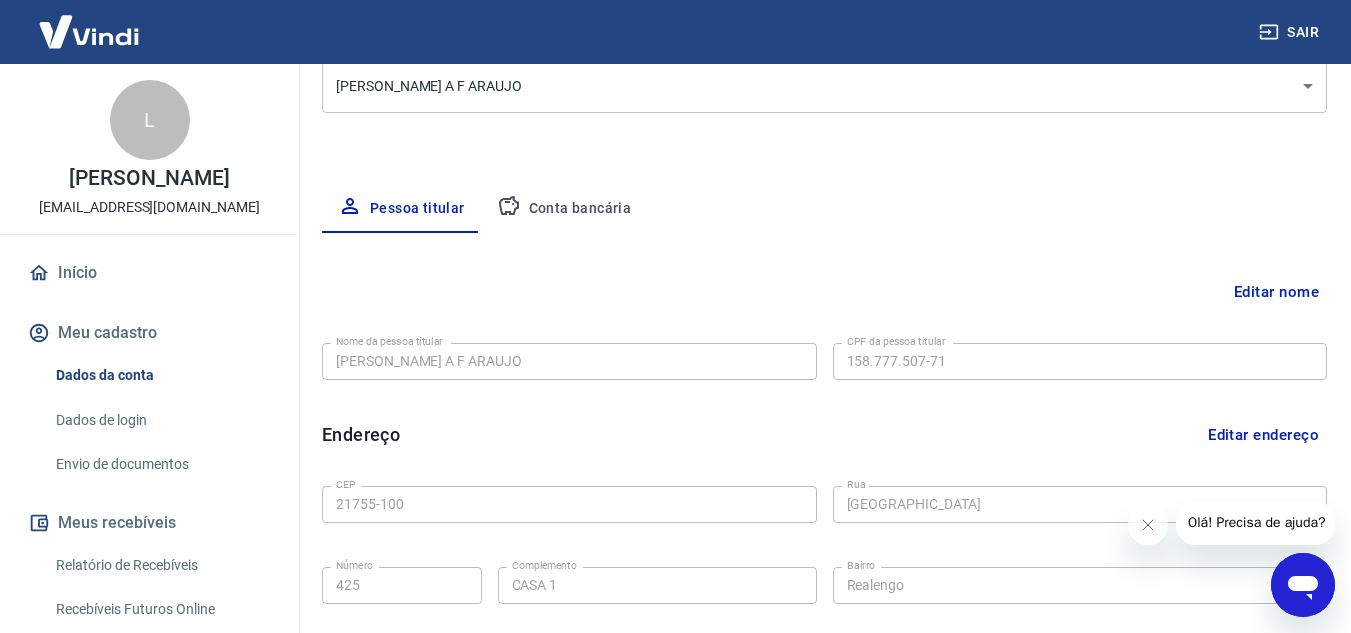 scroll, scrollTop: 300, scrollLeft: 0, axis: vertical 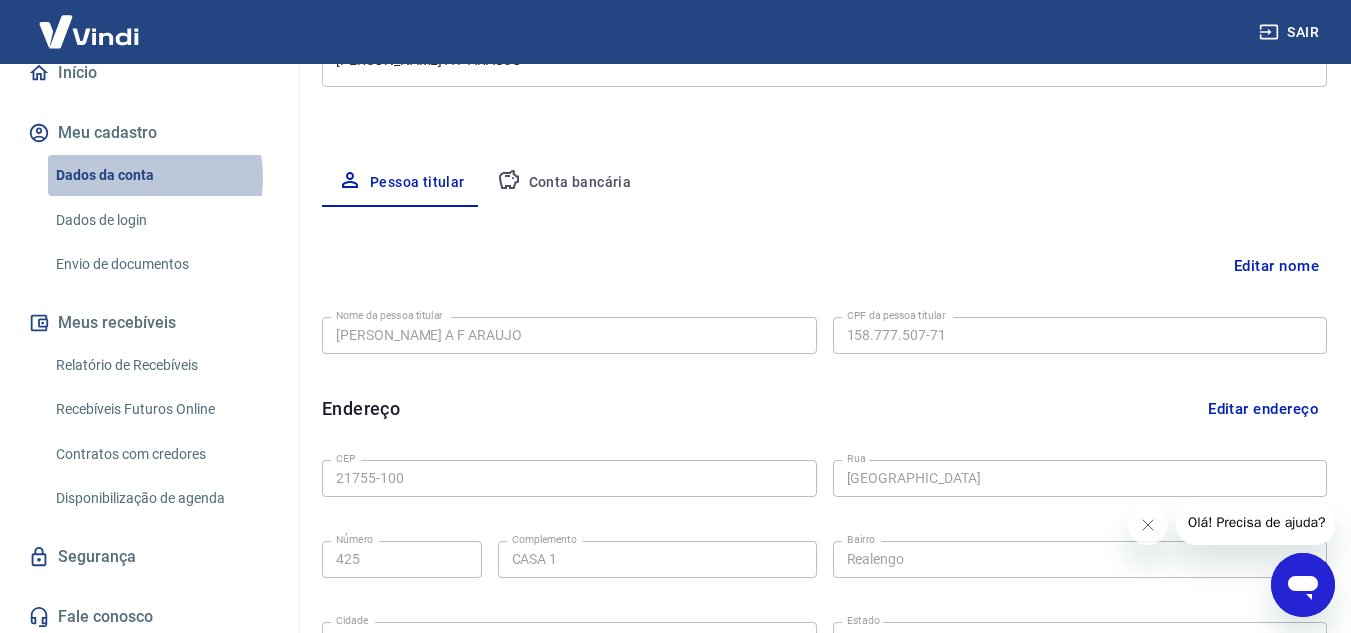 click on "Dados da conta" at bounding box center (161, 175) 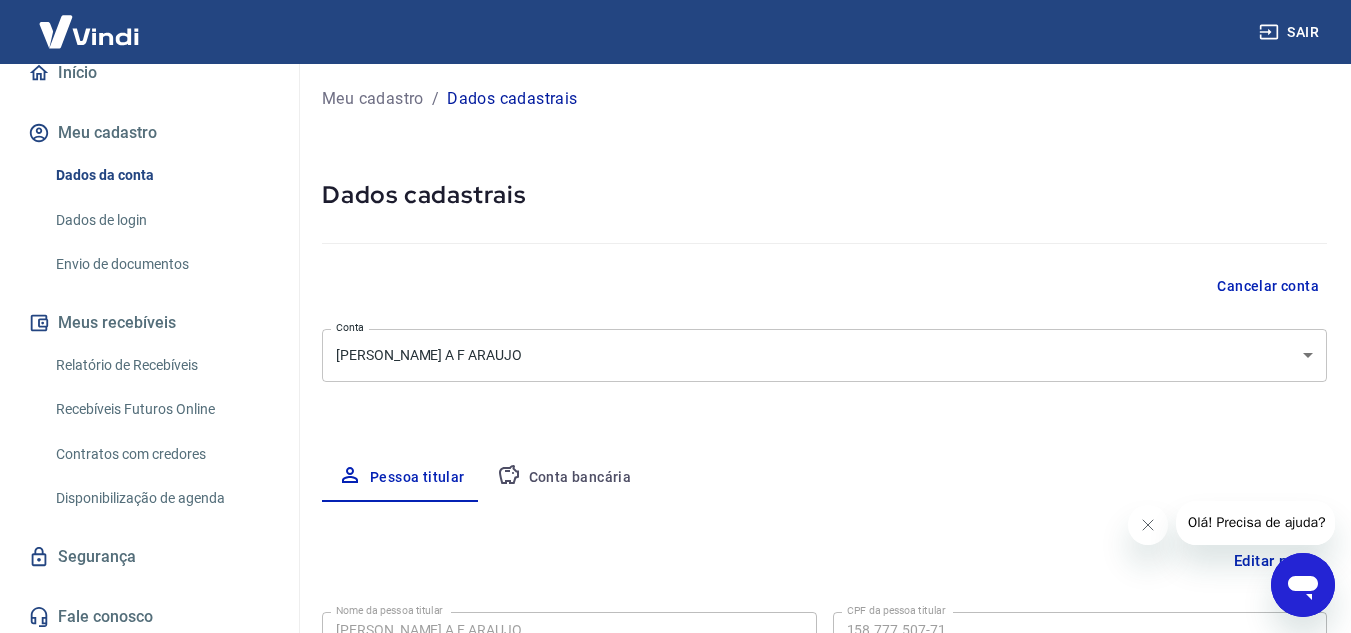 scroll, scrollTop: 0, scrollLeft: 0, axis: both 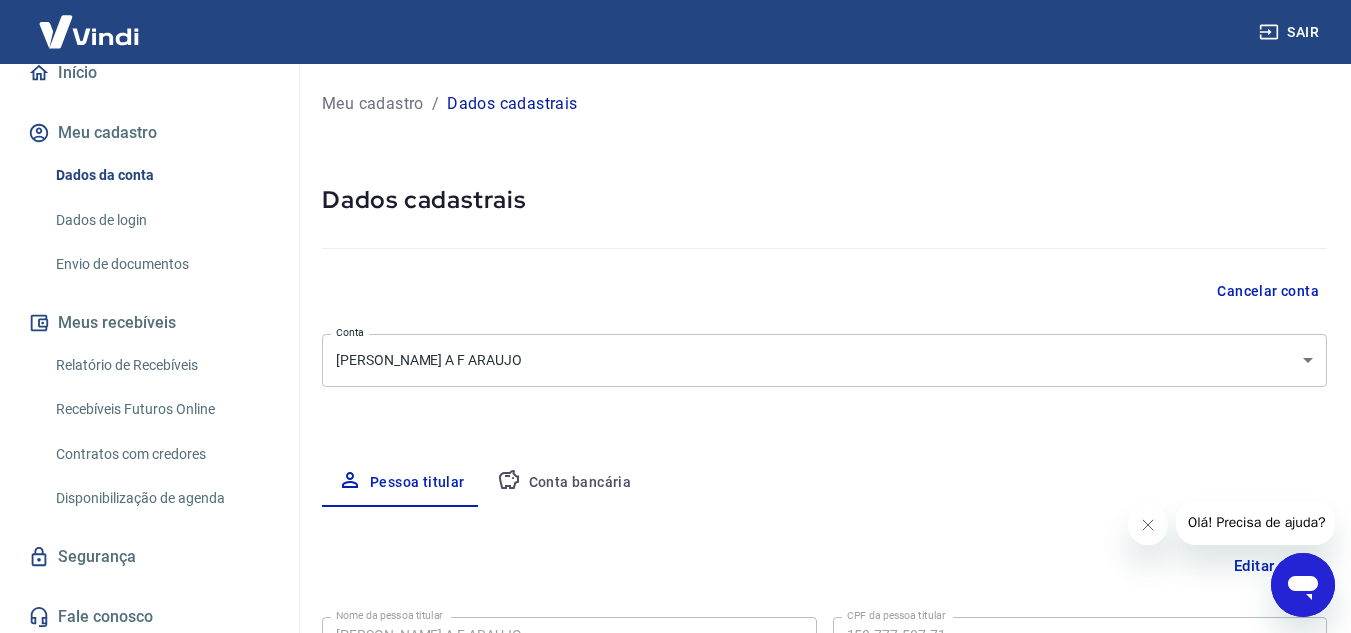 click on "Dados cadastrais" at bounding box center [512, 104] 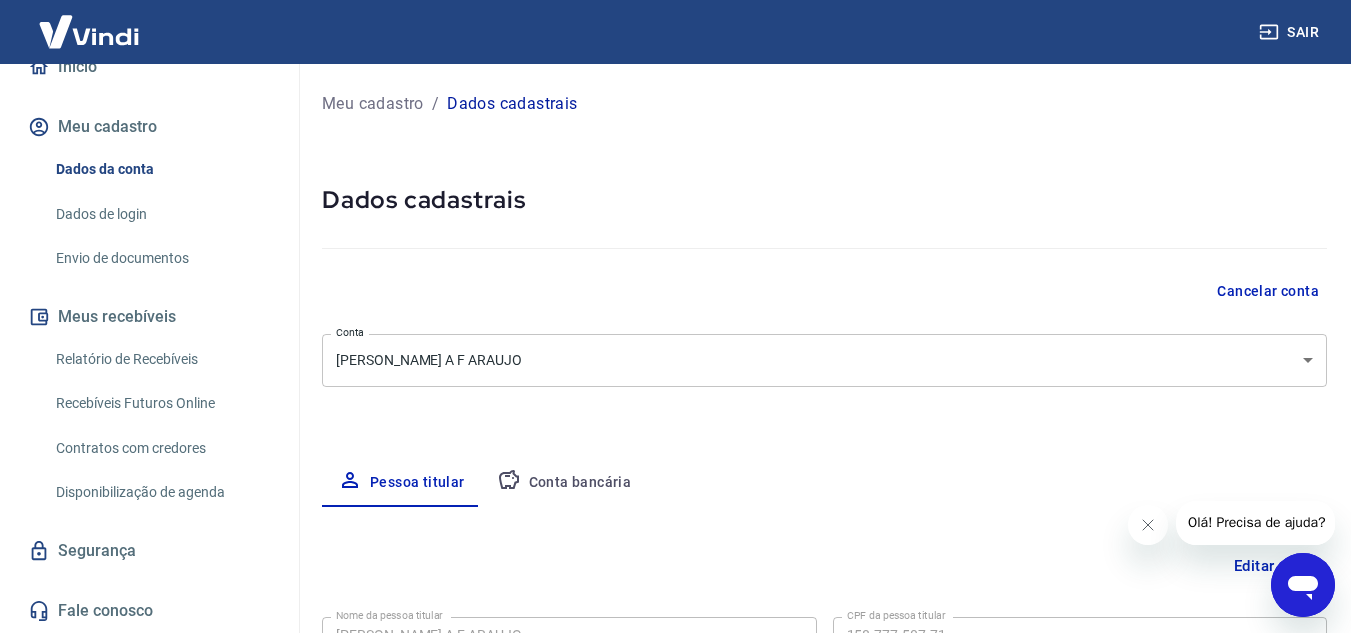 scroll, scrollTop: 227, scrollLeft: 0, axis: vertical 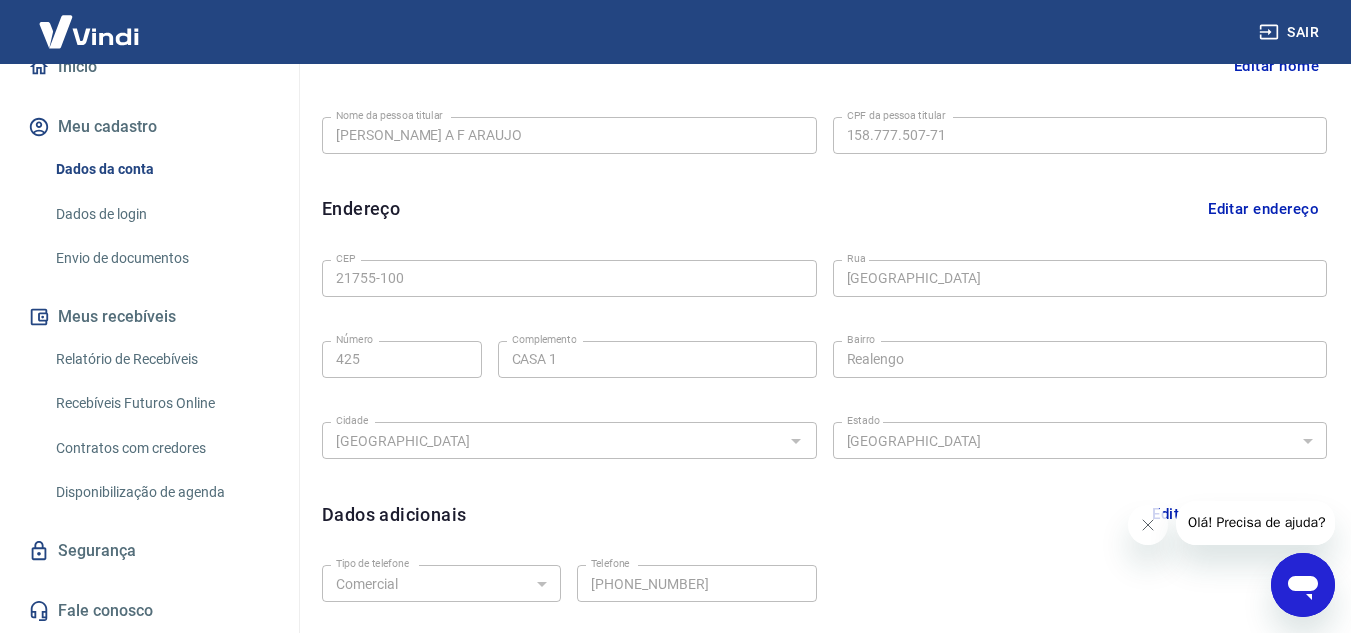 click on "Fale conosco" at bounding box center (149, 611) 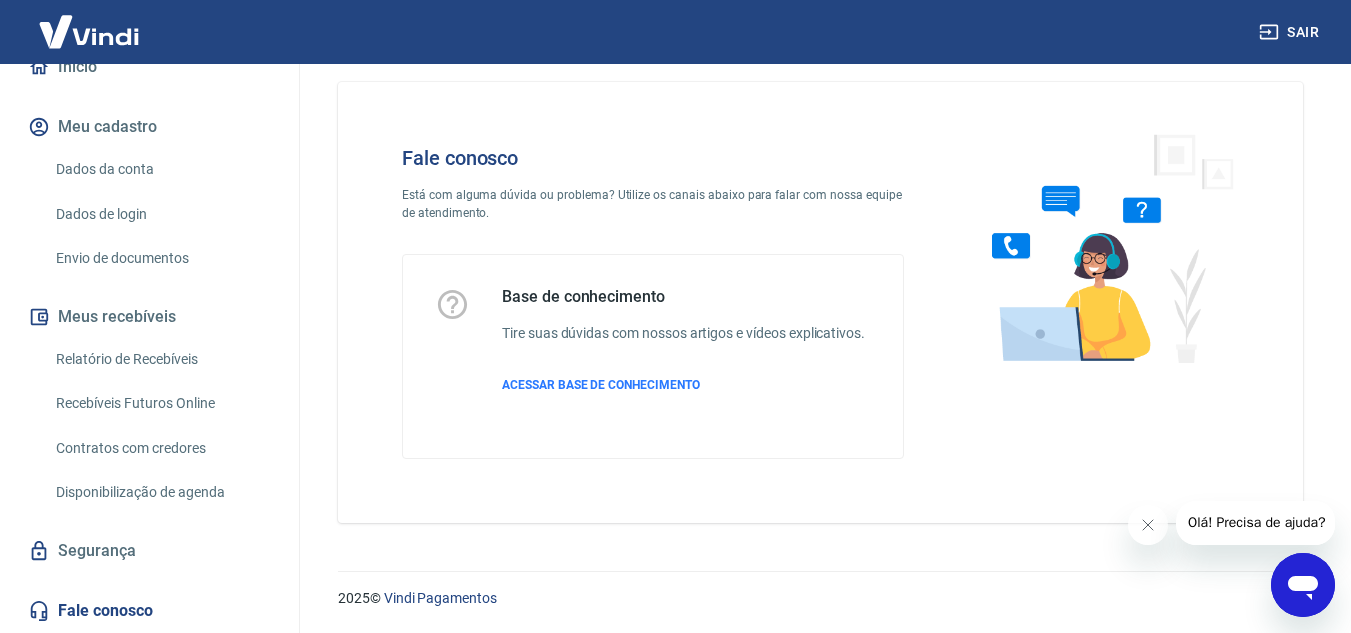 scroll, scrollTop: 22, scrollLeft: 0, axis: vertical 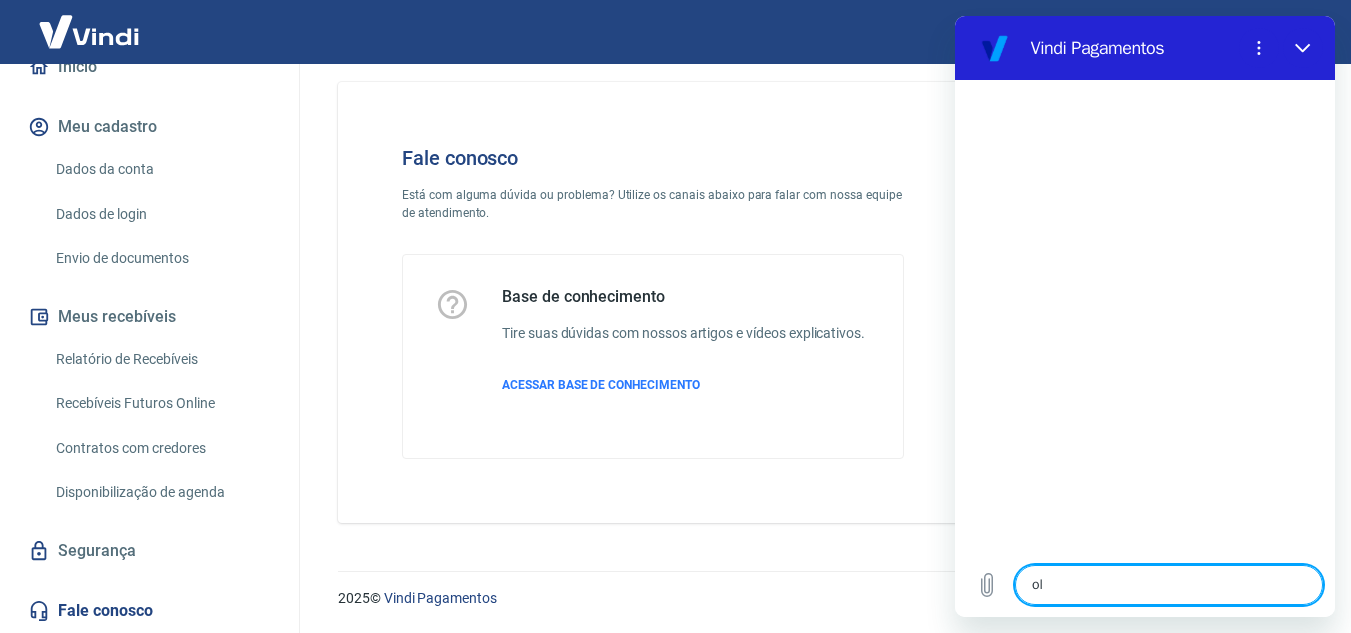 type on "ola" 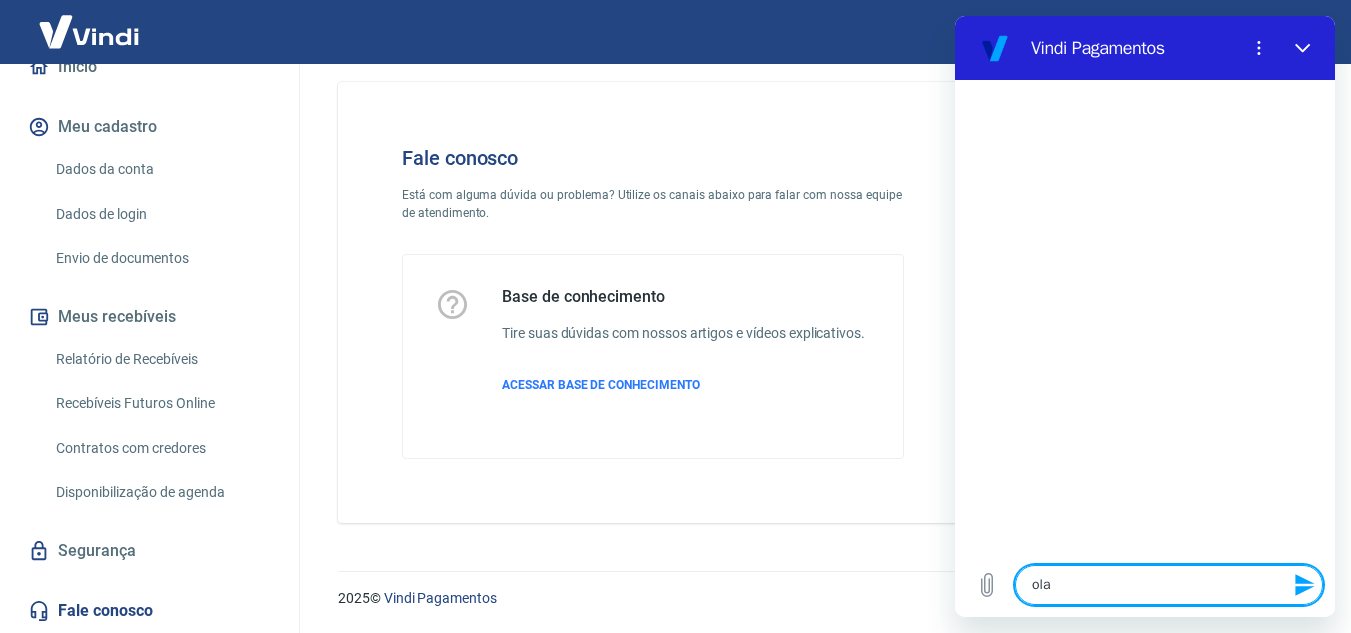 type on "ola" 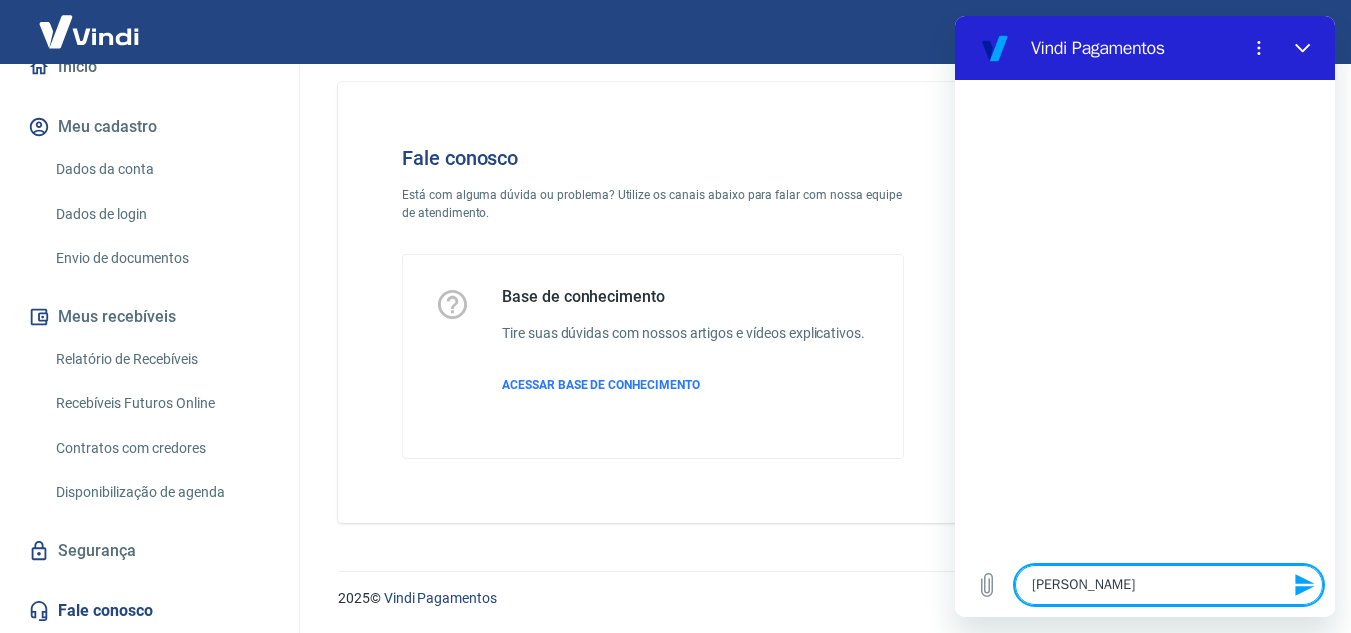 type on "ola pr" 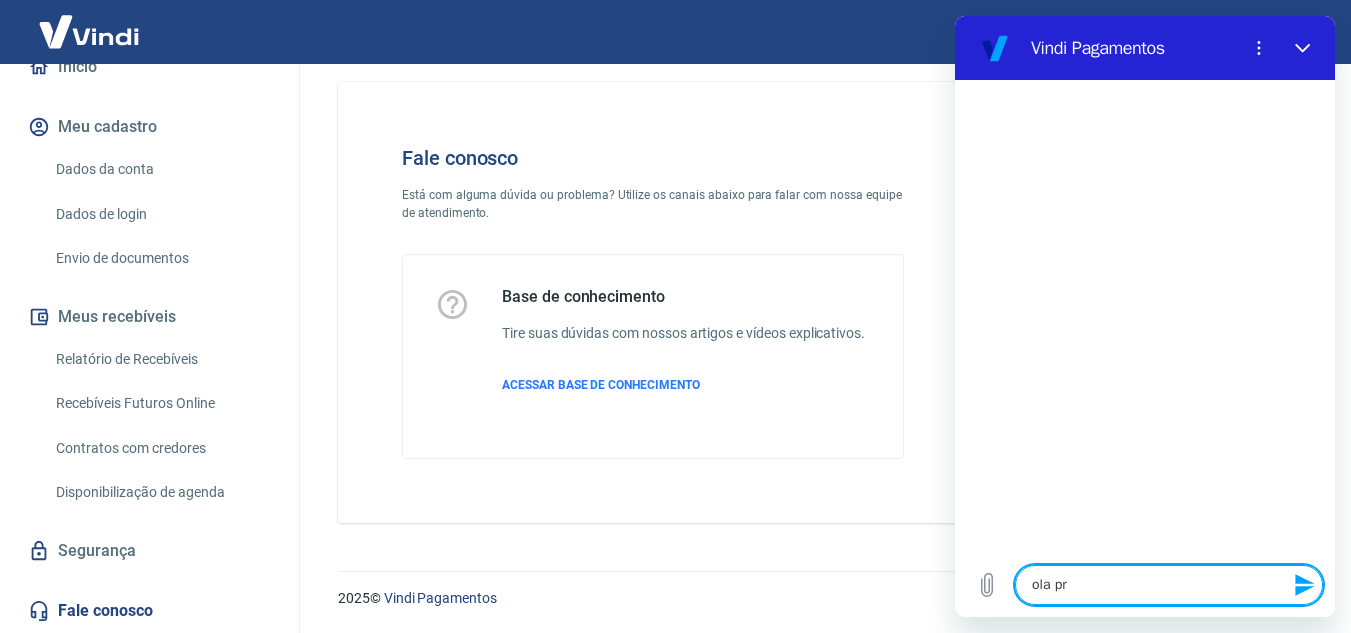 type on "ola pre" 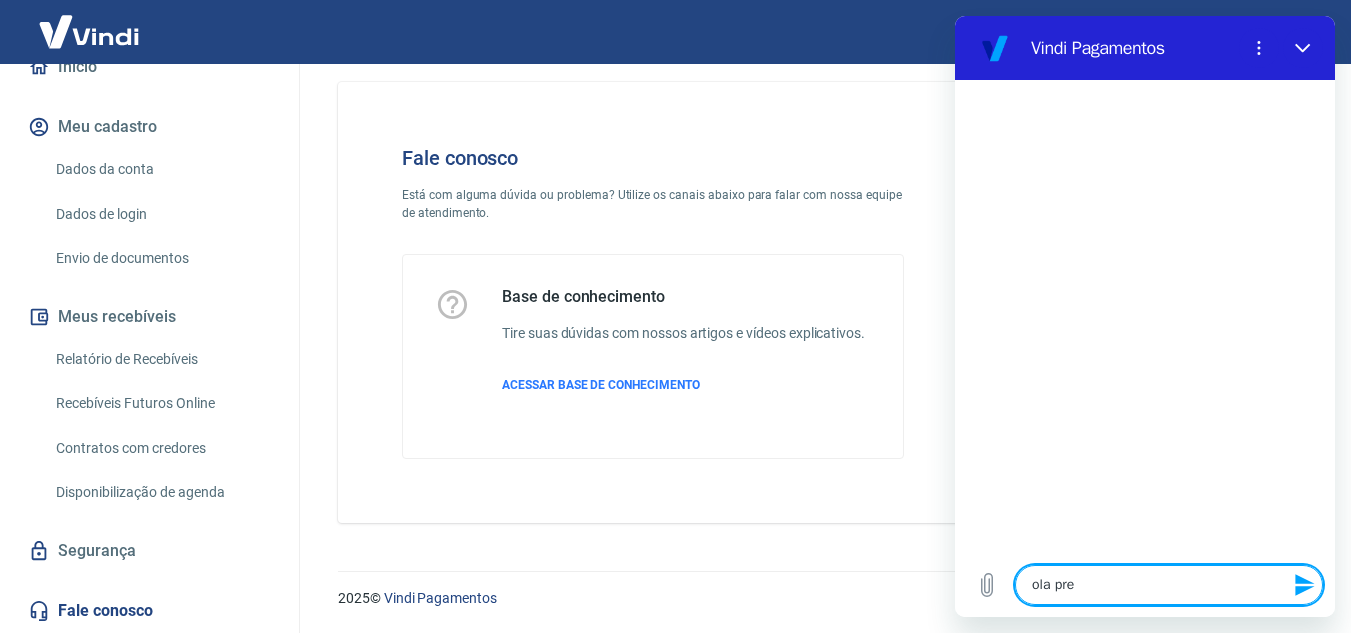 type on "ola prec" 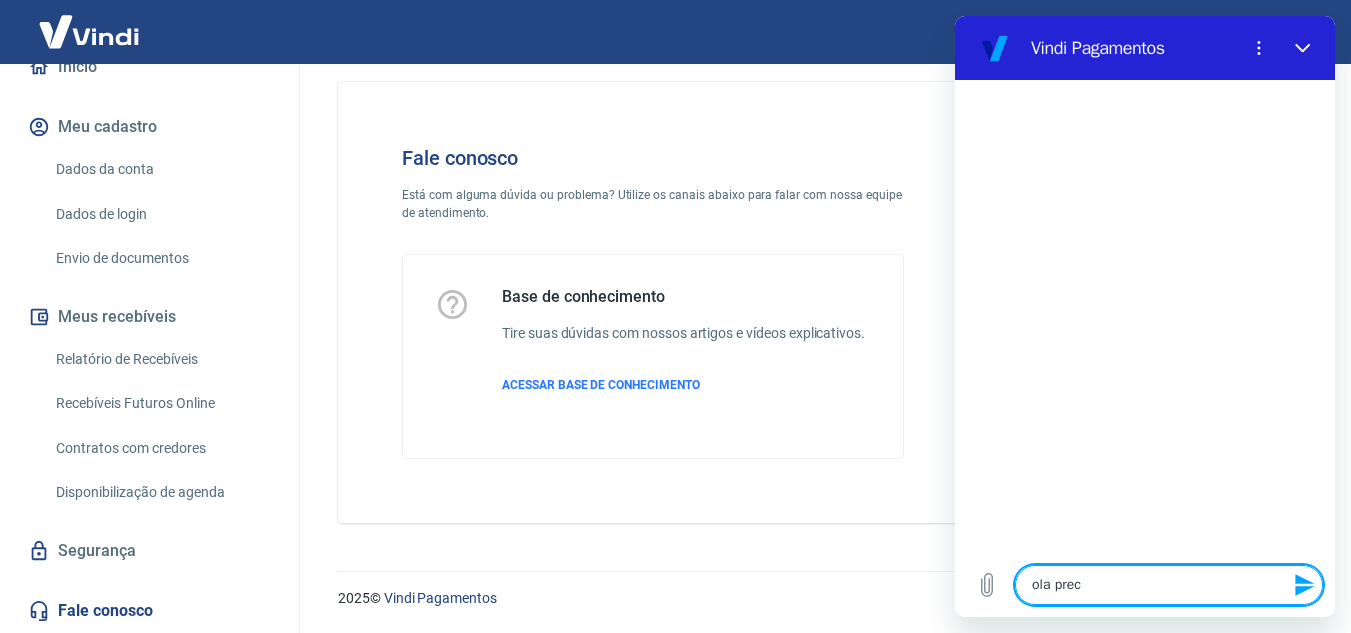 type on "[PERSON_NAME]" 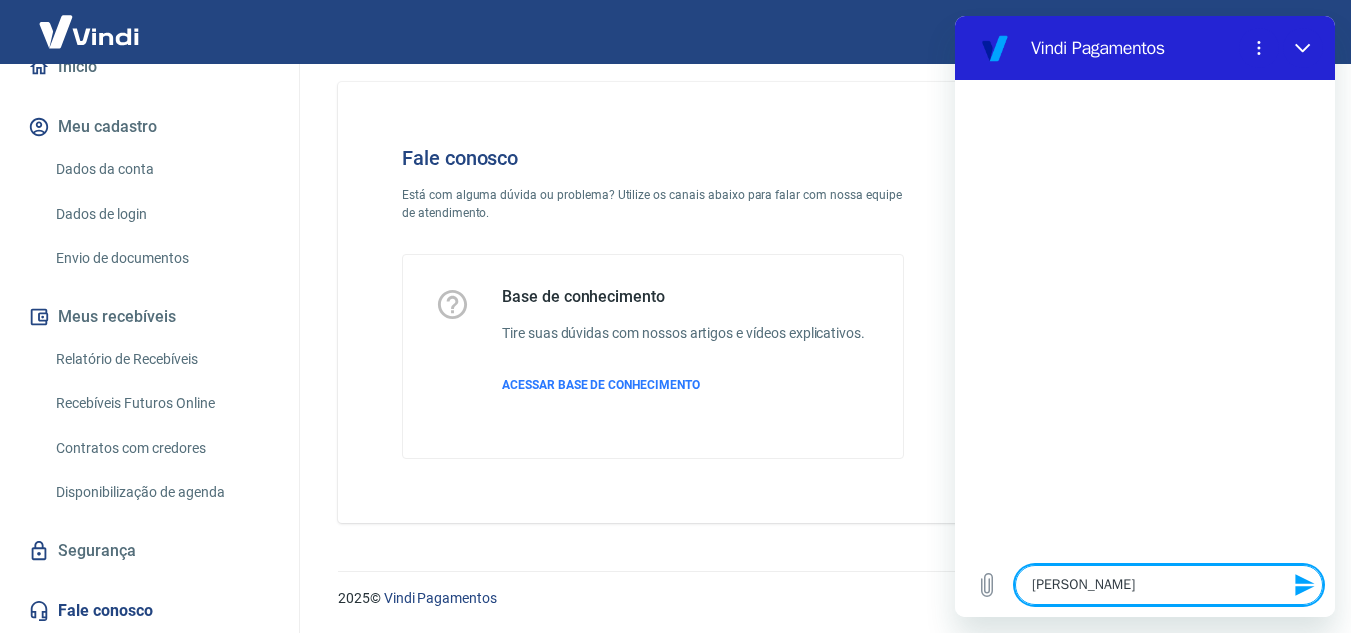 type on "ola precis" 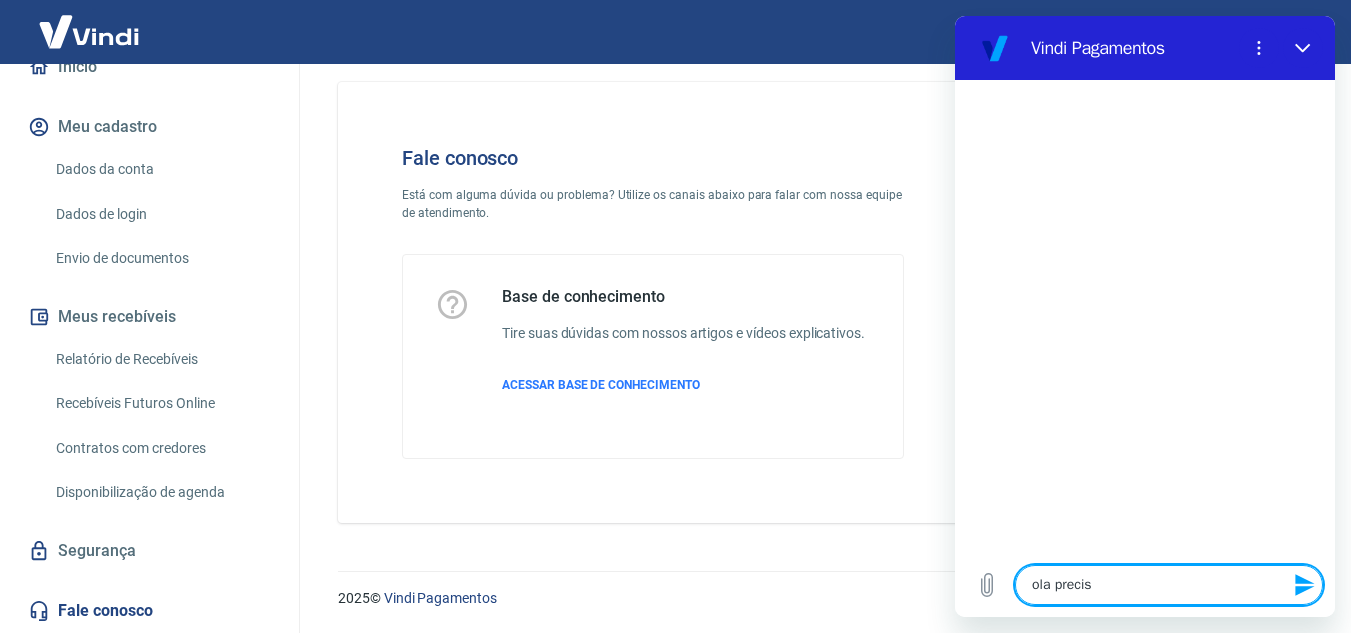 type on "ola preciso" 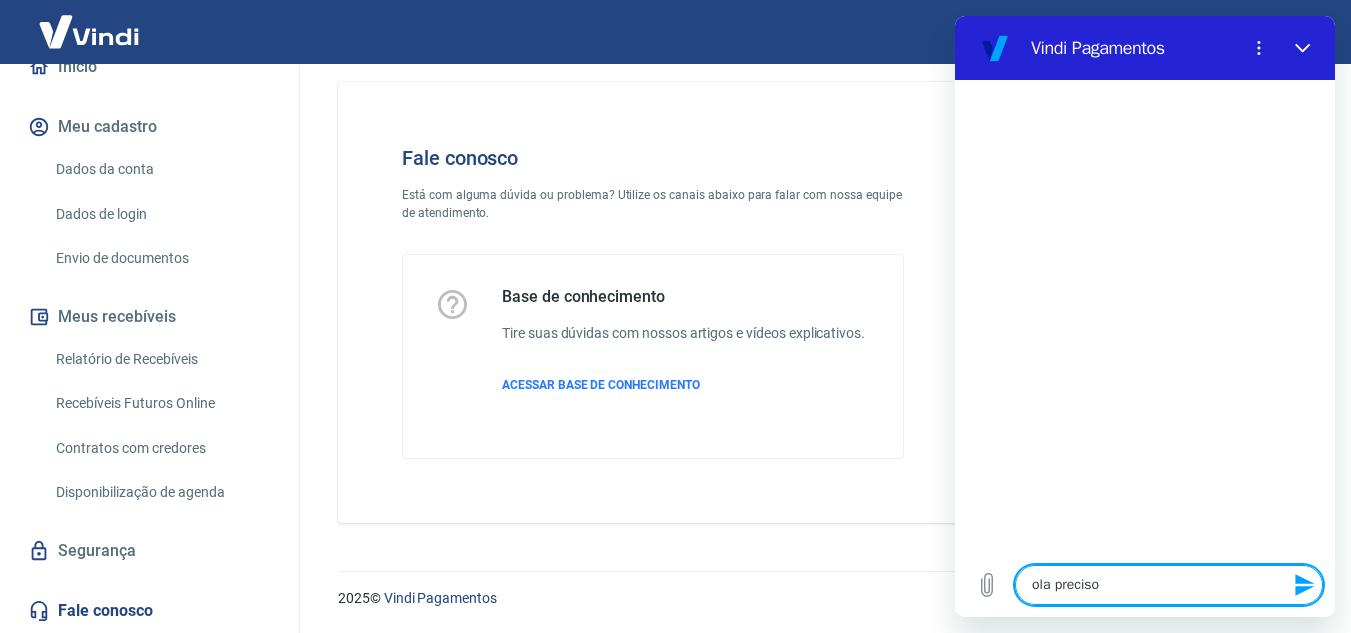 type on "ola preciso" 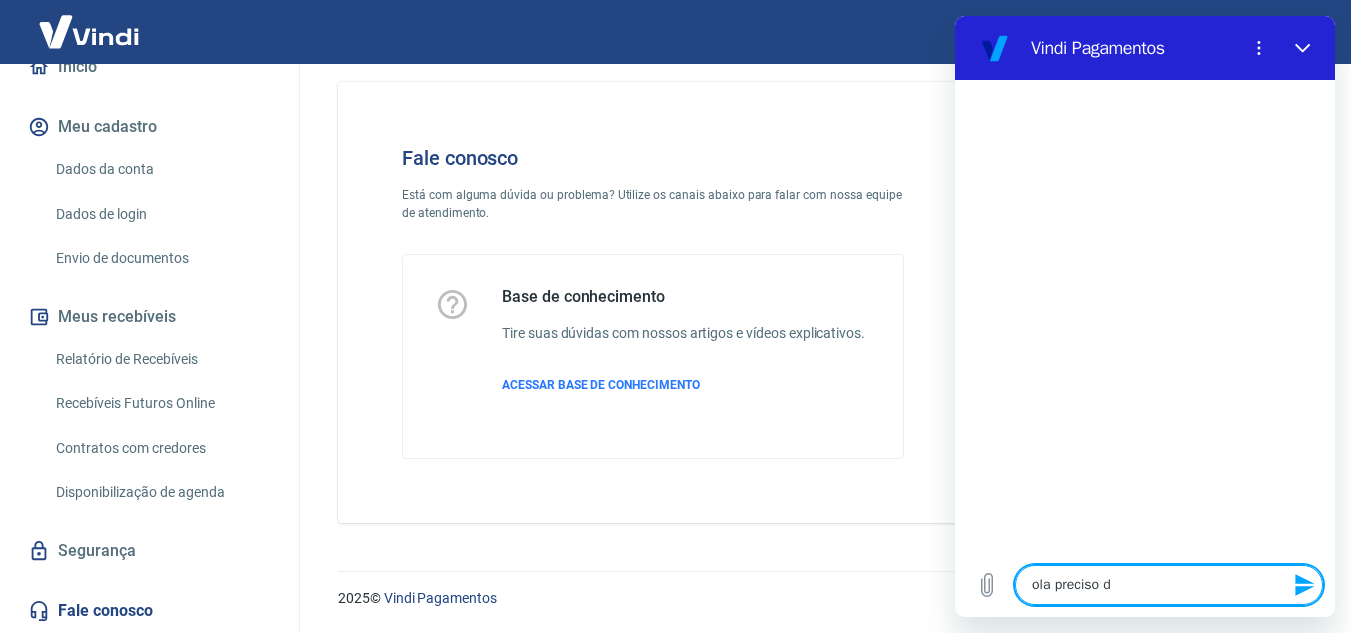 type on "ola preciso da" 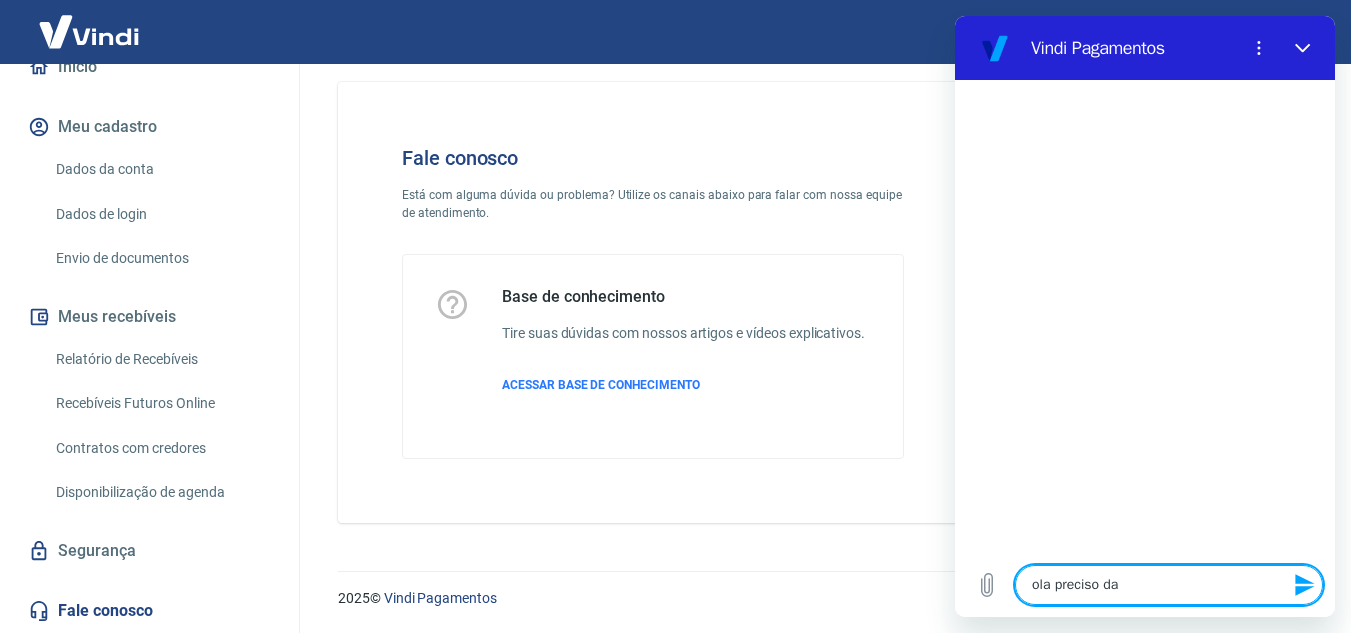 type on "ola preciso da" 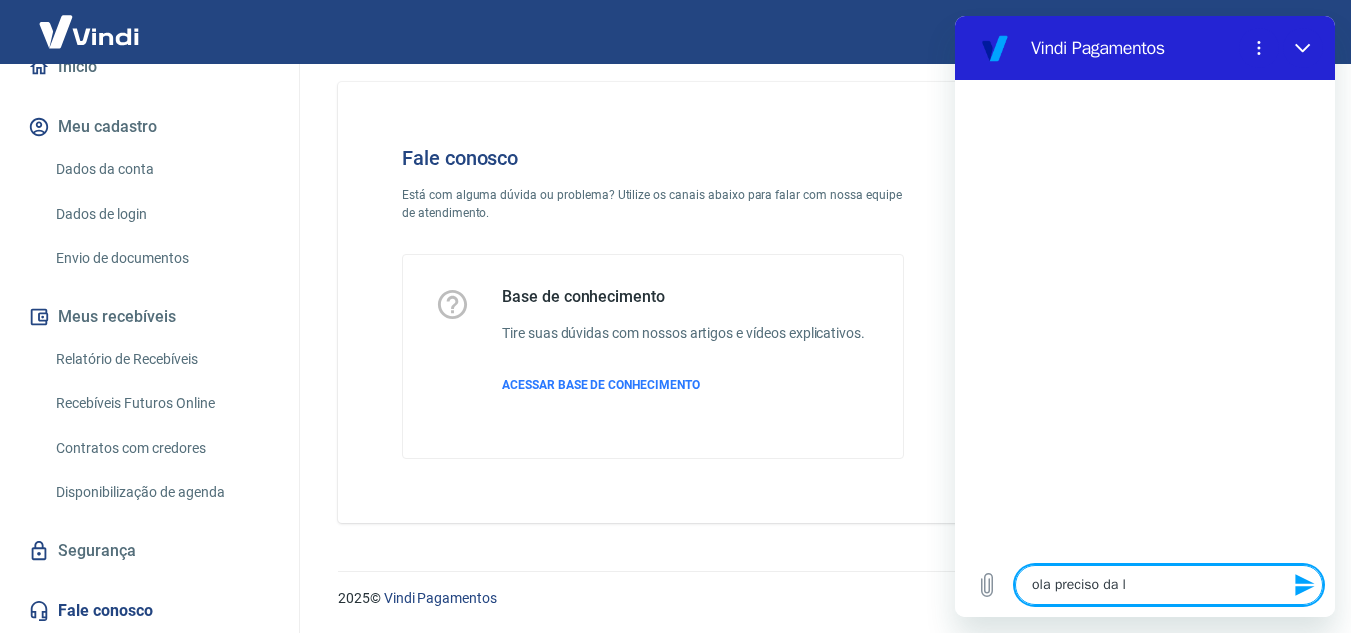 type on "ola preciso da li" 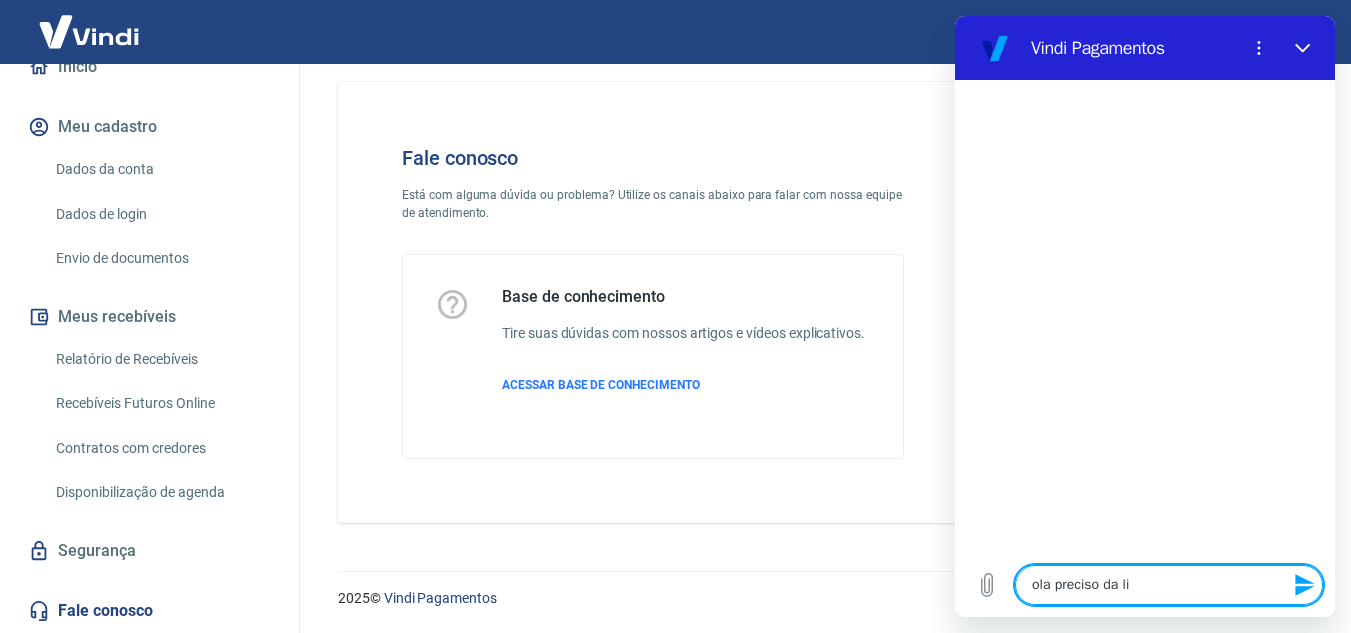 type on "ola preciso da lib" 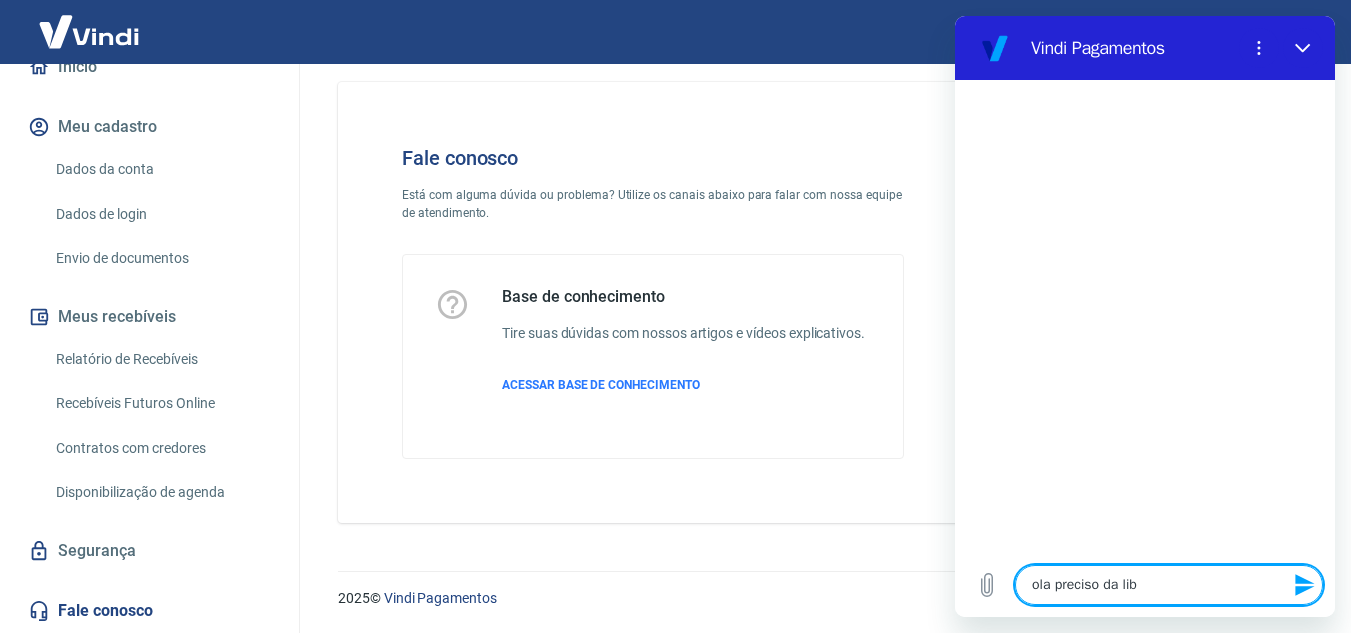 type on "ola preciso da libe" 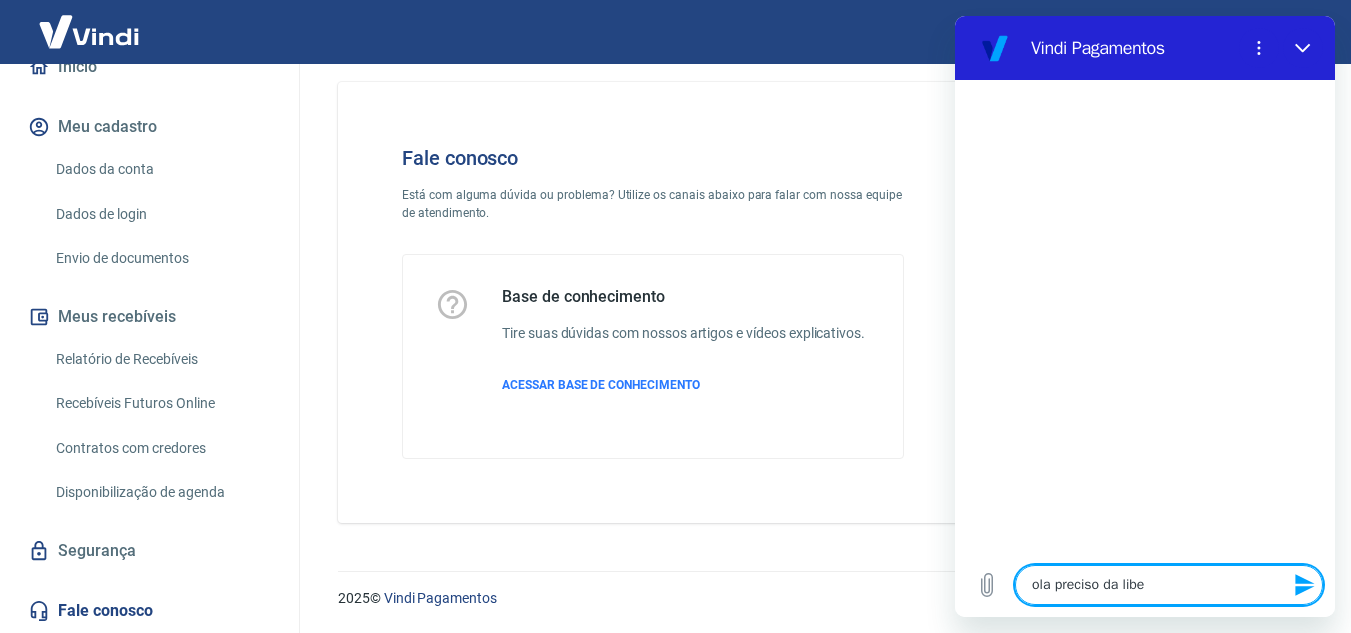 type on "ola preciso da liber" 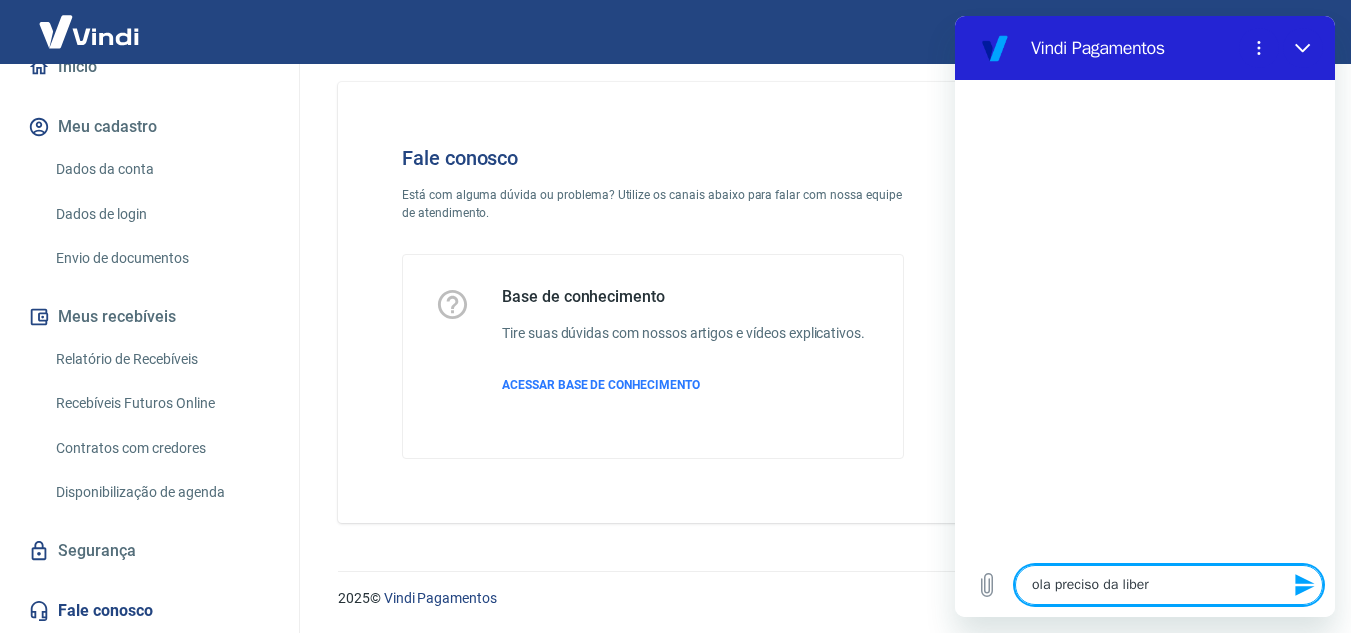 type on "ola preciso da libera" 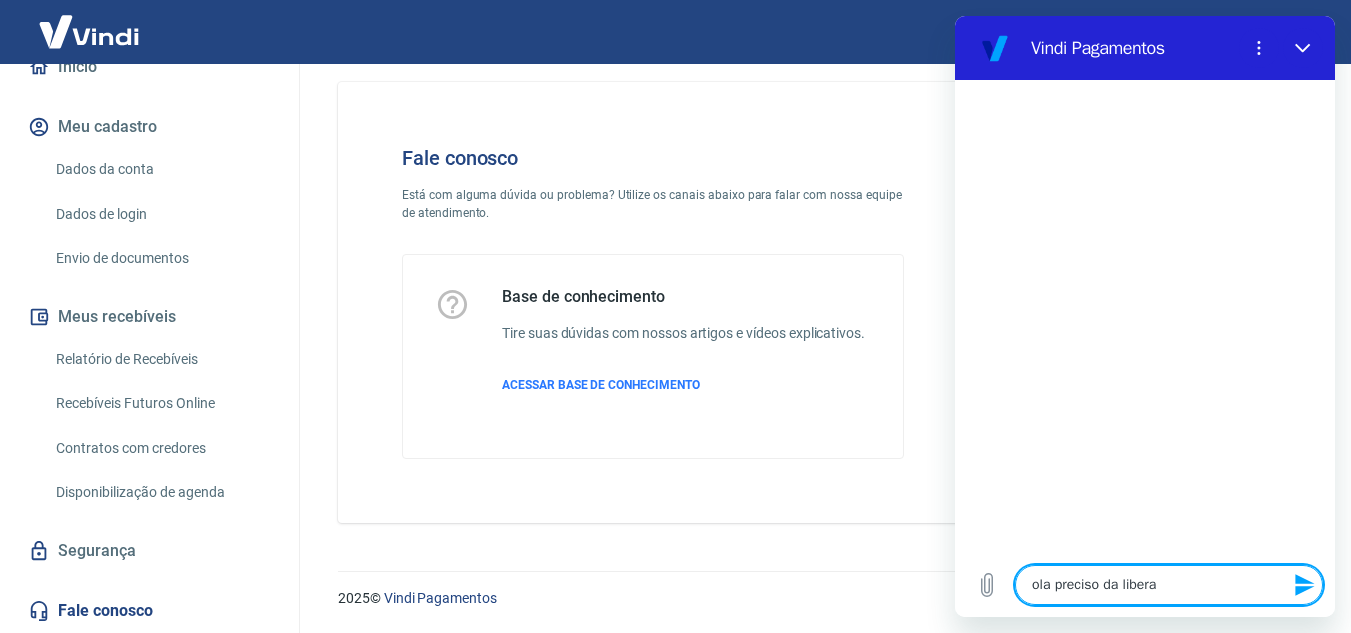 type on "ola preciso da liberaç" 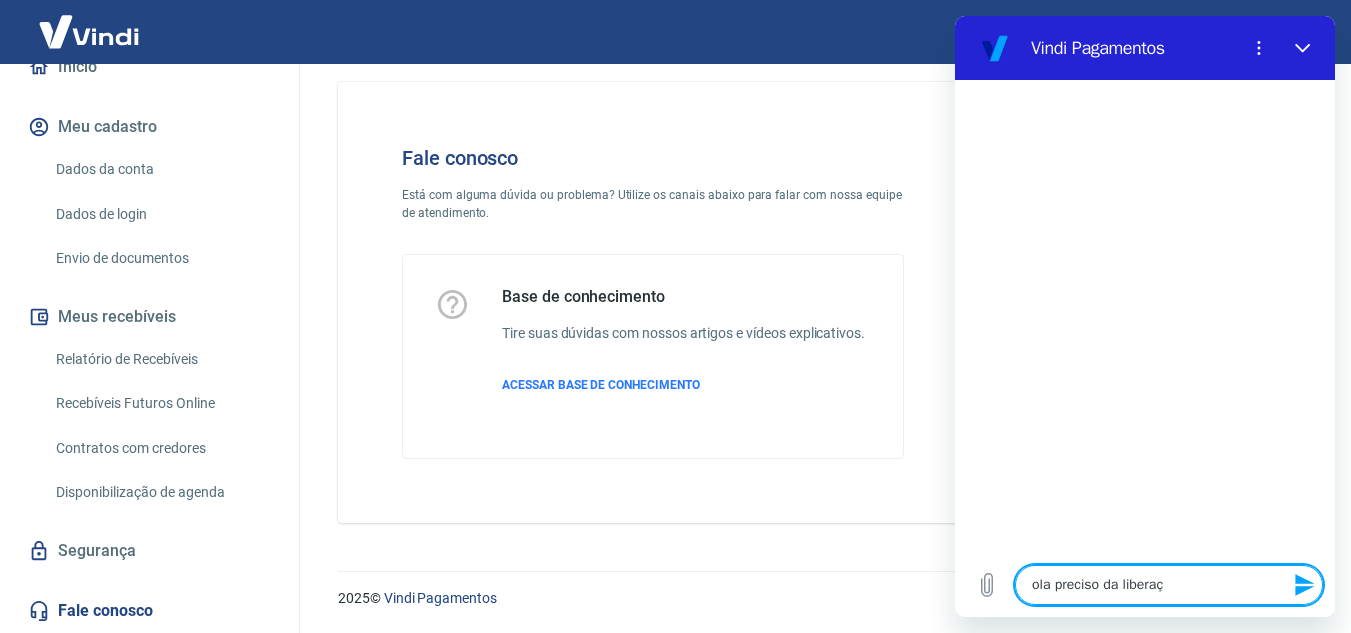 type on "ola preciso da liberaçã" 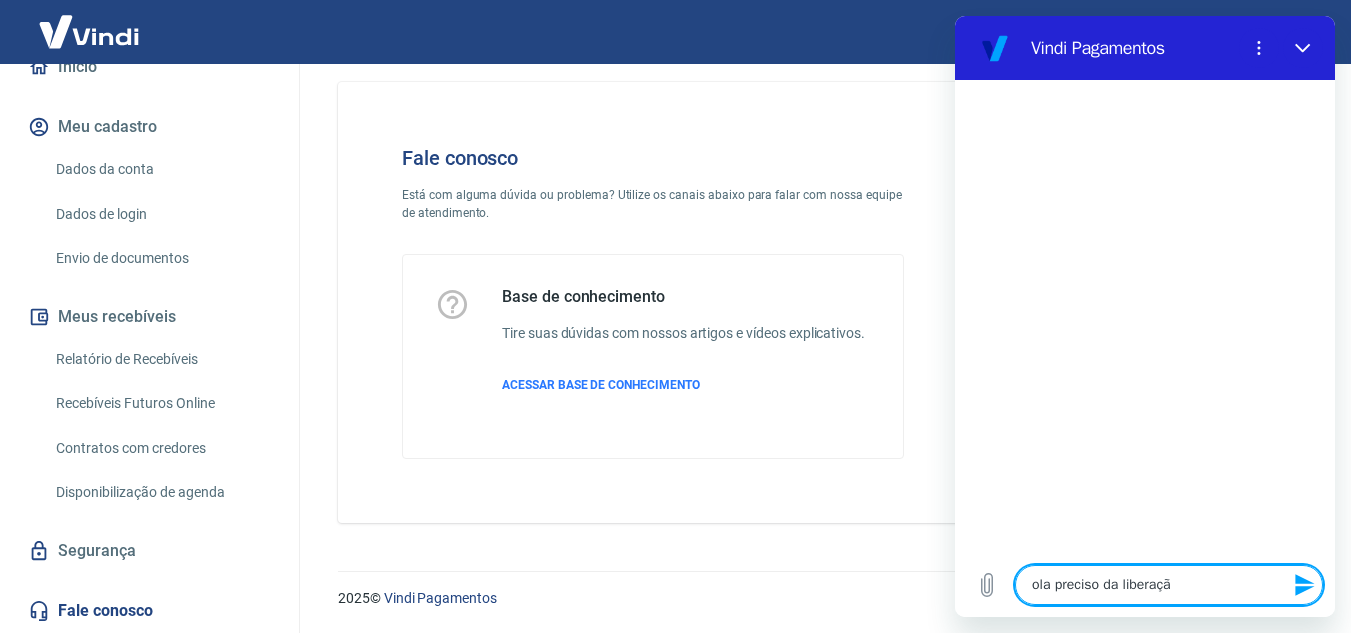 type on "ola preciso da liberação" 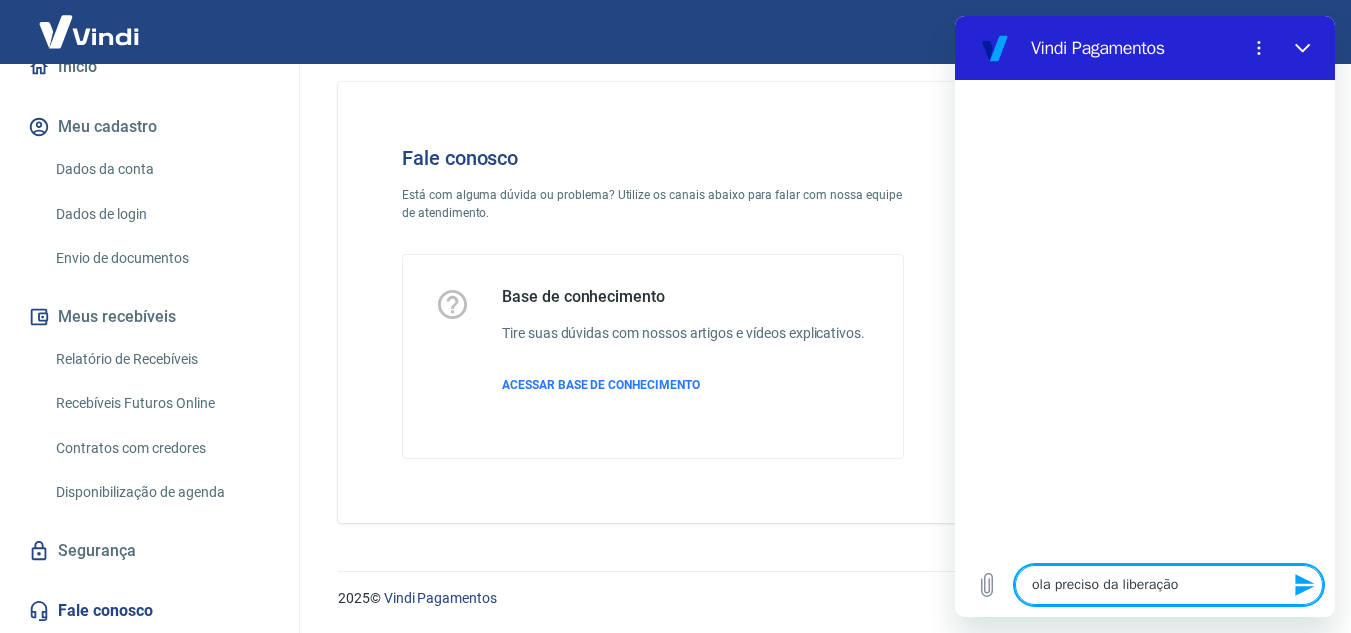 type on "ola preciso da liberação" 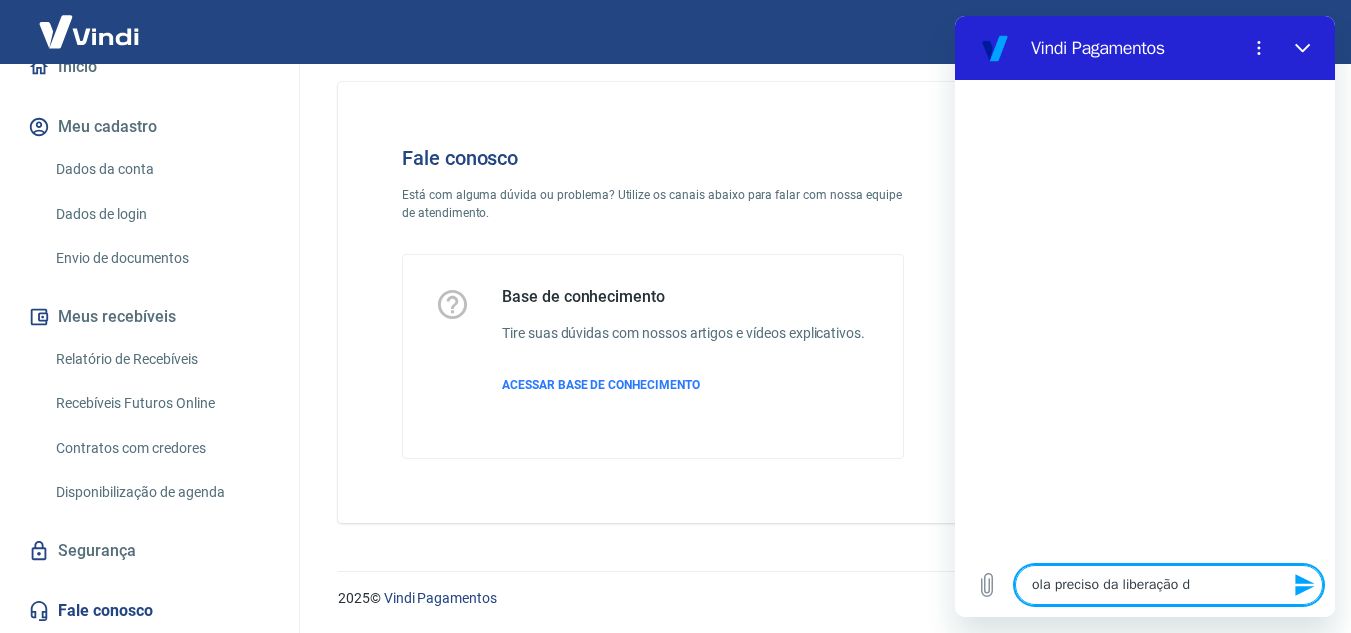 type on "ola preciso da liberação do" 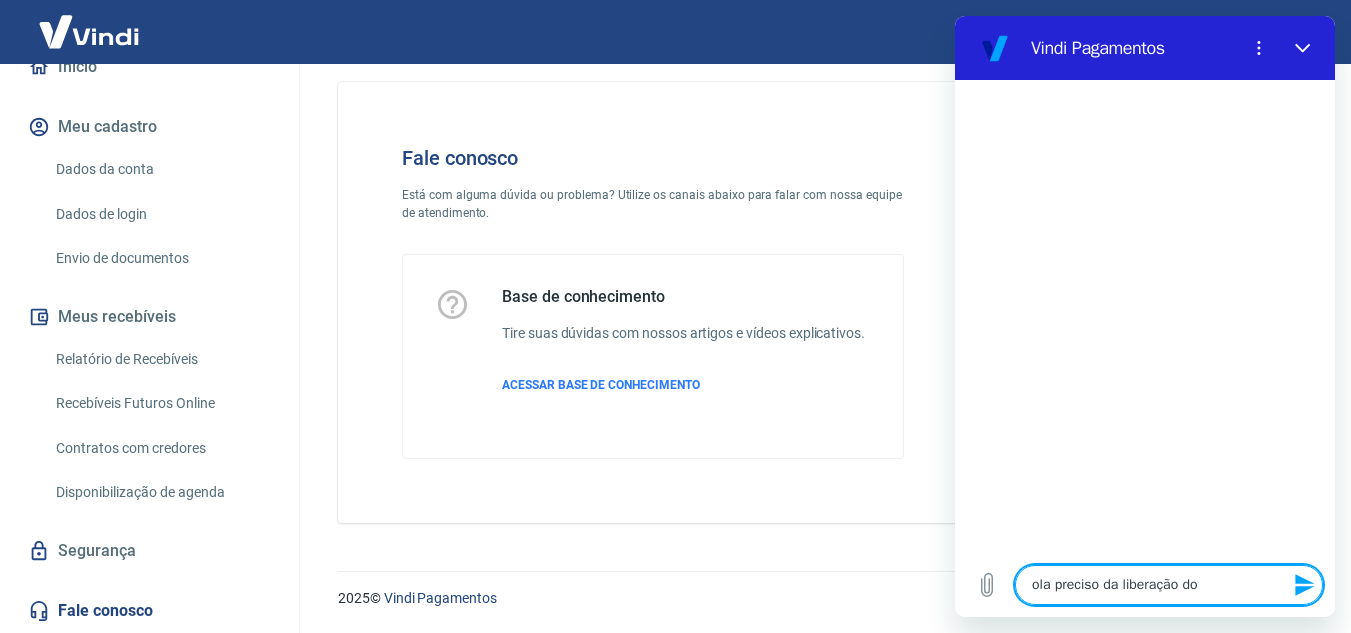 type on "ola preciso da liberação do" 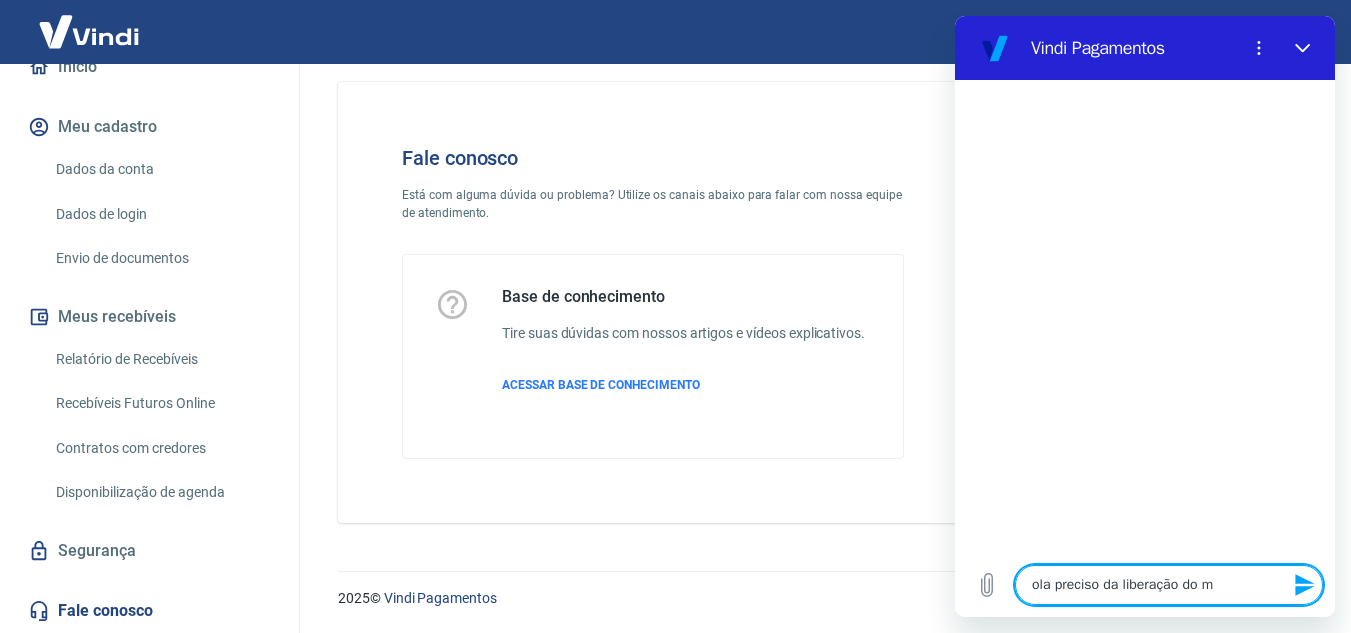 type on "ola preciso da liberação do me" 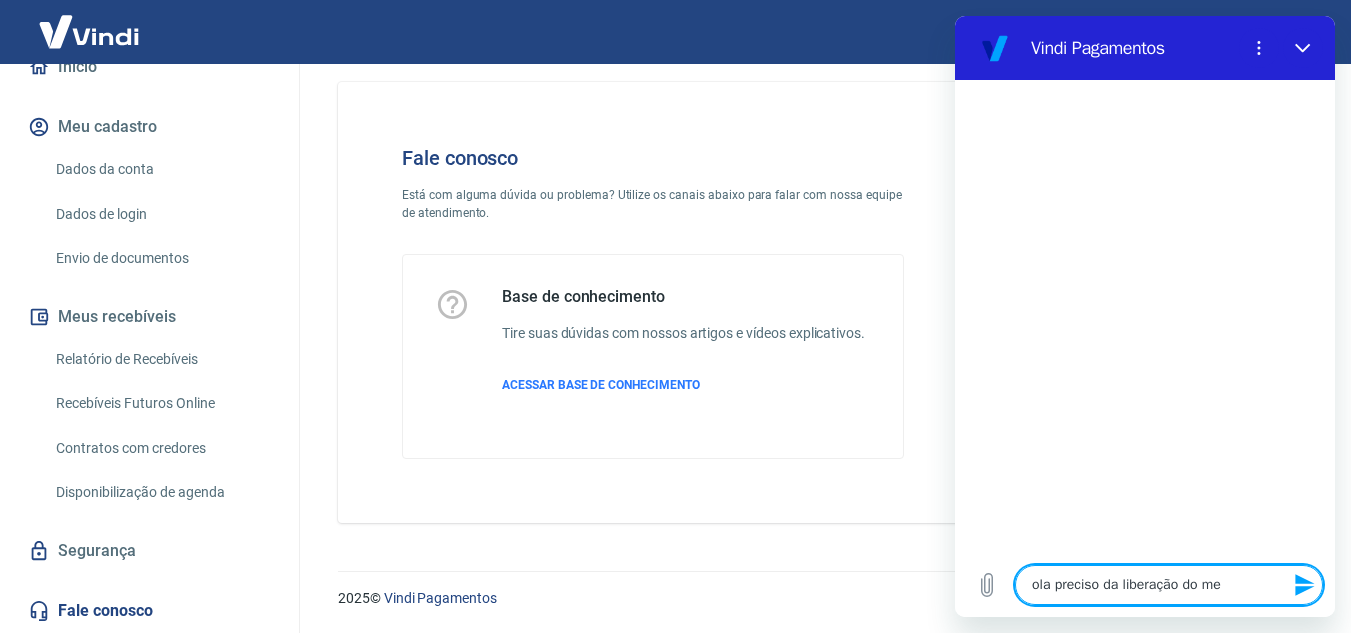 type on "ola preciso da liberação do meu" 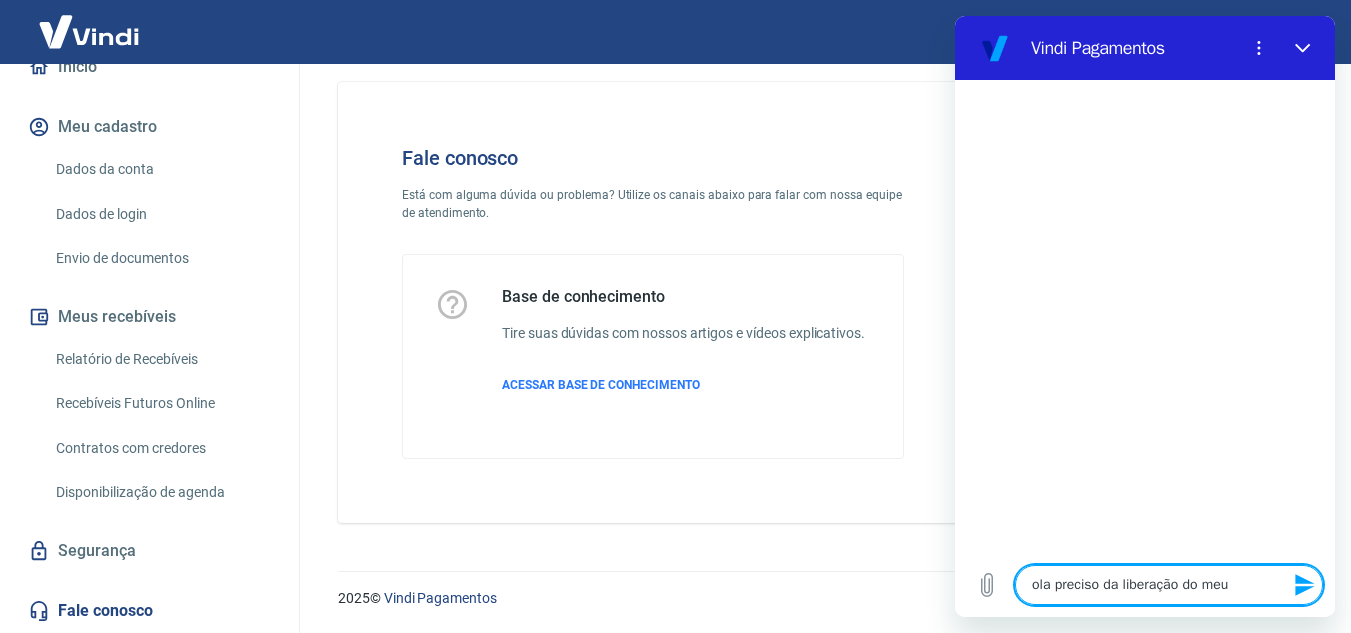 type on "ola preciso da liberação do meu" 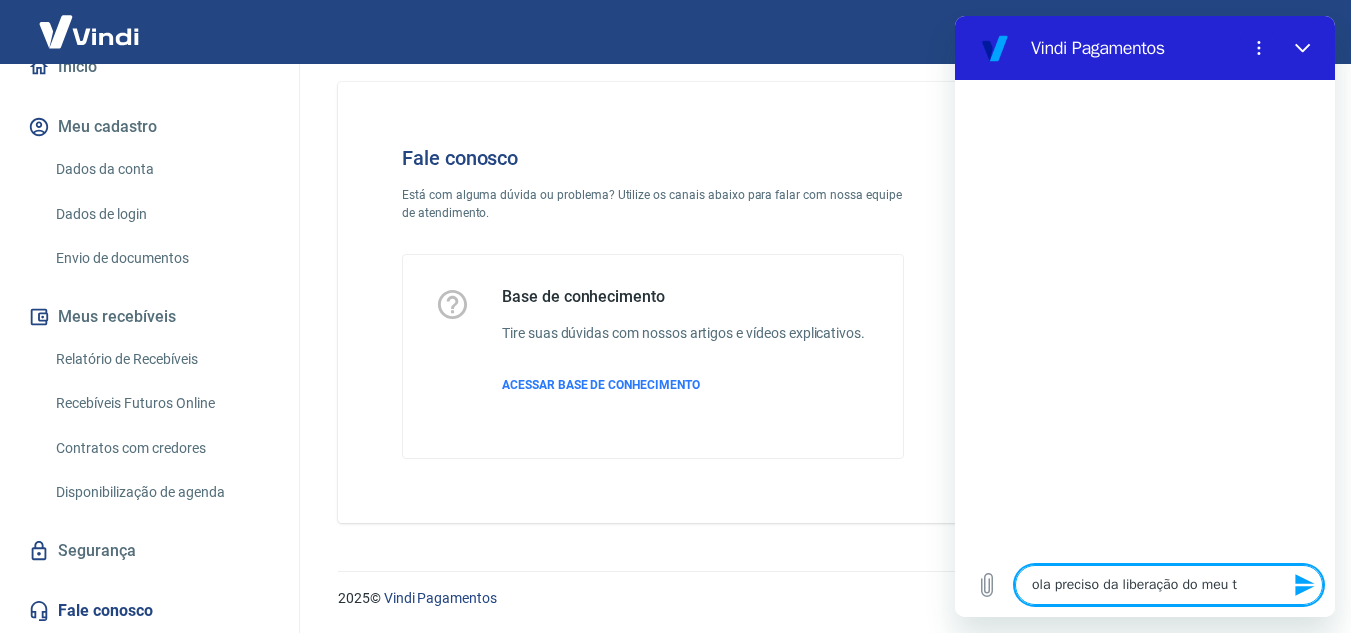 type on "ola preciso da liberação do meu to" 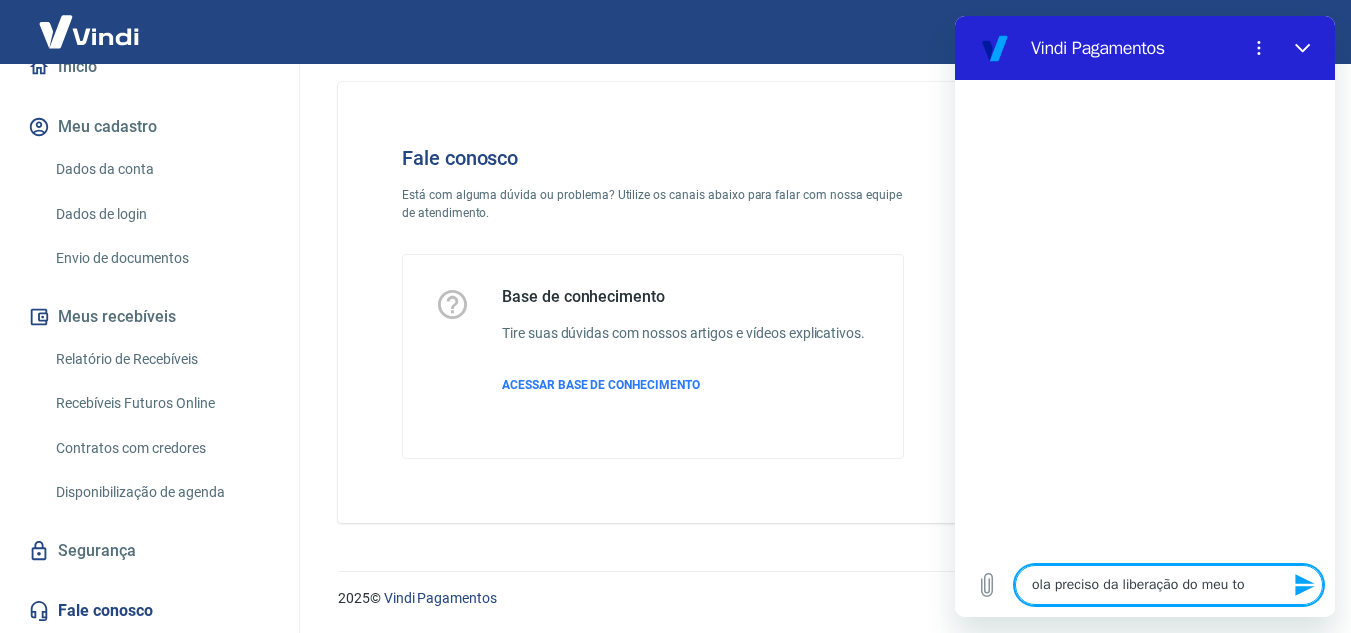 type on "ola preciso da liberação do meu tok" 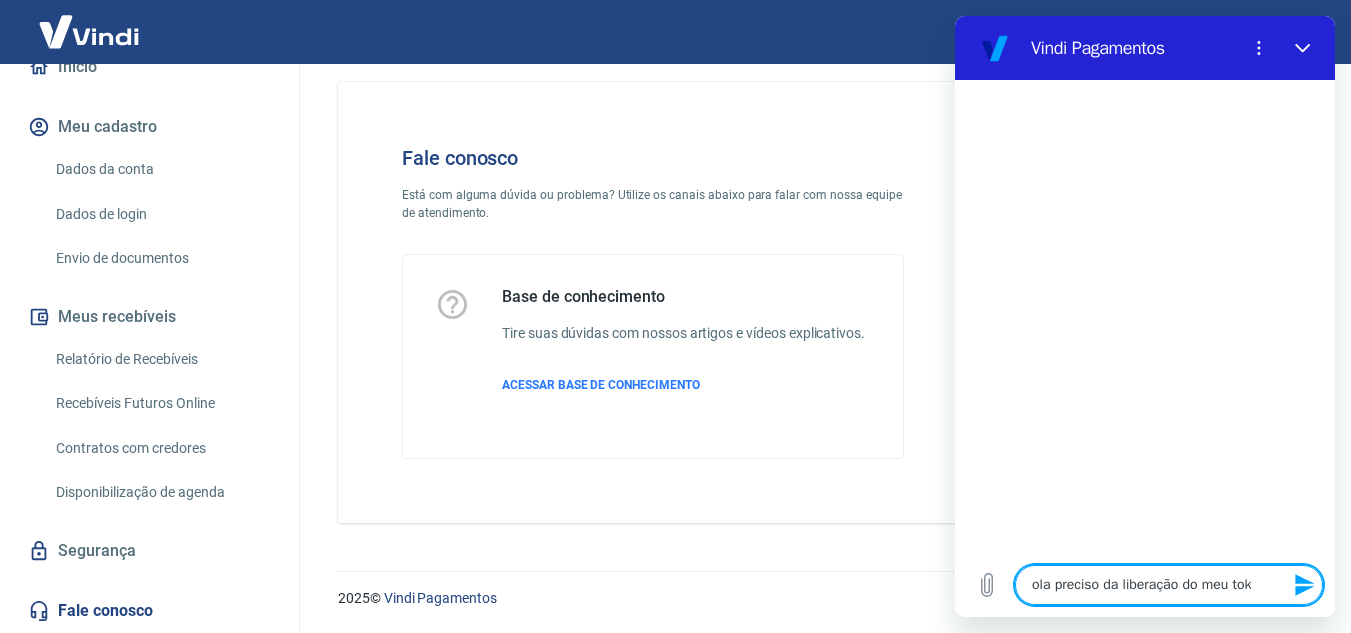type on "ola preciso da liberação do meu toke" 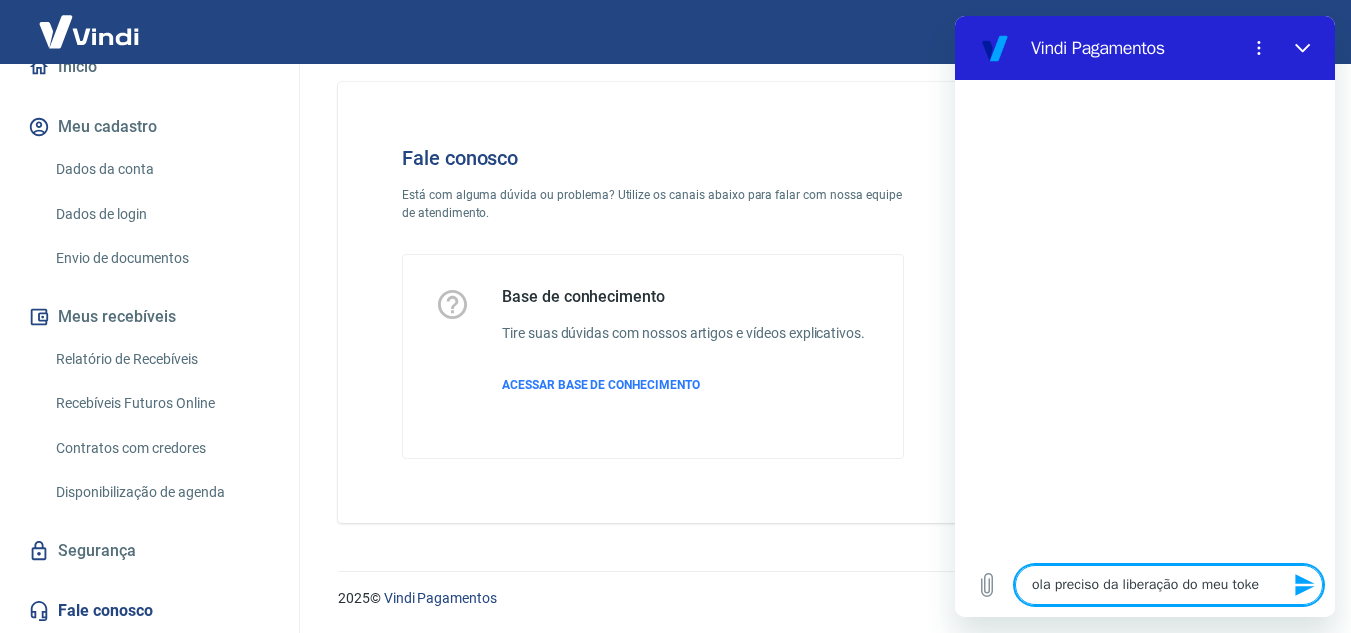 type on "ola preciso da liberação do meu token" 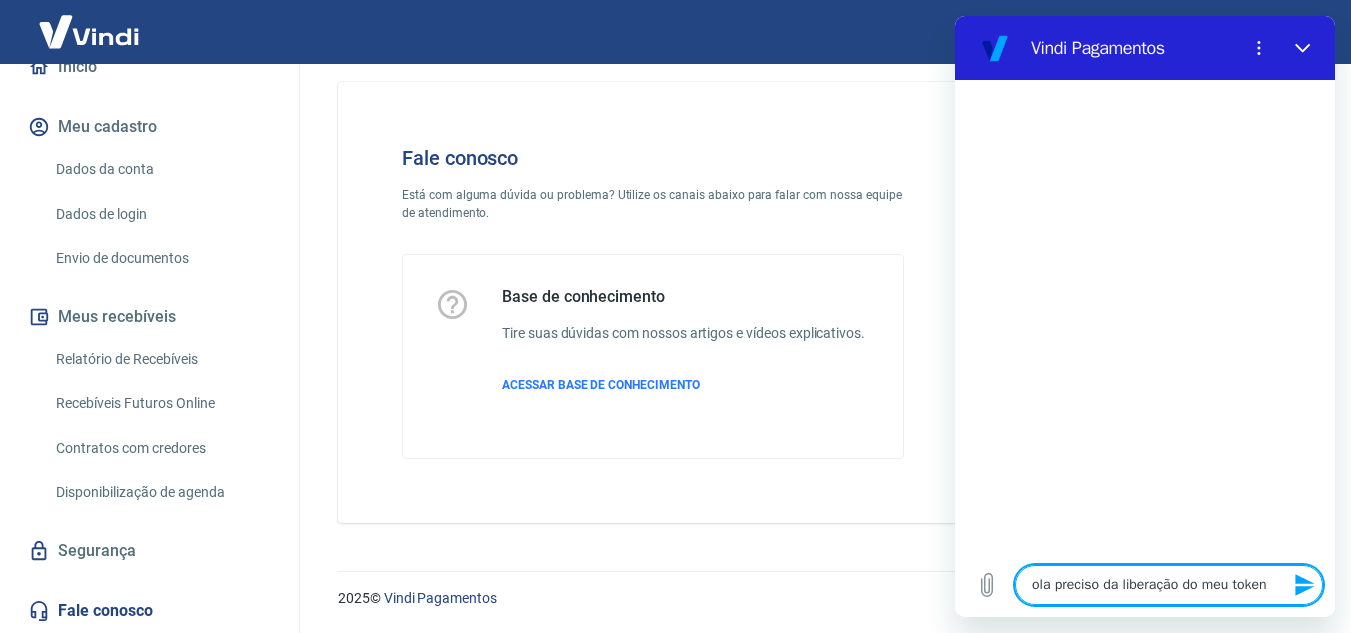 type on "x" 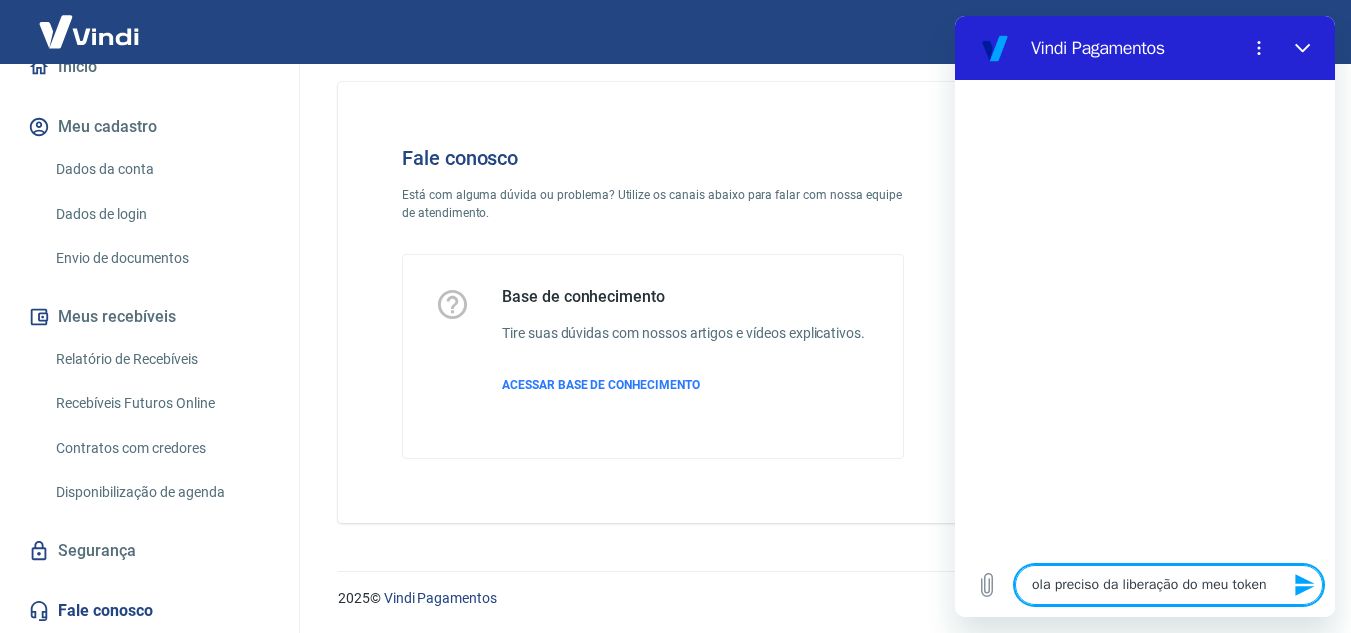 type 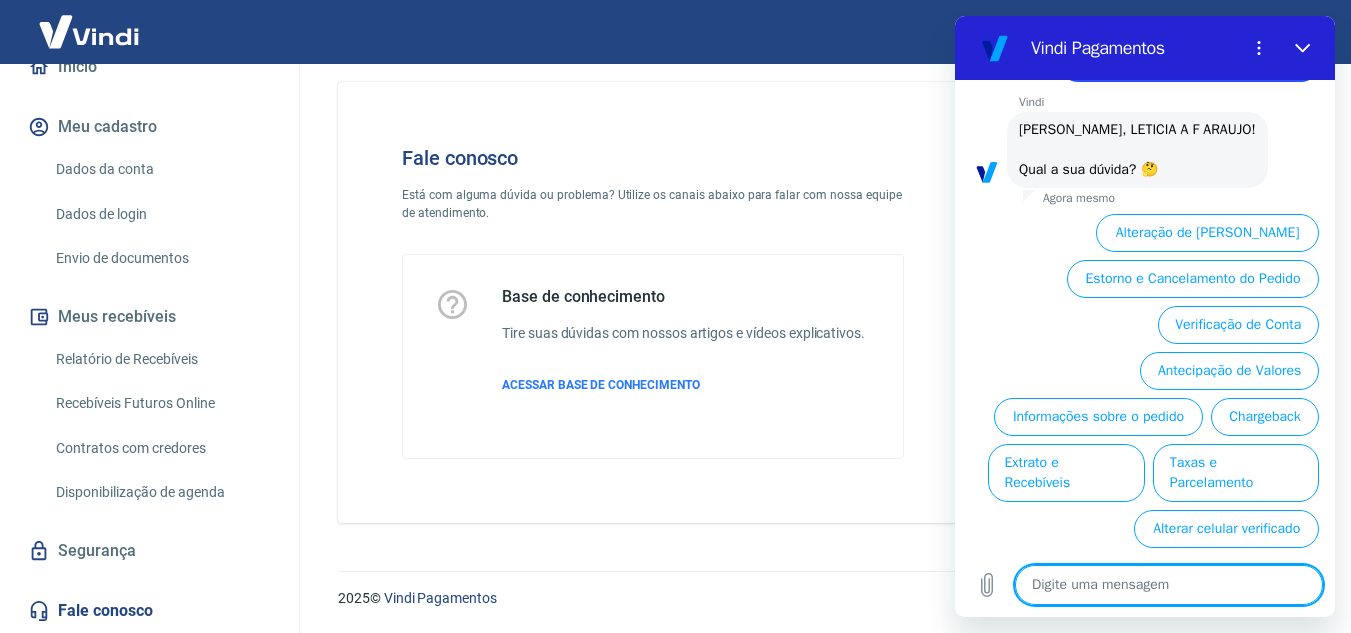 scroll, scrollTop: 100, scrollLeft: 0, axis: vertical 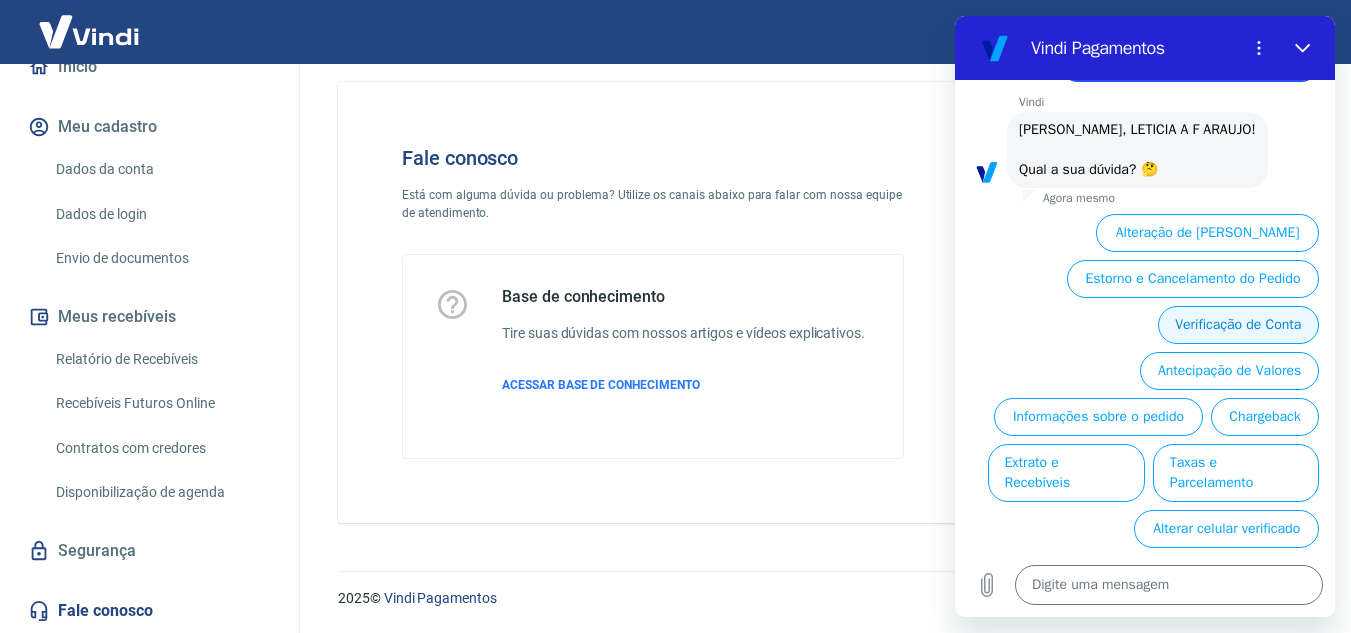 click on "Verificação de Conta" at bounding box center (1238, 325) 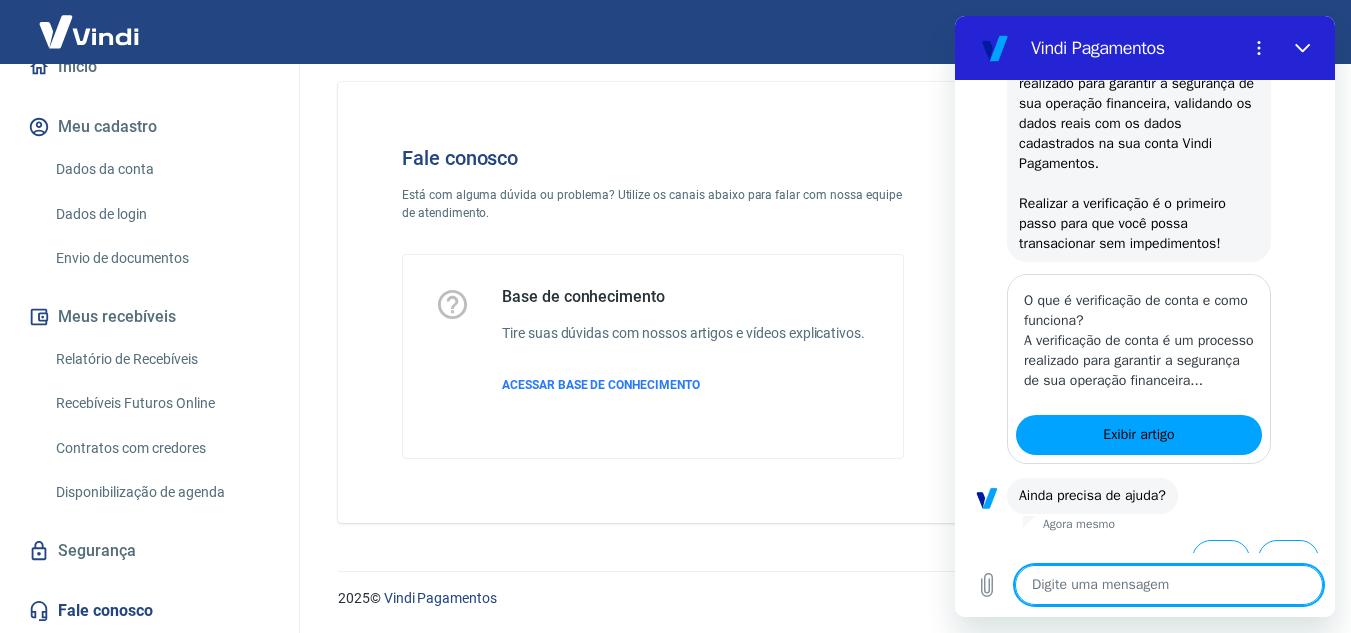 scroll, scrollTop: 344, scrollLeft: 0, axis: vertical 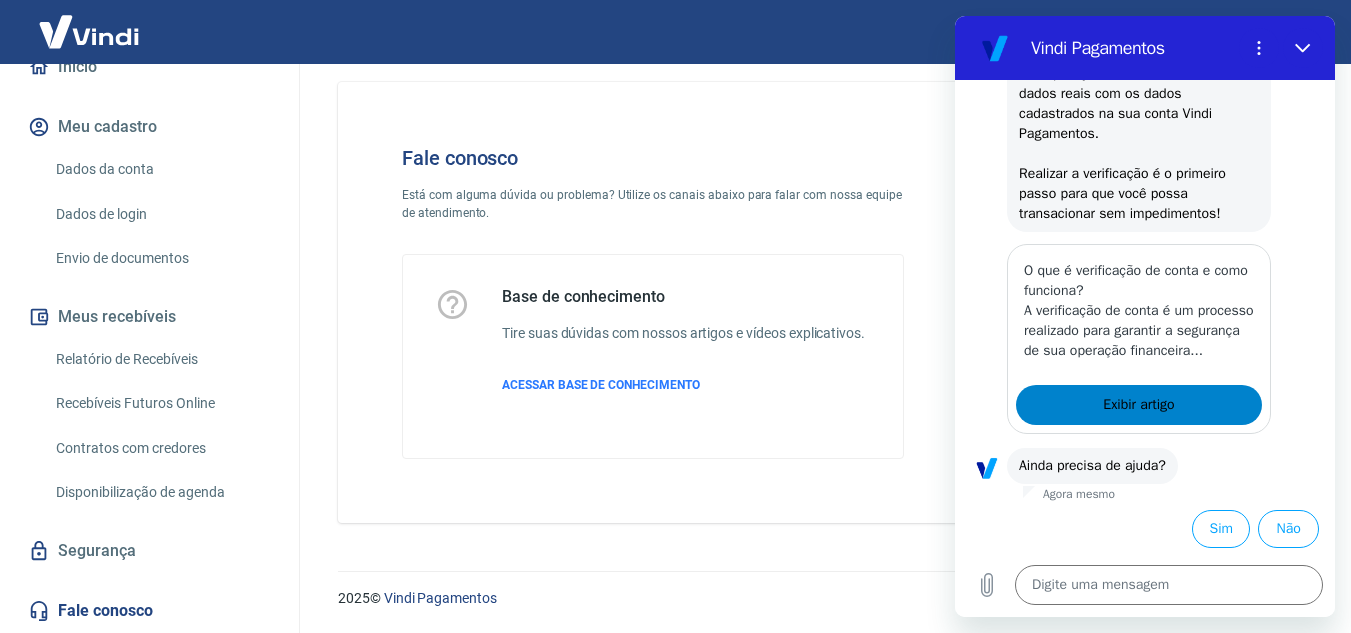 click on "Exibir artigo" at bounding box center [1138, 405] 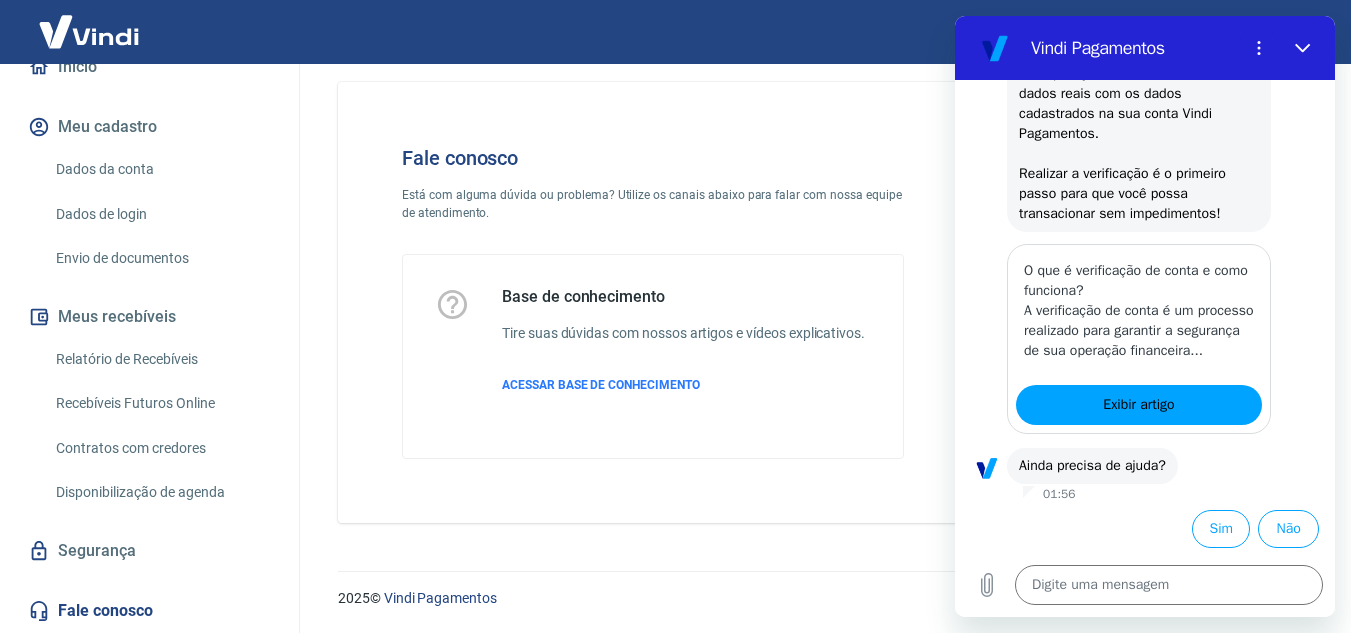 scroll, scrollTop: 0, scrollLeft: 0, axis: both 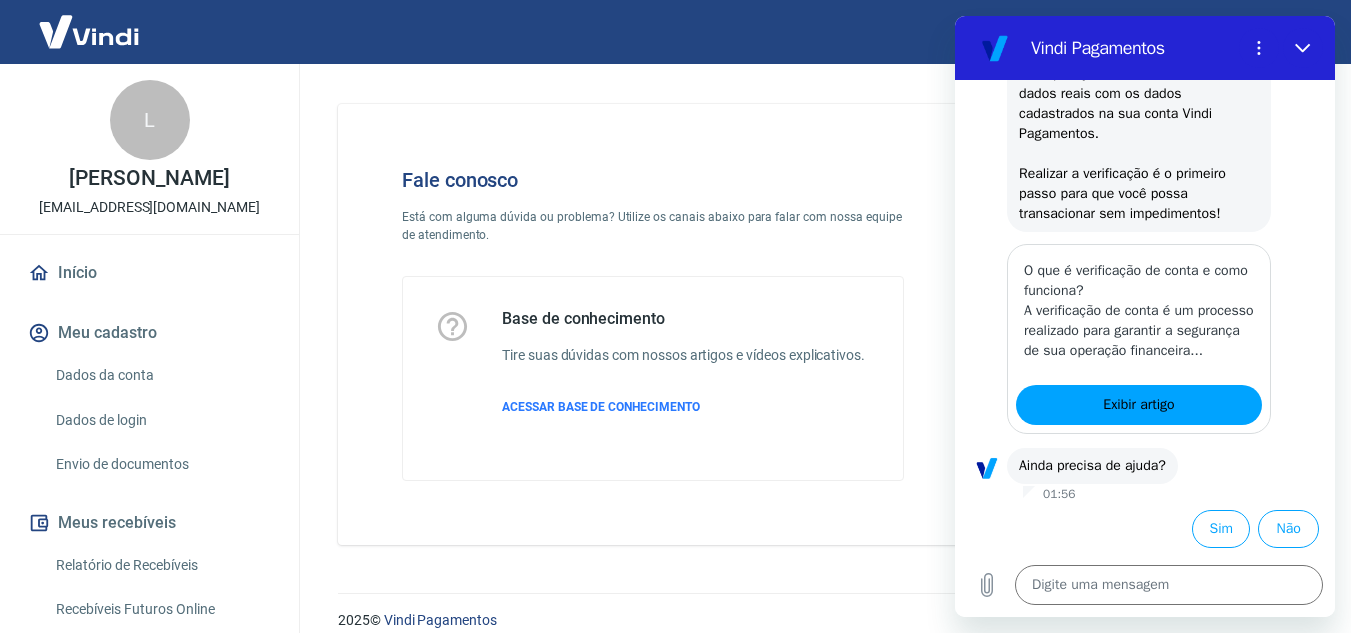 click on "Meu cadastro" at bounding box center [149, 333] 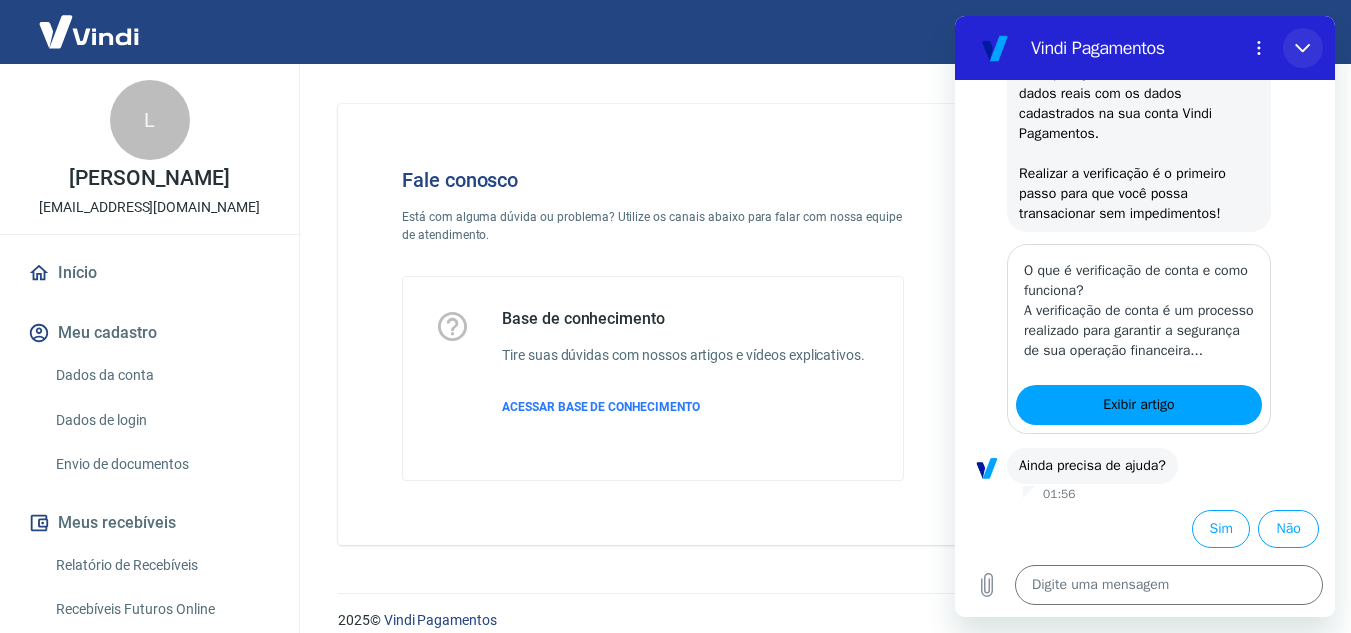click at bounding box center [1303, 48] 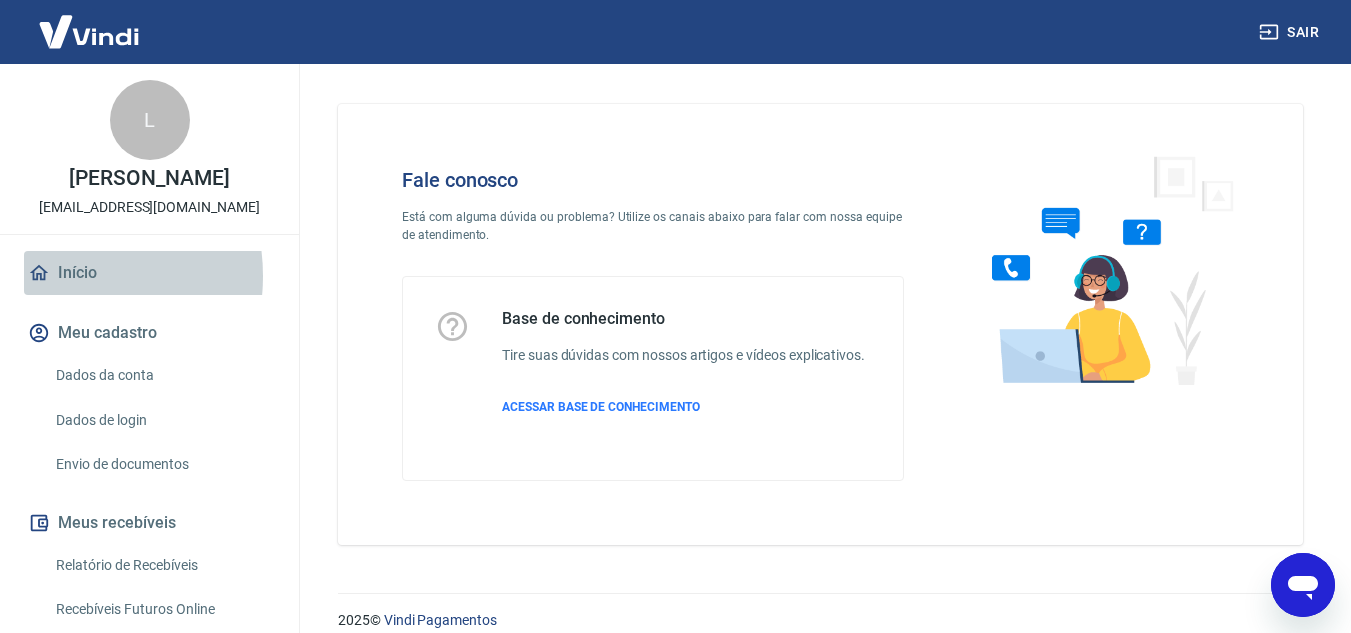 click on "Início" at bounding box center [149, 273] 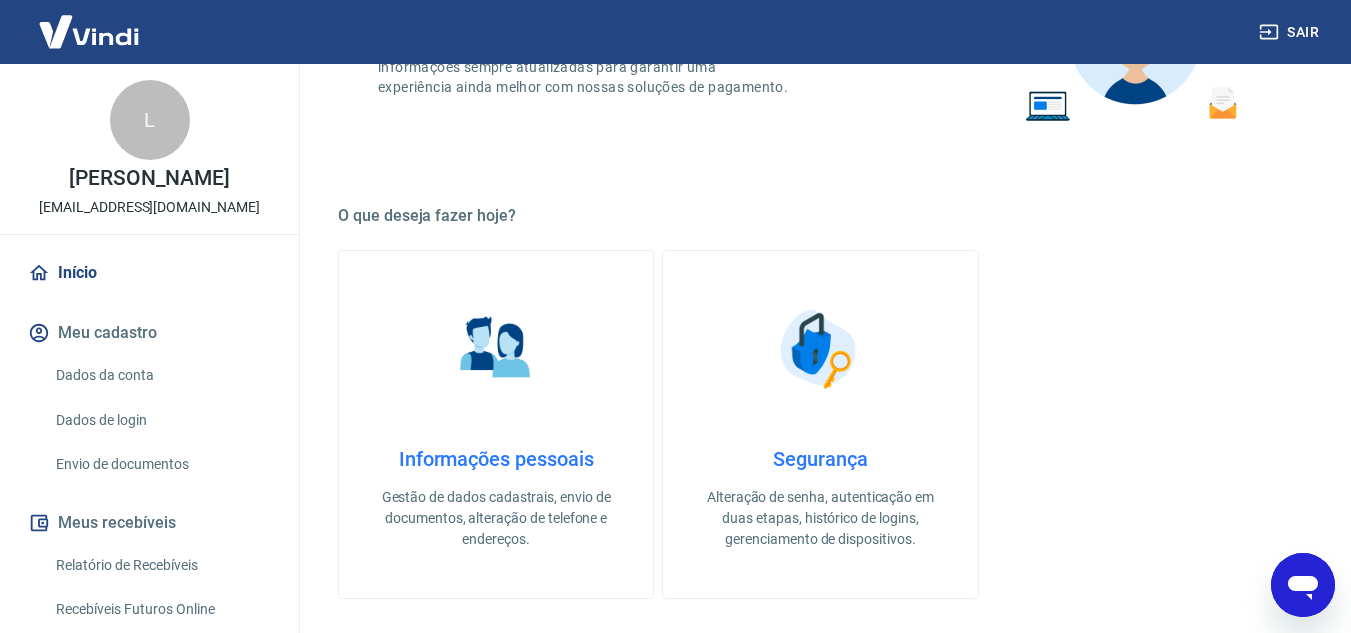 scroll, scrollTop: 500, scrollLeft: 0, axis: vertical 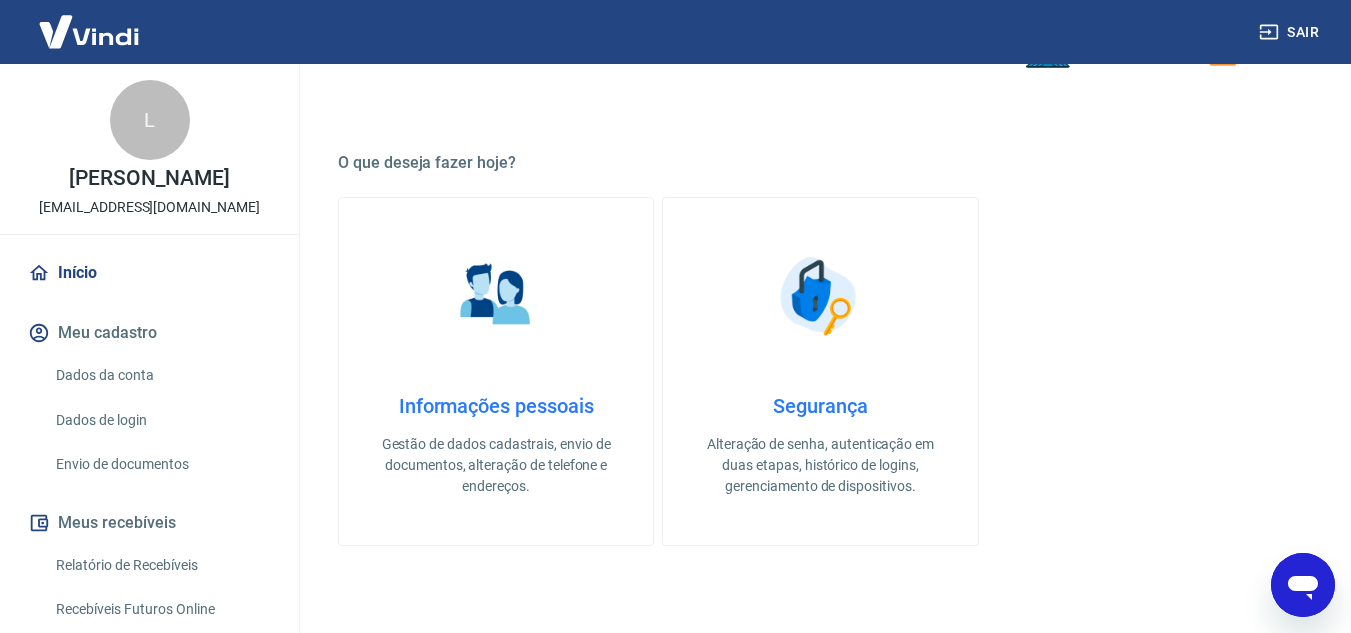 click on "Informações pessoais Gestão de dados cadastrais, envio de documentos, alteração de telefone e endereços." at bounding box center [496, 445] 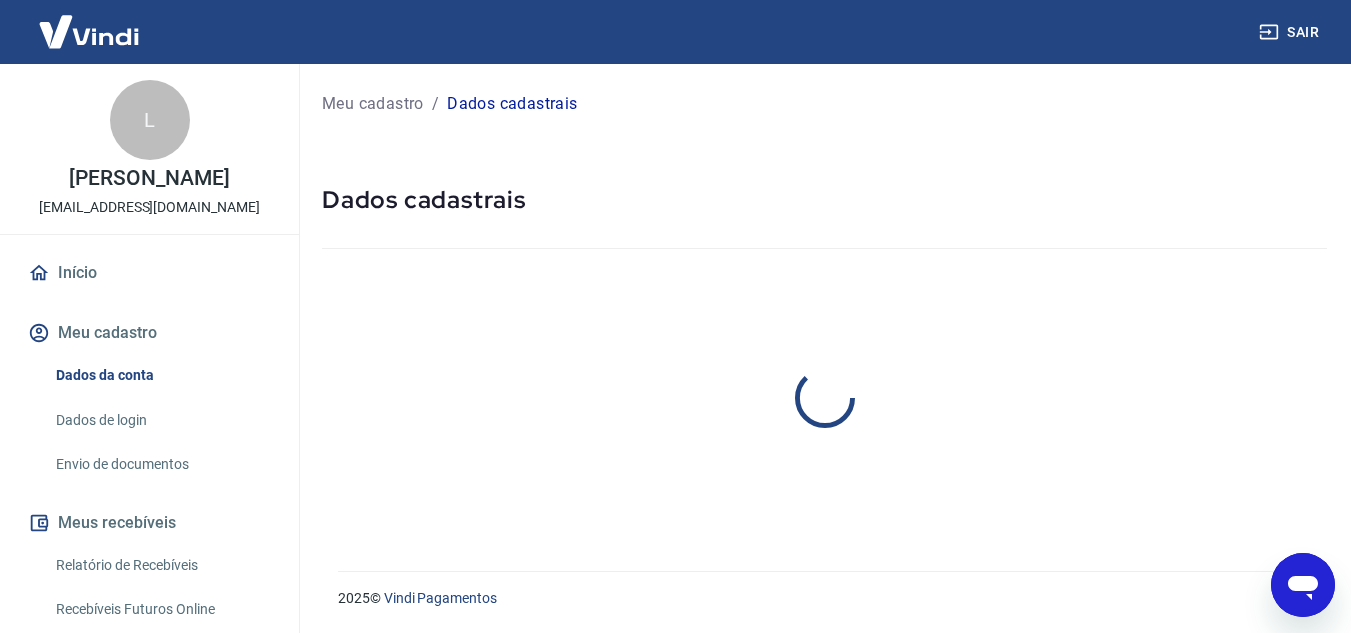 scroll, scrollTop: 0, scrollLeft: 0, axis: both 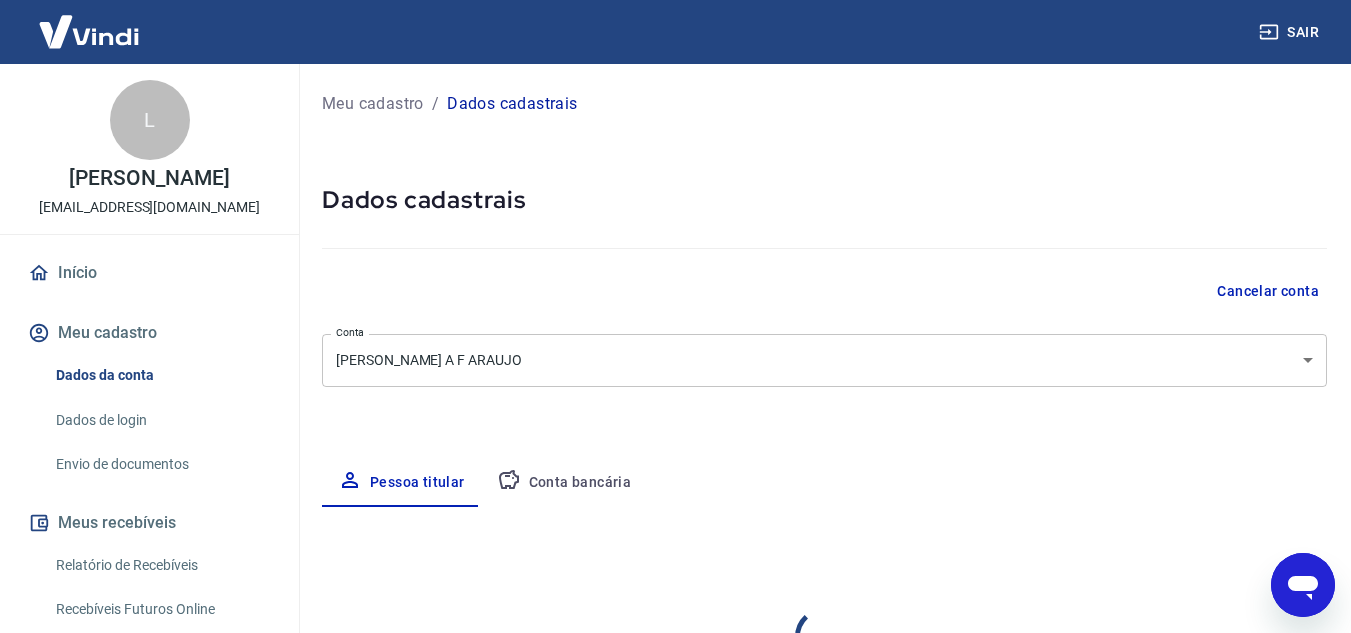 select on "RJ" 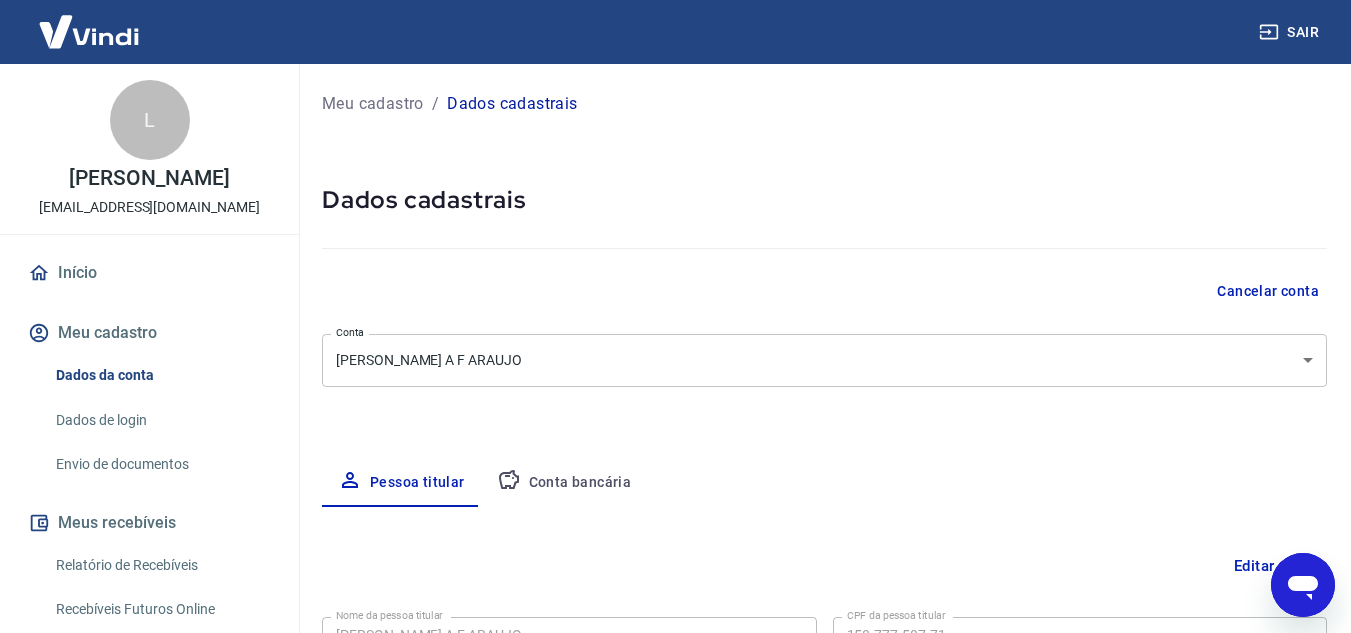 click on "Sair L [PERSON_NAME] [EMAIL_ADDRESS][DOMAIN_NAME] Início Meu cadastro Dados da conta Dados de login Envio de documentos Meus recebíveis Relatório de Recebíveis Recebíveis Futuros Online Contratos com credores Disponibilização de agenda Segurança Fale conosco Meu cadastro / Dados cadastrais Dados cadastrais Cancelar conta Conta LETICIA A F ARAUJO [object Object] [PERSON_NAME] titular Conta bancária Editar nome Nome da pessoa titular [PERSON_NAME] A F ARAUJO Nome da pessoa titular CPF da pessoa titular 158.777.507-71 CPF da pessoa titular Atenção! Seus recebimentos podem ficar temporariamente bloqueados se o nome da pessoa titular for editado. Salvar Cancelar Endereço Editar endereço CEP 21755-100 CEP [GEOGRAPHIC_DATA] [GEOGRAPHIC_DATA] Número Complemento CASA 1 Complemento [GEOGRAPHIC_DATA] [GEOGRAPHIC_DATA] [GEOGRAPHIC_DATA] [GEOGRAPHIC_DATA] [GEOGRAPHIC_DATA] [GEOGRAPHIC_DATA] [GEOGRAPHIC_DATA] [GEOGRAPHIC_DATA] [GEOGRAPHIC_DATA] [GEOGRAPHIC_DATA] [GEOGRAPHIC_DATA] [GEOGRAPHIC_DATA] [GEOGRAPHIC_DATA] [GEOGRAPHIC_DATA] [GEOGRAPHIC_DATA] [GEOGRAPHIC_DATA] [GEOGRAPHIC_DATA] [GEOGRAPHIC_DATA] [GEOGRAPHIC_DATA]" at bounding box center [675, 316] 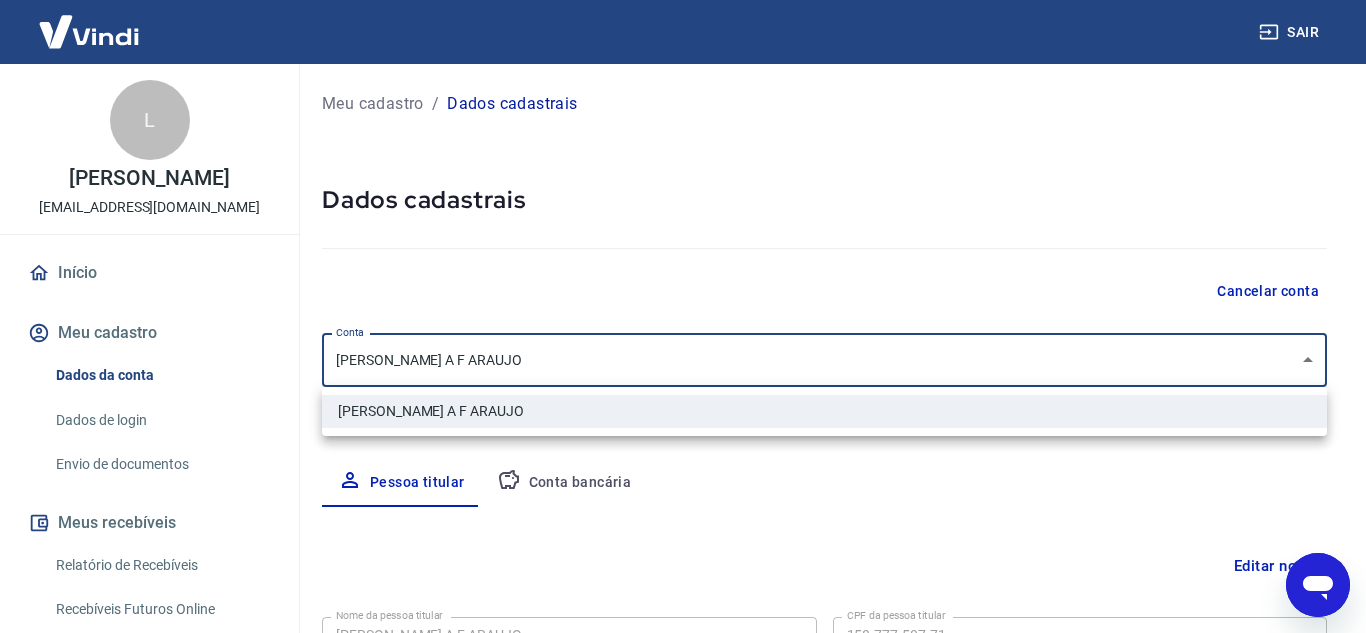 click at bounding box center [683, 316] 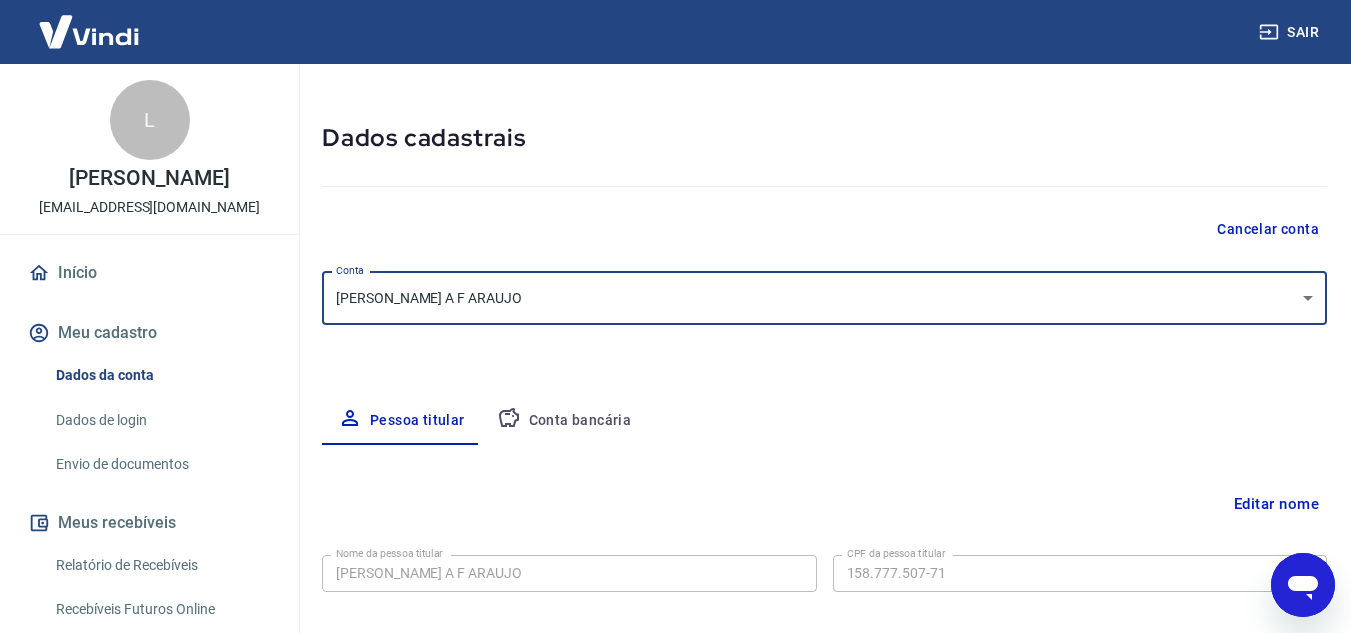 scroll, scrollTop: 0, scrollLeft: 0, axis: both 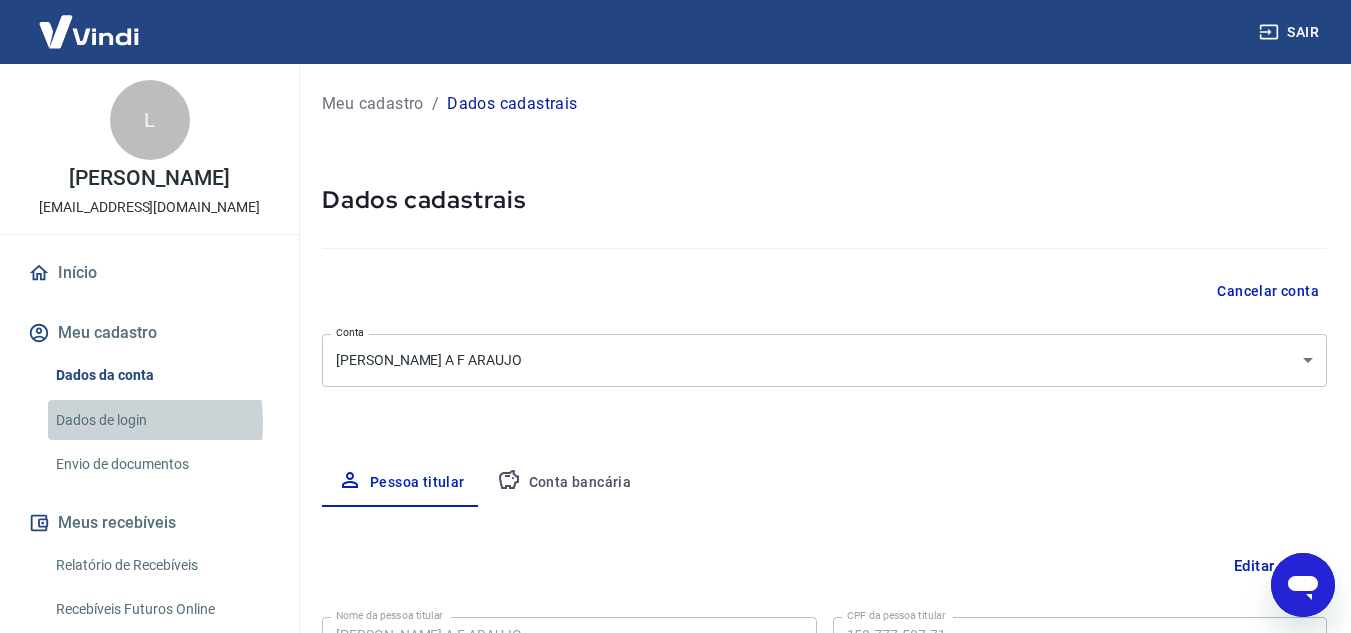 click on "Dados de login" at bounding box center (161, 420) 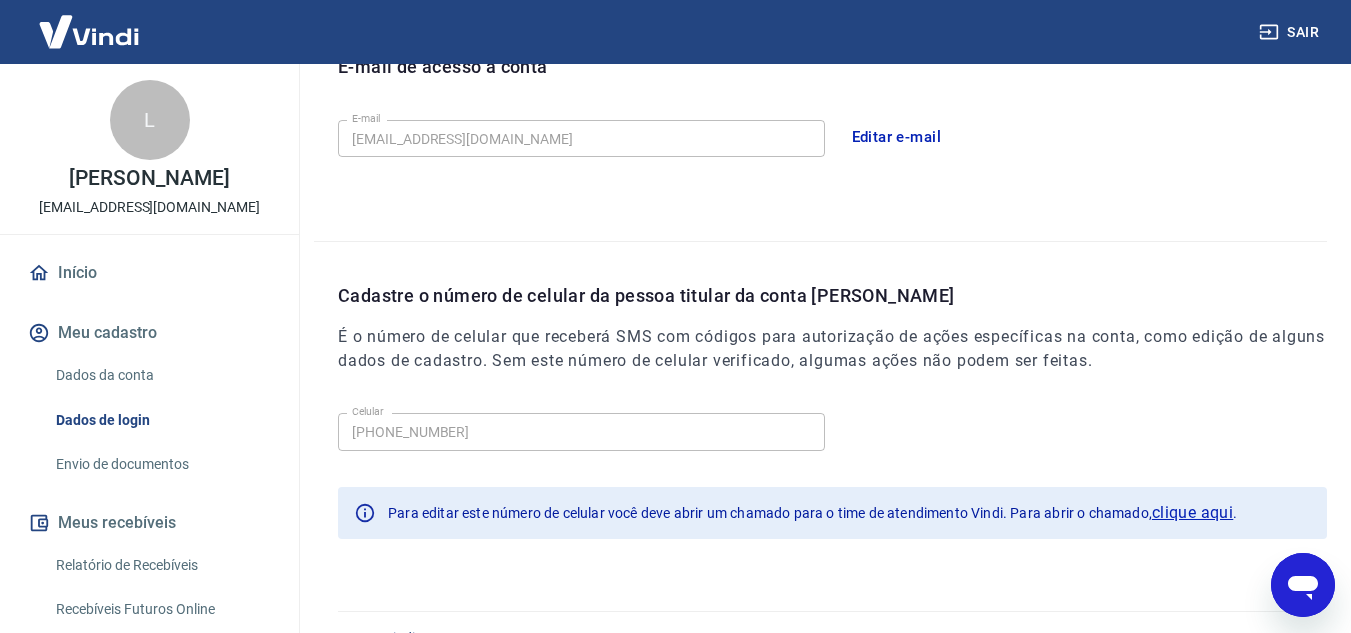 scroll, scrollTop: 600, scrollLeft: 0, axis: vertical 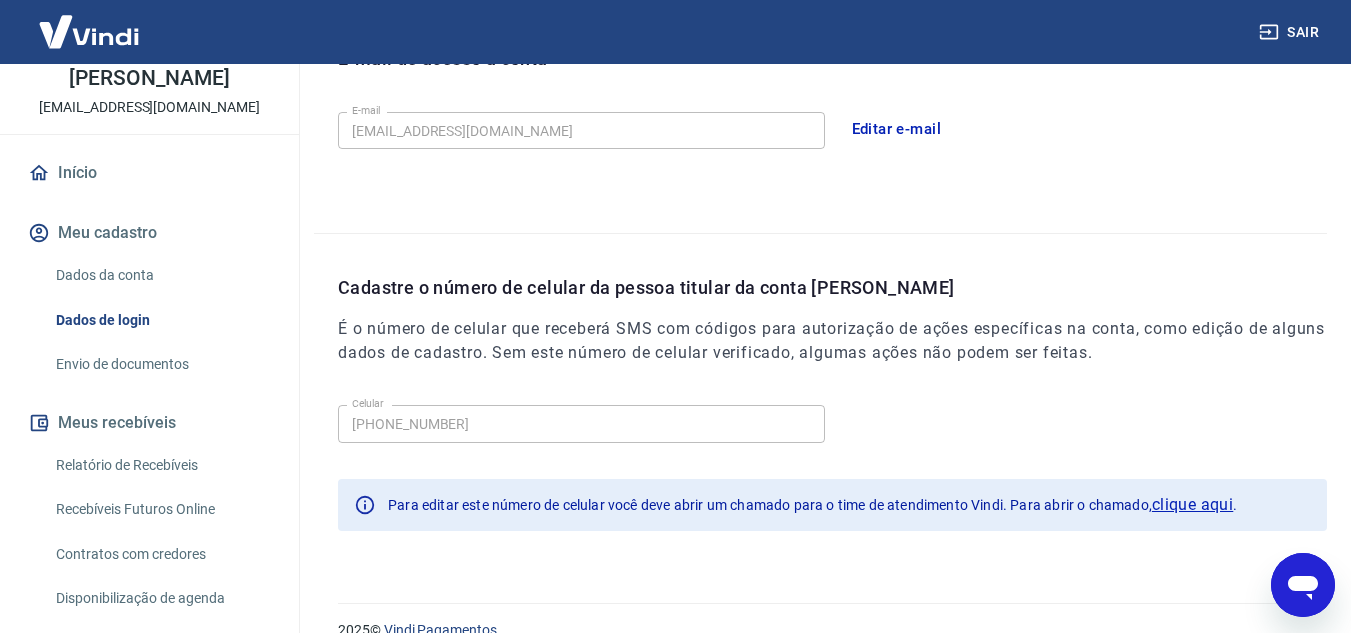click on "Envio de documentos" at bounding box center (161, 364) 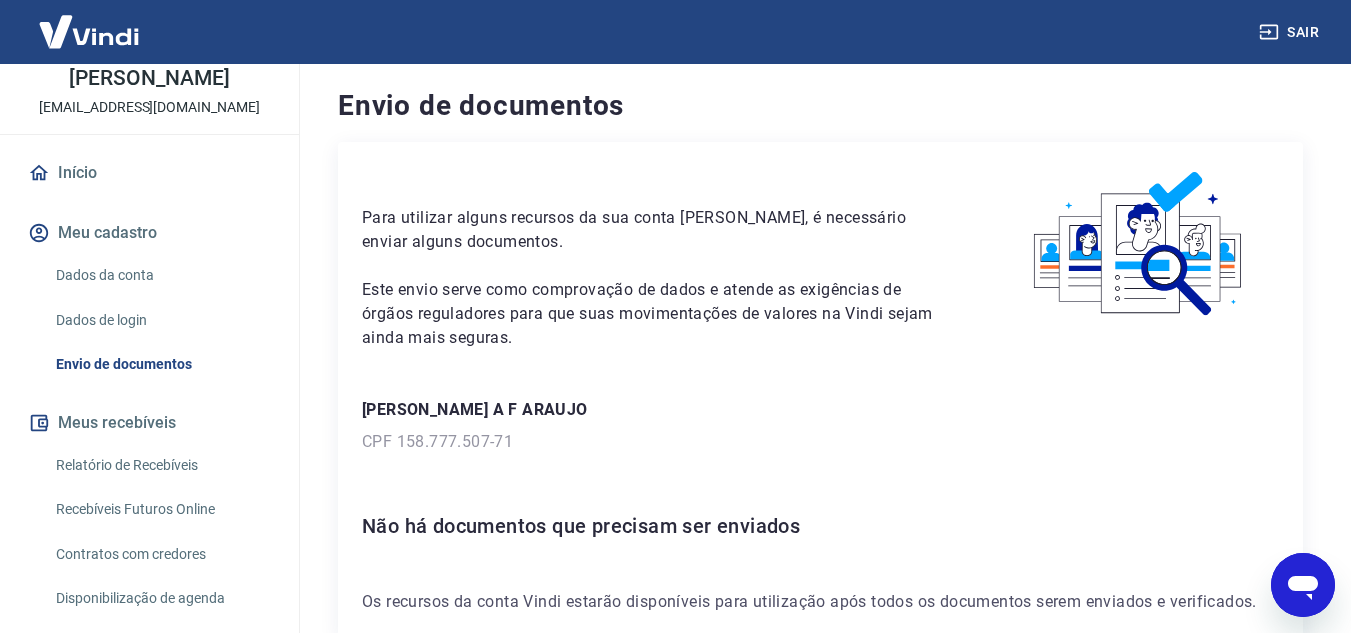 scroll, scrollTop: 0, scrollLeft: 0, axis: both 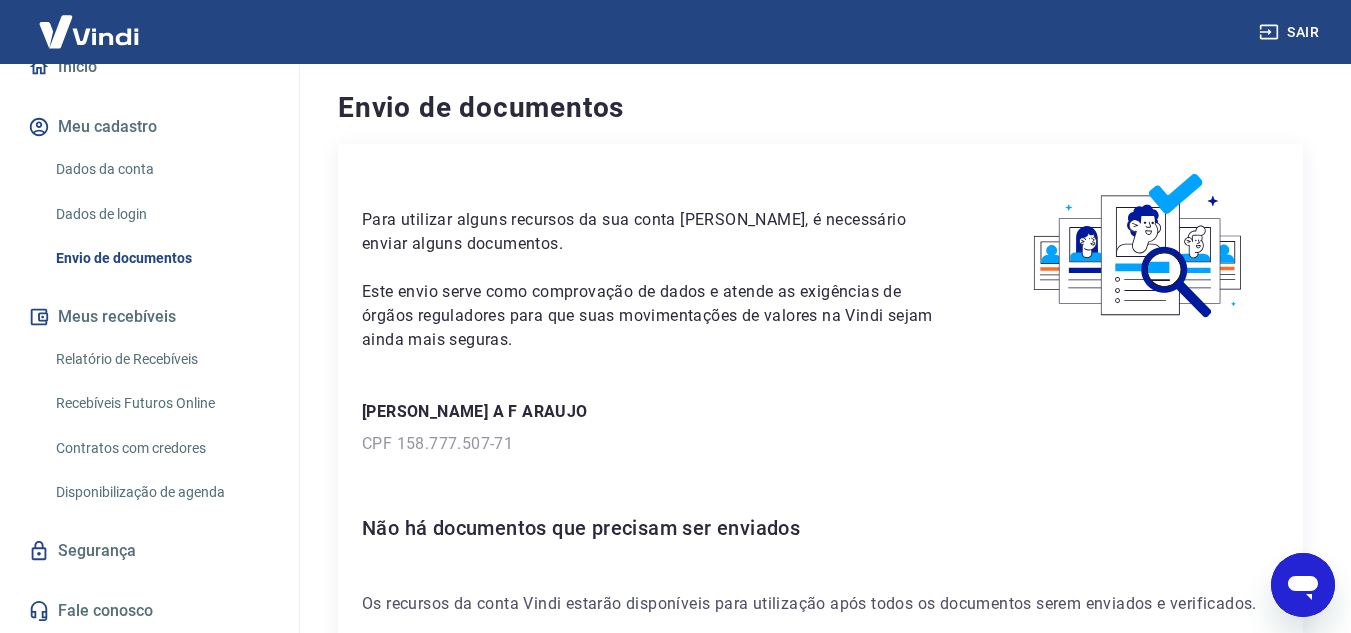 click on "Relatório de Recebíveis" at bounding box center (161, 359) 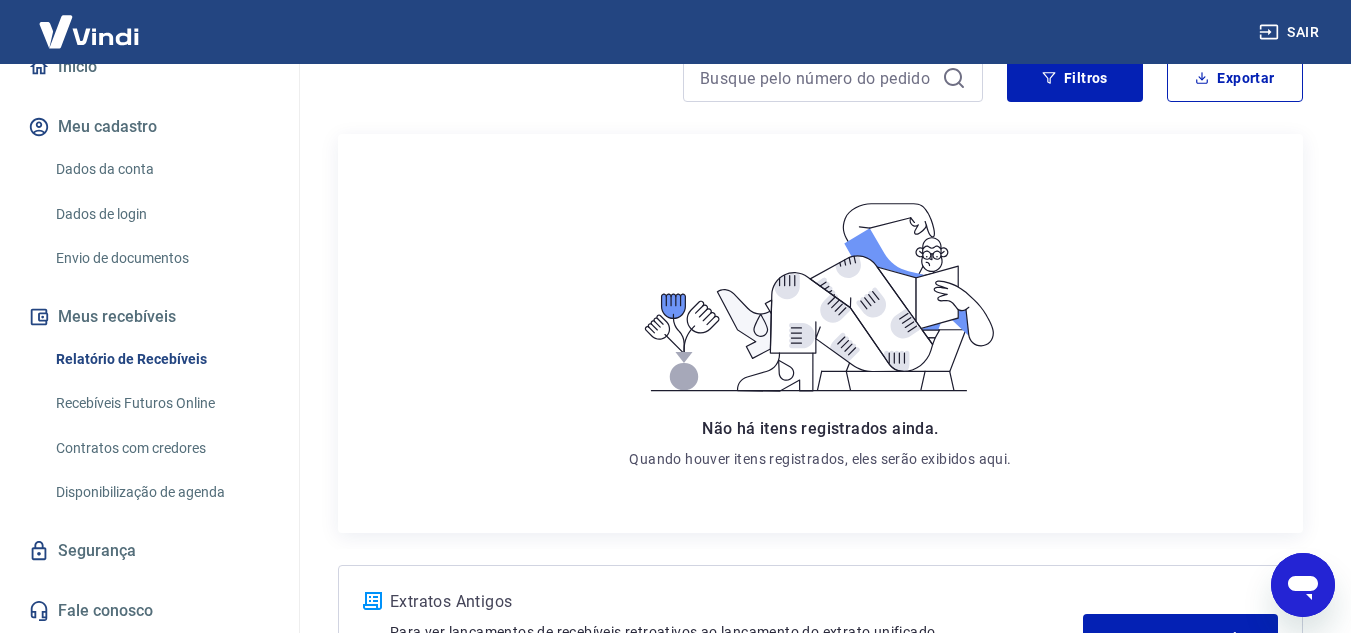 scroll, scrollTop: 200, scrollLeft: 0, axis: vertical 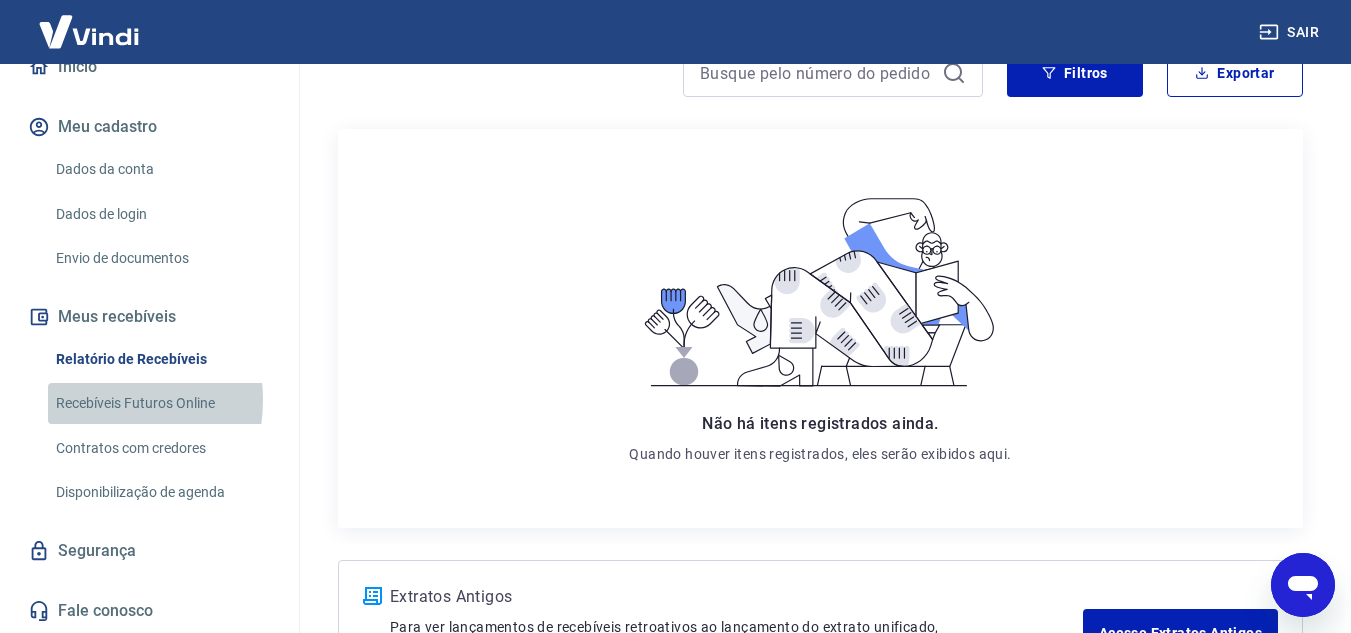 click on "Recebíveis Futuros Online" at bounding box center [161, 403] 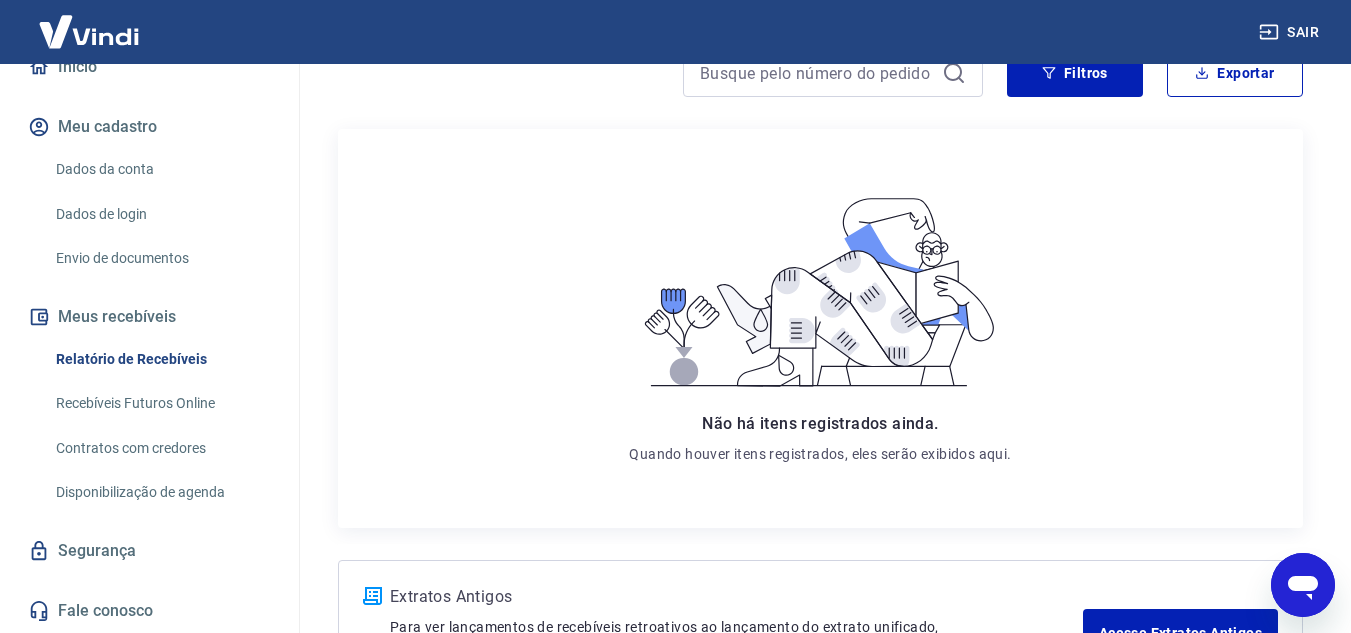 type on "x" 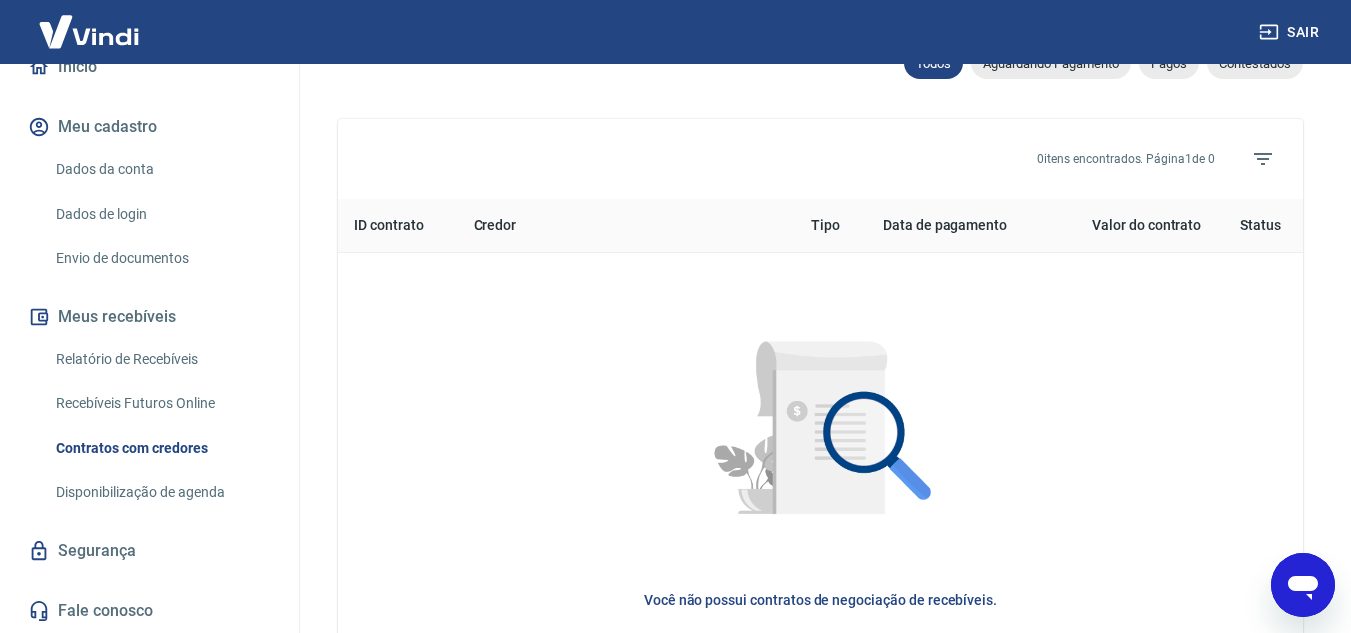 scroll, scrollTop: 900, scrollLeft: 0, axis: vertical 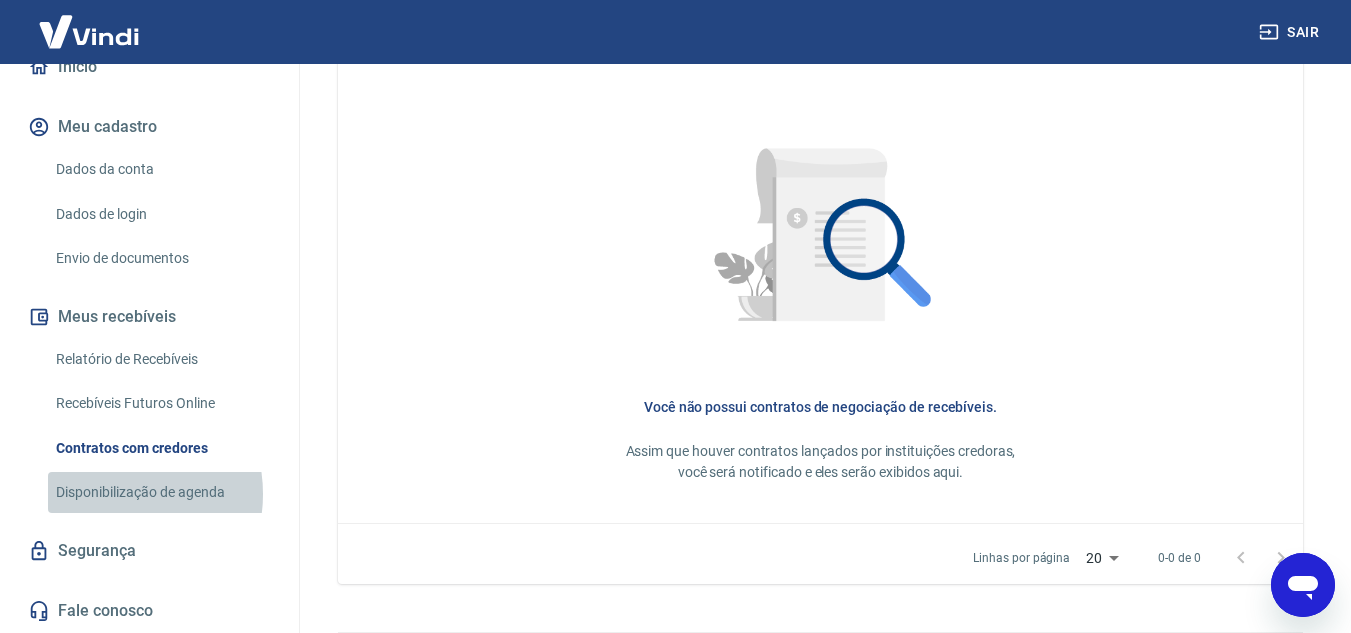 click on "Disponibilização de agenda" at bounding box center [161, 492] 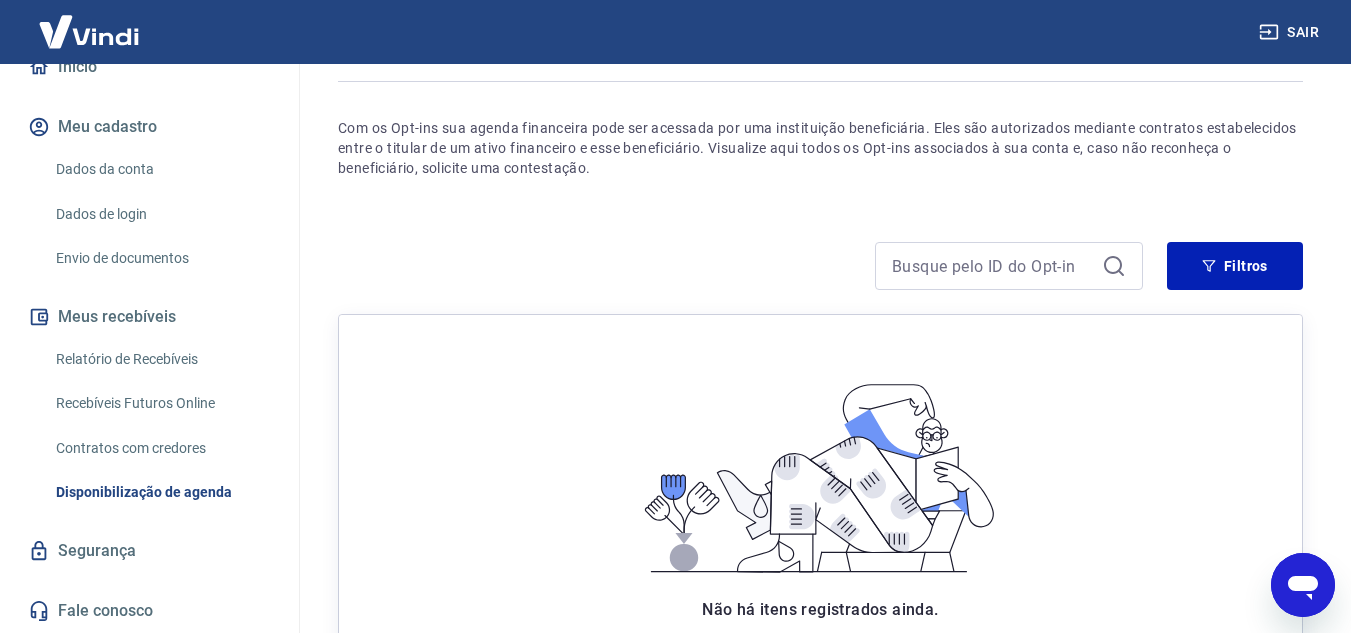 scroll, scrollTop: 352, scrollLeft: 0, axis: vertical 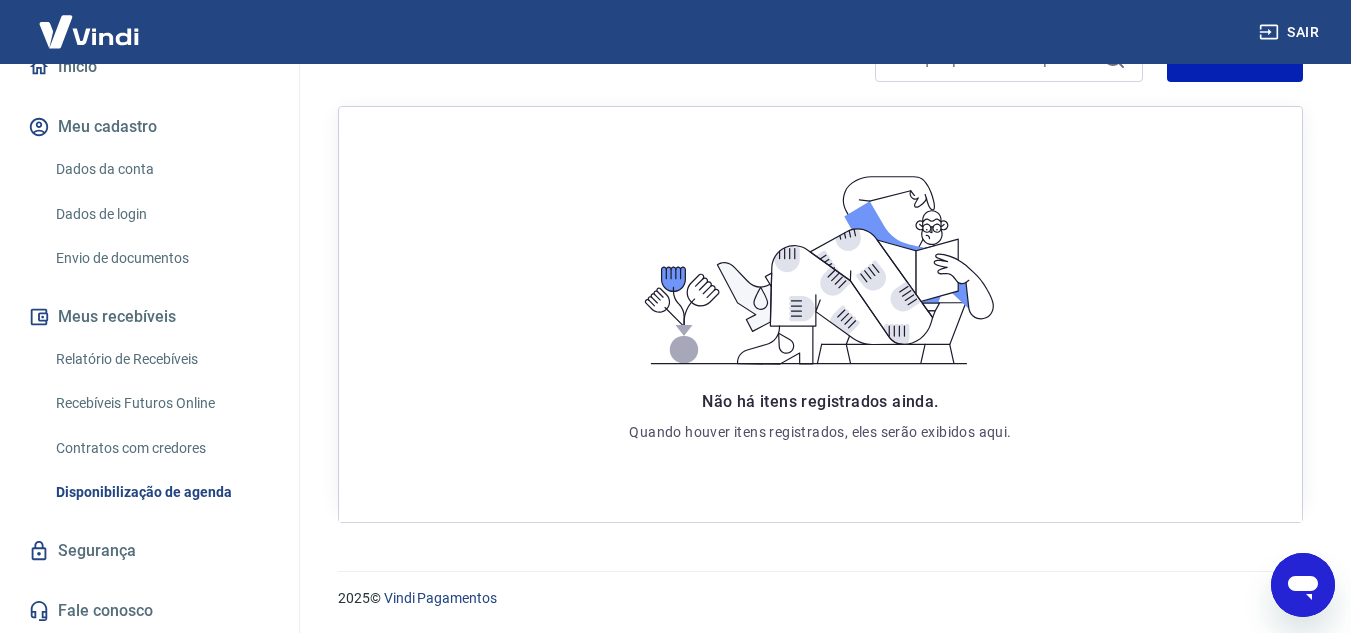 click on "Segurança" at bounding box center (149, 551) 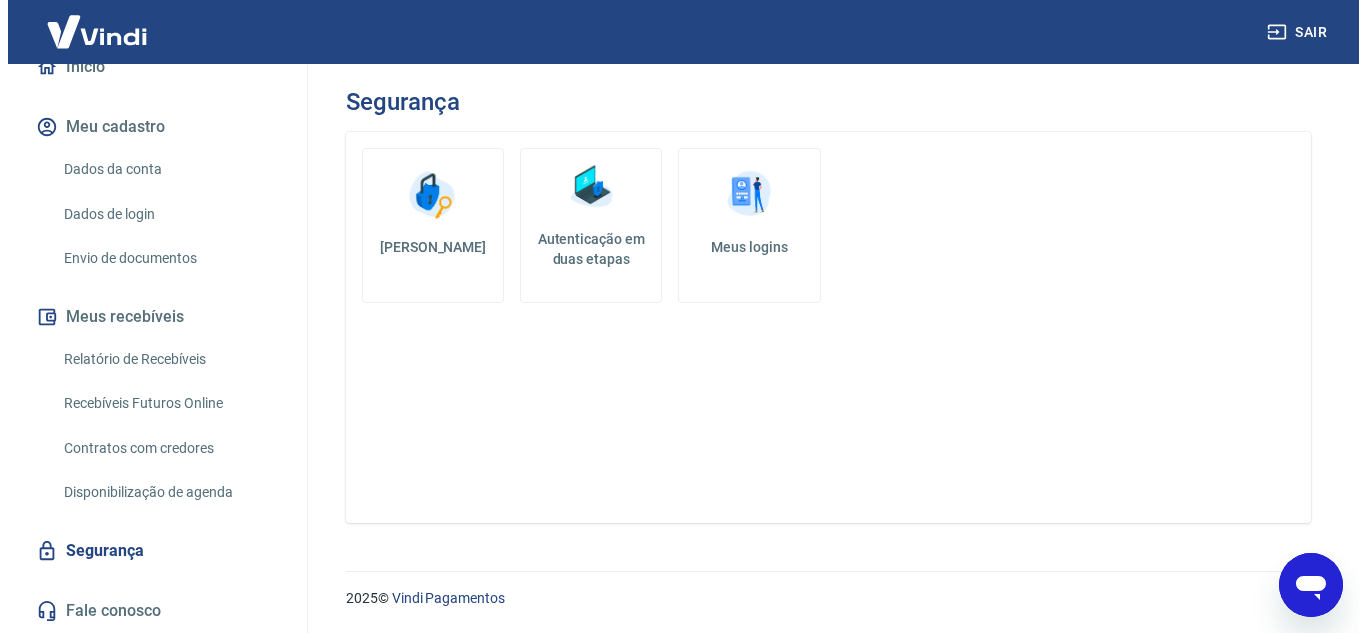 scroll, scrollTop: 0, scrollLeft: 0, axis: both 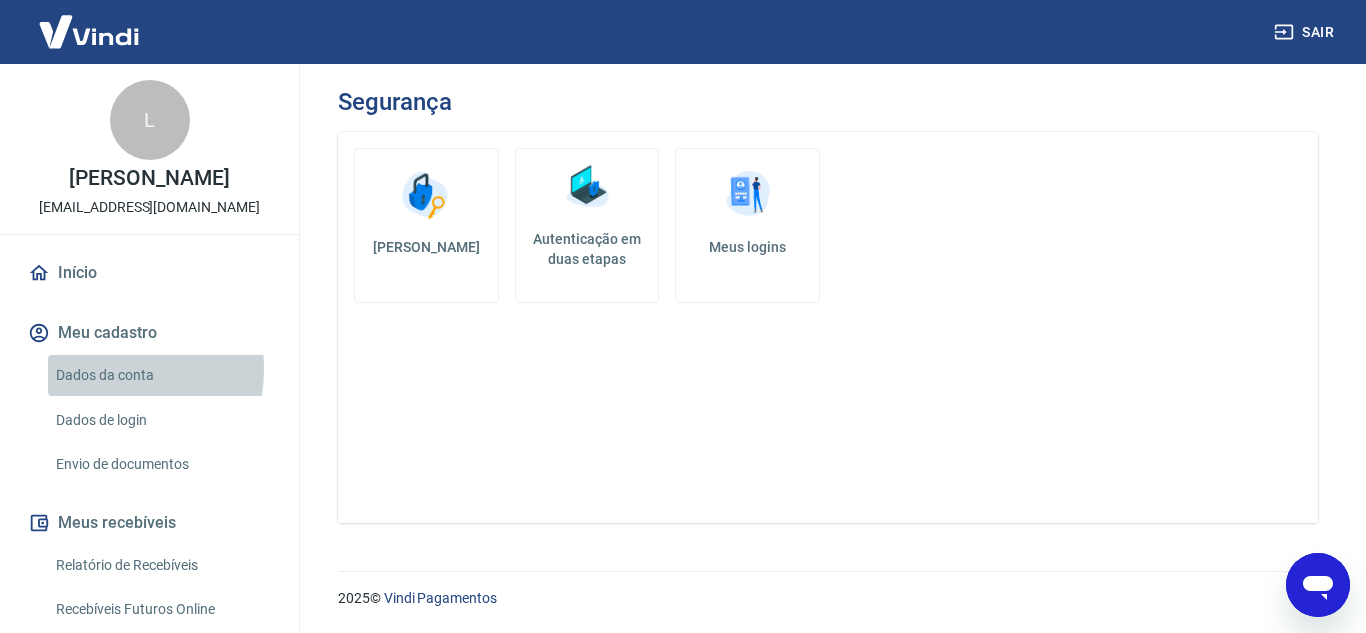 click on "Dados da conta" at bounding box center (161, 375) 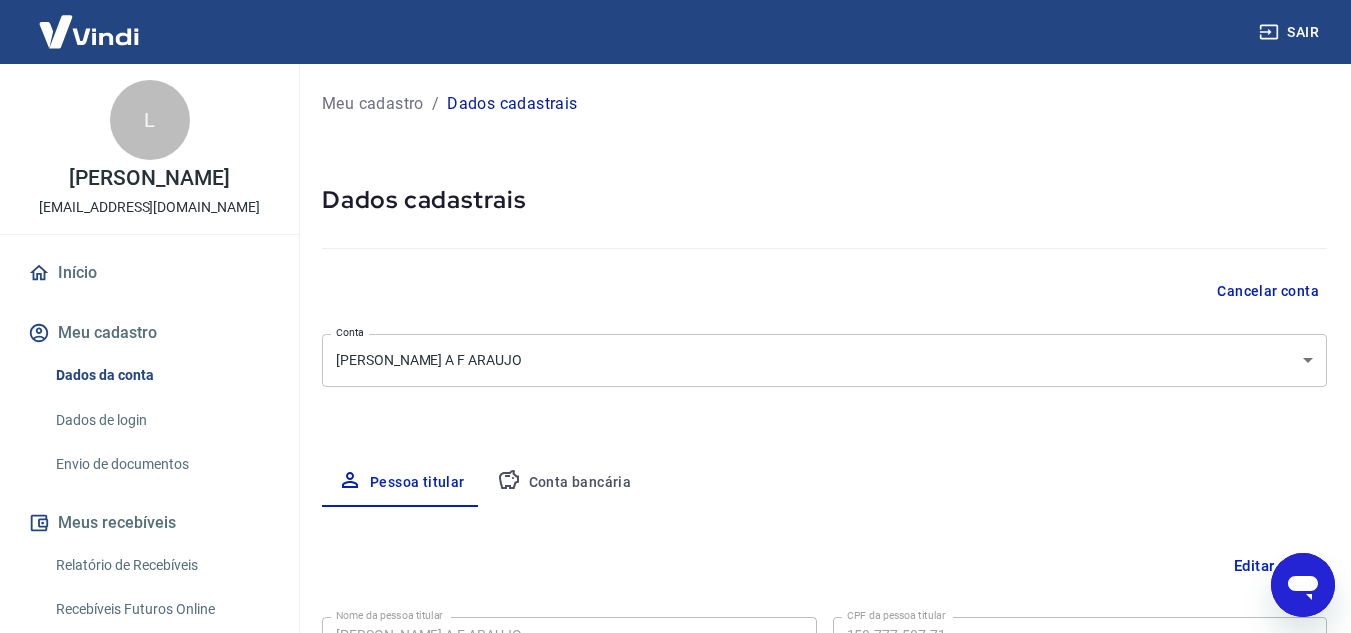 select on "RJ" 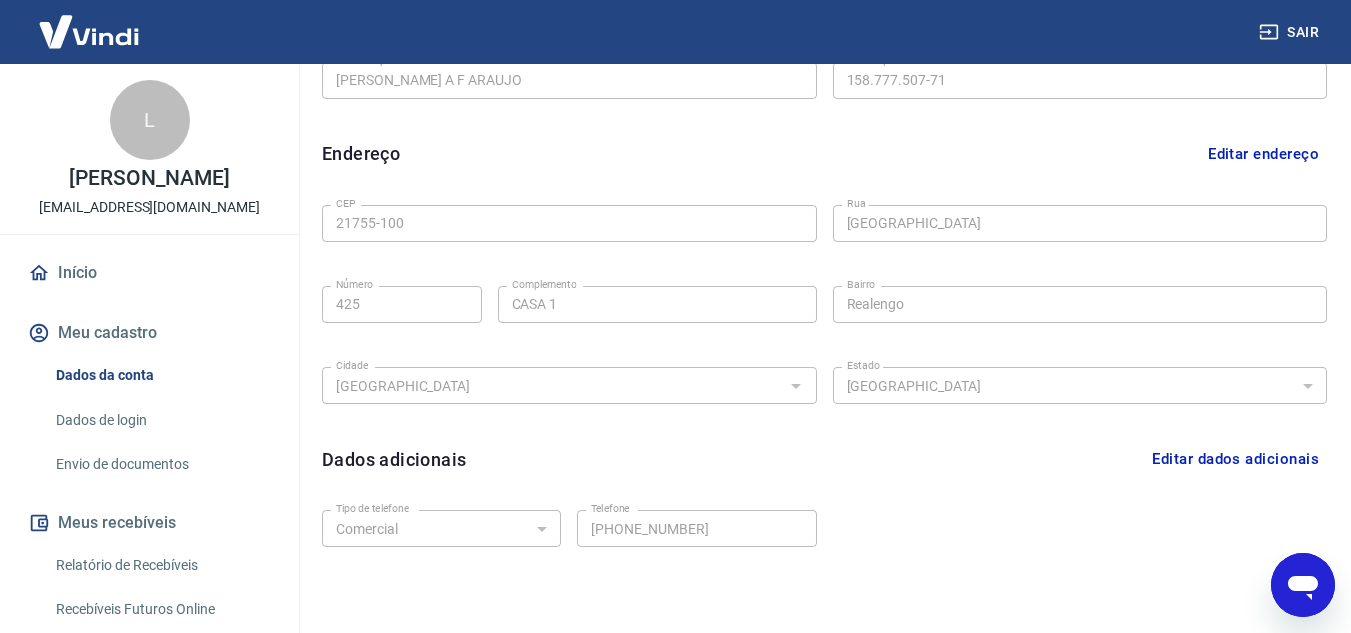 scroll, scrollTop: 247, scrollLeft: 0, axis: vertical 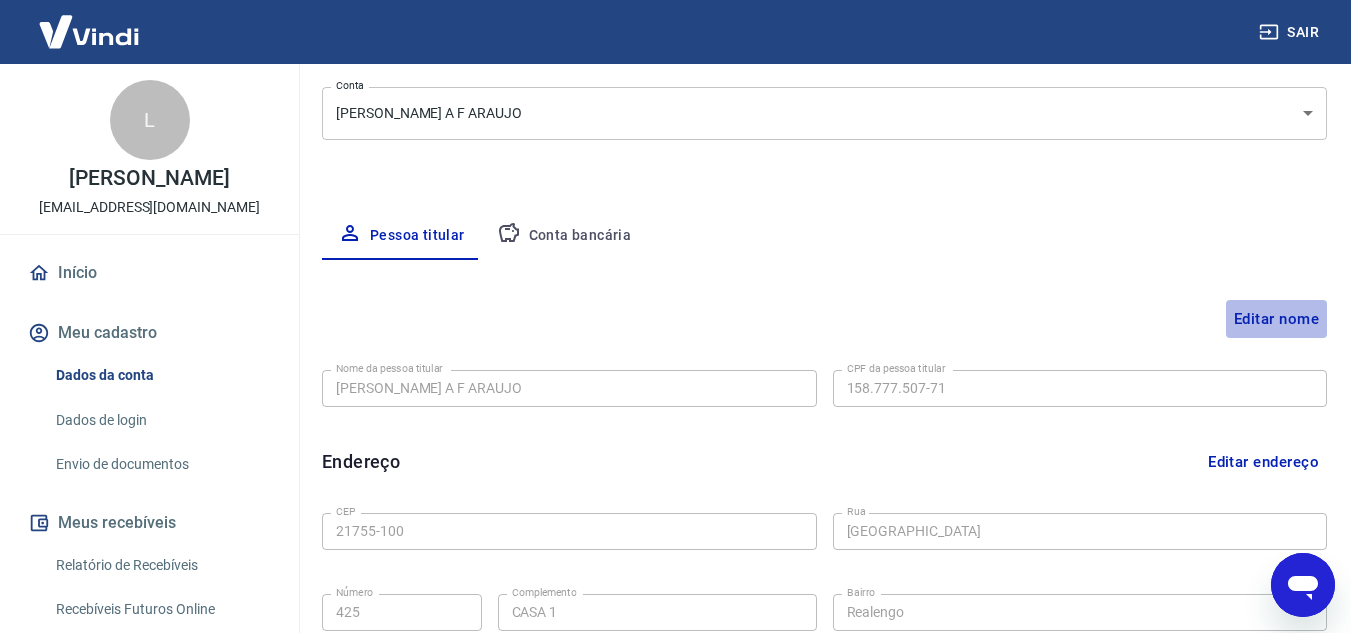 click on "Editar nome" at bounding box center [1276, 319] 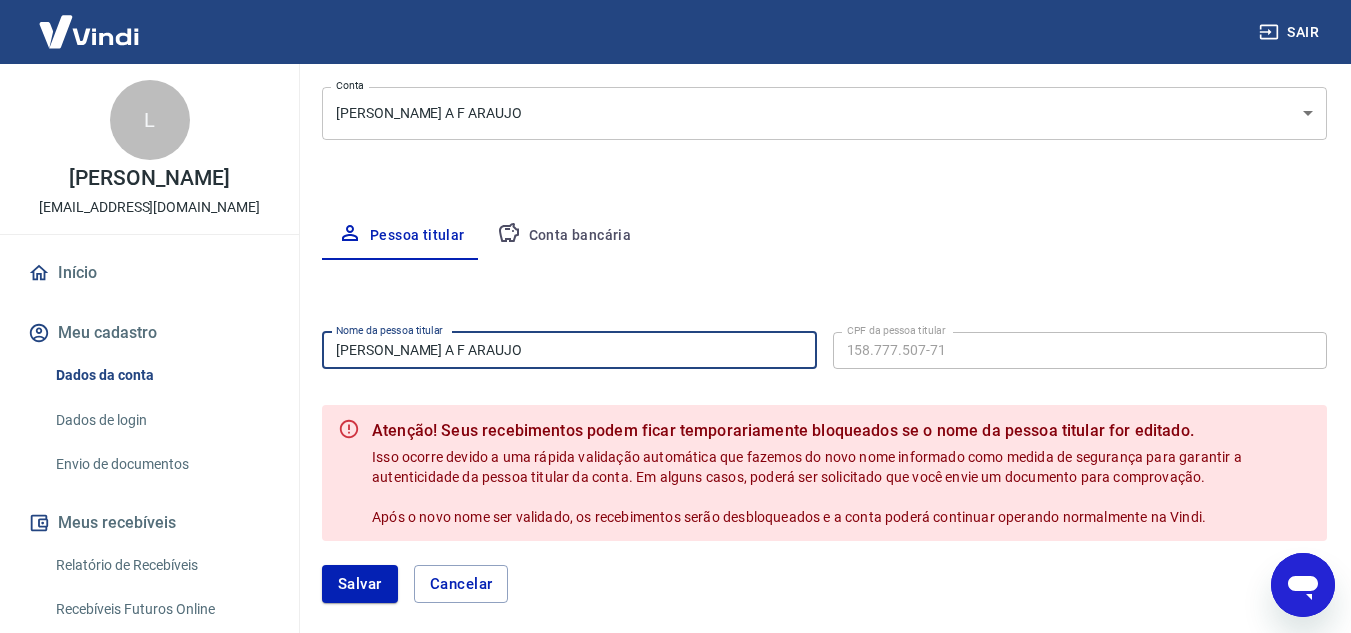 drag, startPoint x: 491, startPoint y: 352, endPoint x: 389, endPoint y: 360, distance: 102.31325 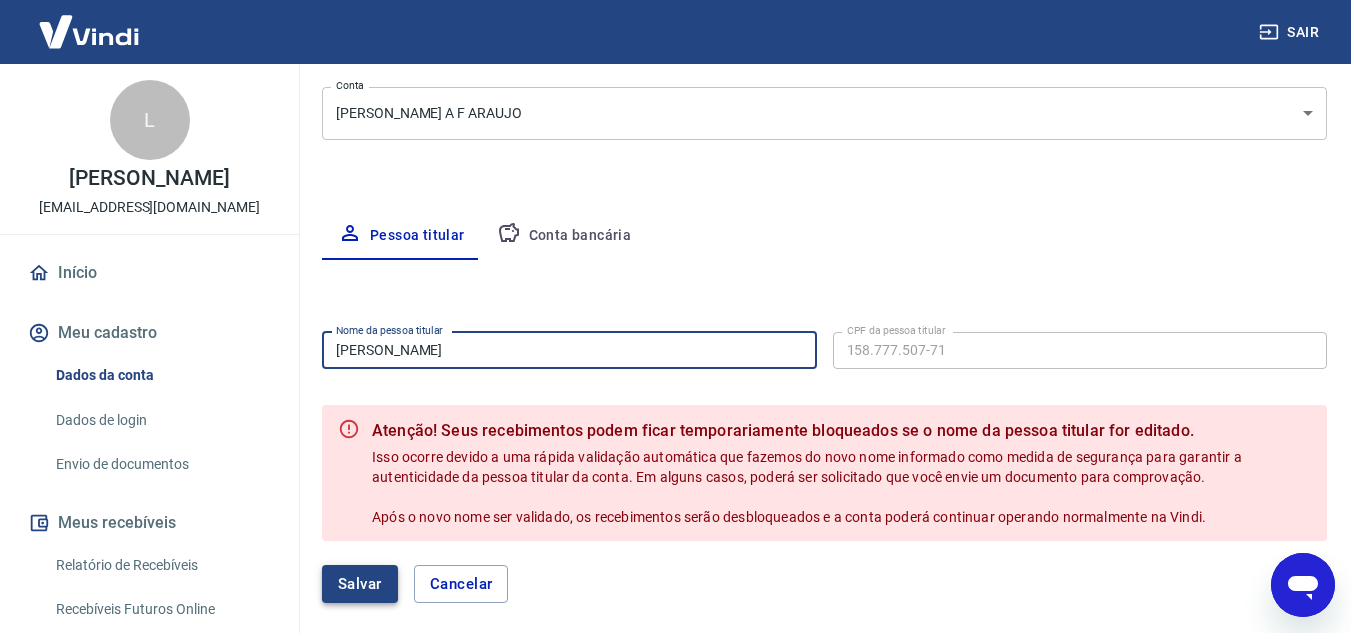 type on "[PERSON_NAME]" 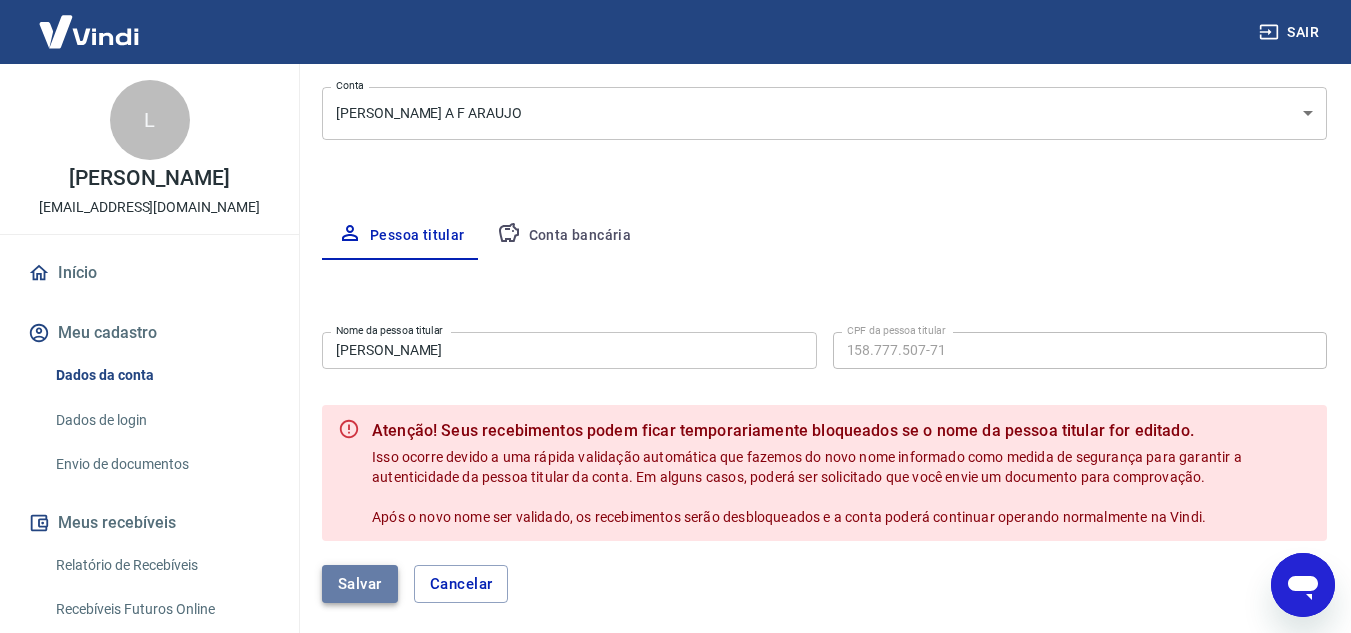 click on "Salvar" at bounding box center [360, 584] 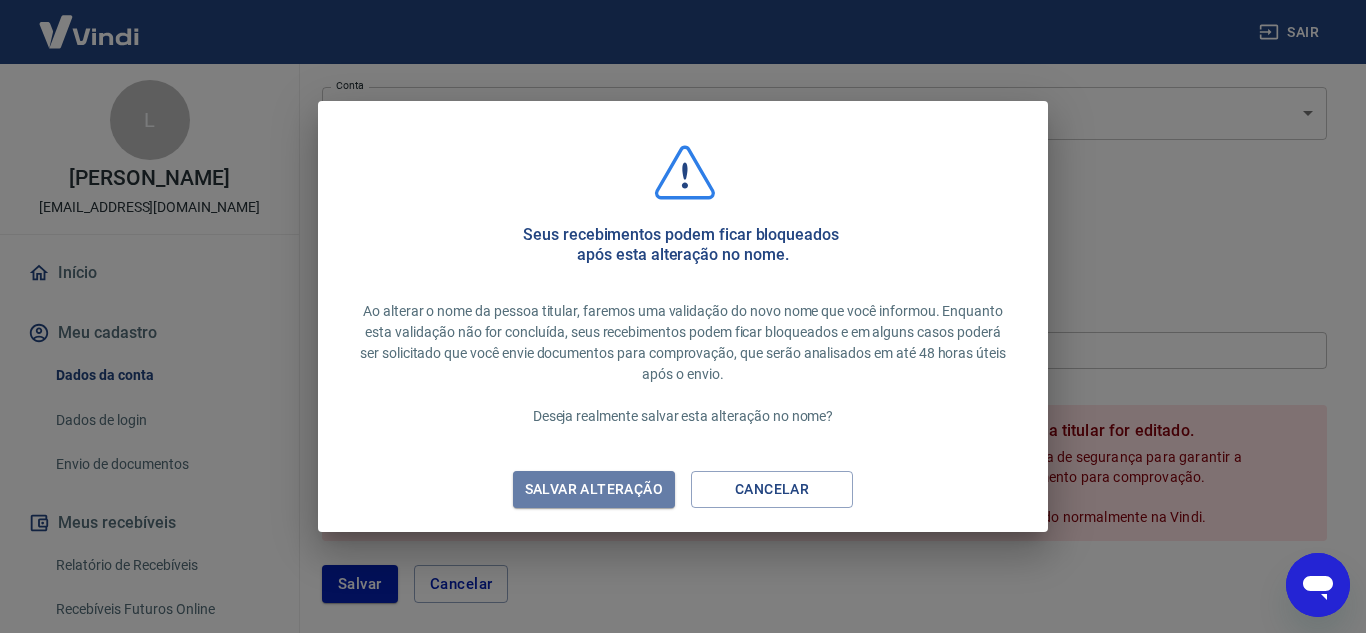 click on "Salvar alteração" at bounding box center [594, 489] 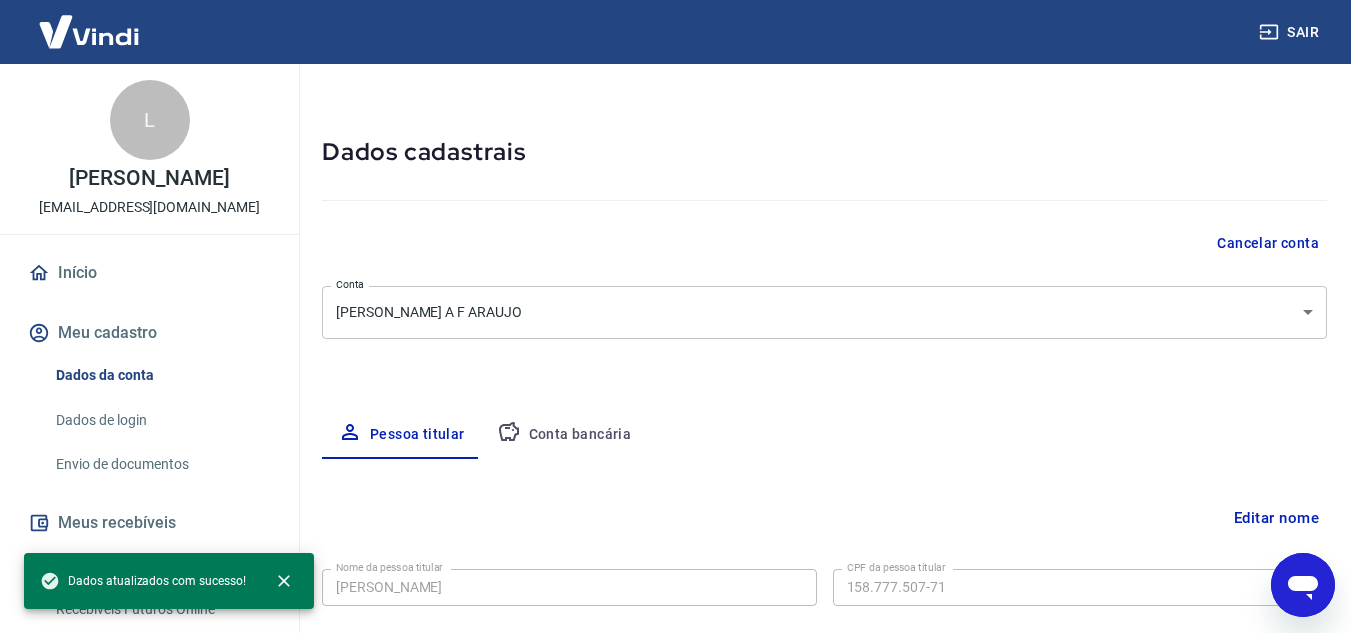 scroll, scrollTop: 47, scrollLeft: 0, axis: vertical 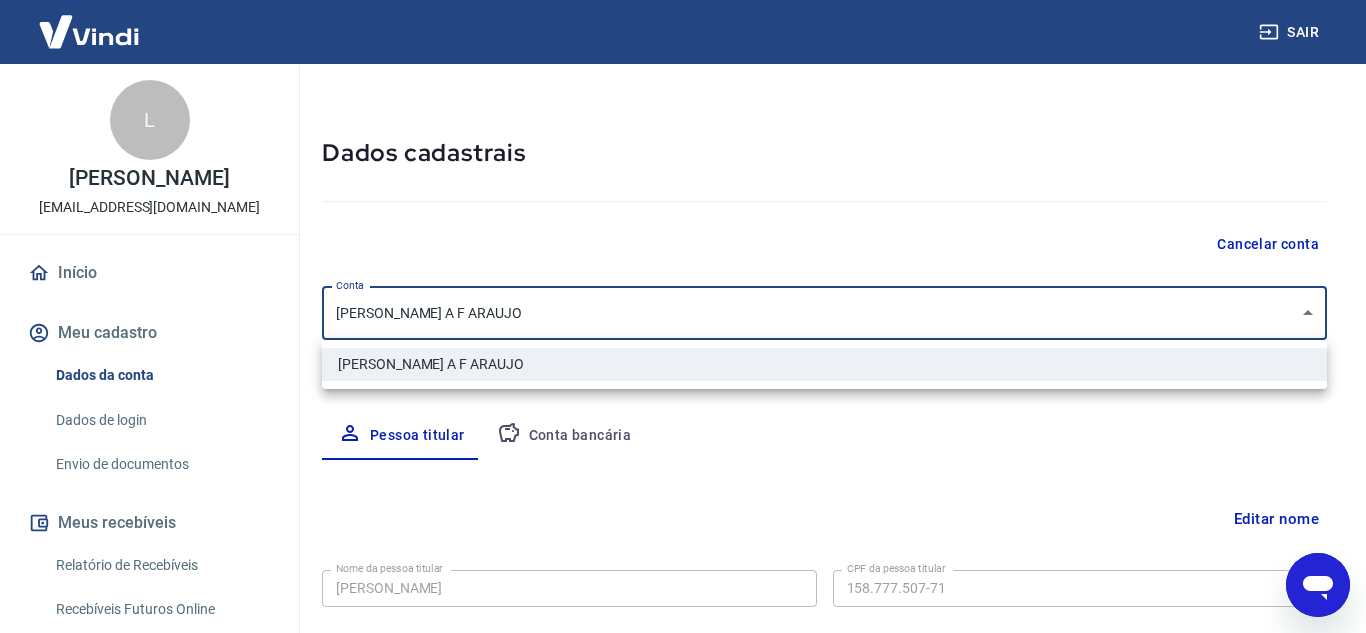 click on "Sair L [PERSON_NAME] [EMAIL_ADDRESS][DOMAIN_NAME] Início Meu cadastro Dados da conta Dados de login Envio de documentos Meus recebíveis Relatório de Recebíveis Recebíveis Futuros Online Contratos com credores Disponibilização de agenda Segurança Fale conosco Meu cadastro / Dados cadastrais Dados cadastrais Cancelar conta Conta LETICIA A F ARAUJO [object Object] [PERSON_NAME] titular Conta bancária Editar nome Nome da pessoa titular [PERSON_NAME] Nome da pessoa titular CPF da pessoa titular 158.777.507-71 CPF da pessoa titular Atenção! Seus recebimentos podem ficar temporariamente bloqueados se o nome da pessoa titular for editado. Salvar Cancelar Endereço Editar endereço CEP 21755-100 CEP [GEOGRAPHIC_DATA] [GEOGRAPHIC_DATA] [GEOGRAPHIC_DATA] [GEOGRAPHIC_DATA] [GEOGRAPHIC_DATA] [GEOGRAPHIC_DATA] [GEOGRAPHIC_DATA] [GEOGRAPHIC_DATA] [GEOGRAPHIC_DATA] [GEOGRAPHIC_DATA] [GEOGRAPHIC_DATA] [GEOGRAPHIC_DATA] [GEOGRAPHIC_DATA] [GEOGRAPHIC_DATA] [GEOGRAPHIC_DATA] [GEOGRAPHIC_DATA] [GEOGRAPHIC_DATA] [GEOGRAPHIC_DATA] [GEOGRAPHIC_DATA]" at bounding box center (683, 269) 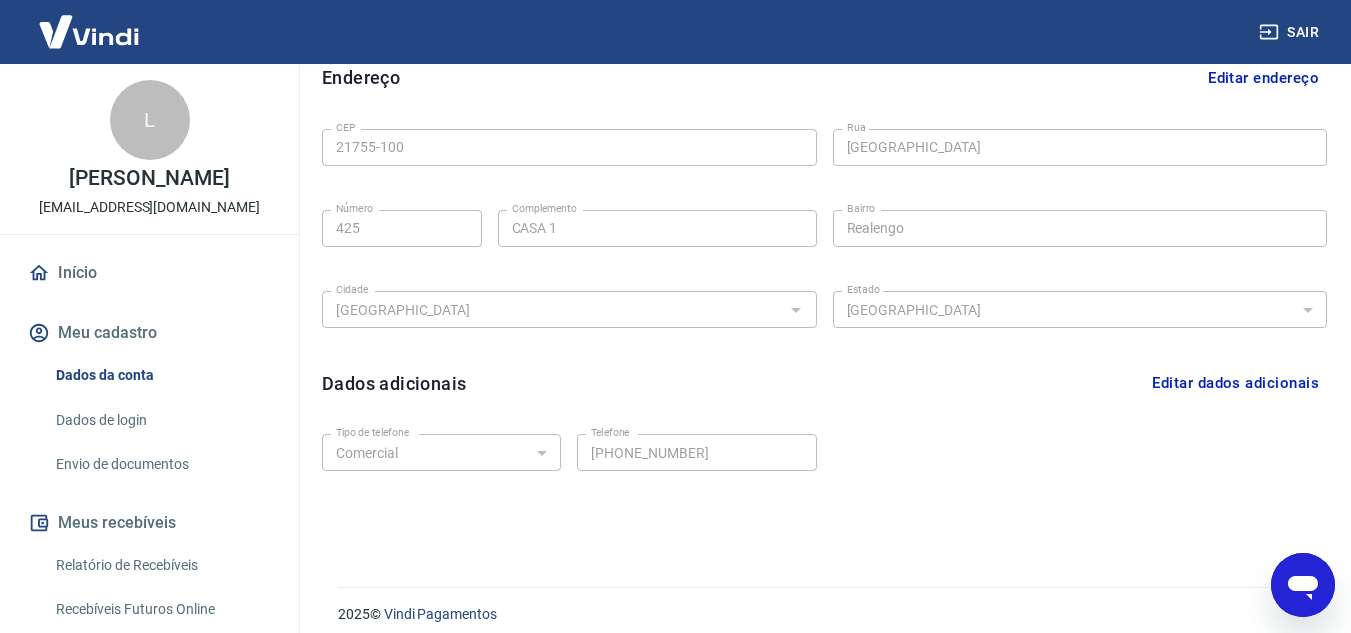 scroll, scrollTop: 647, scrollLeft: 0, axis: vertical 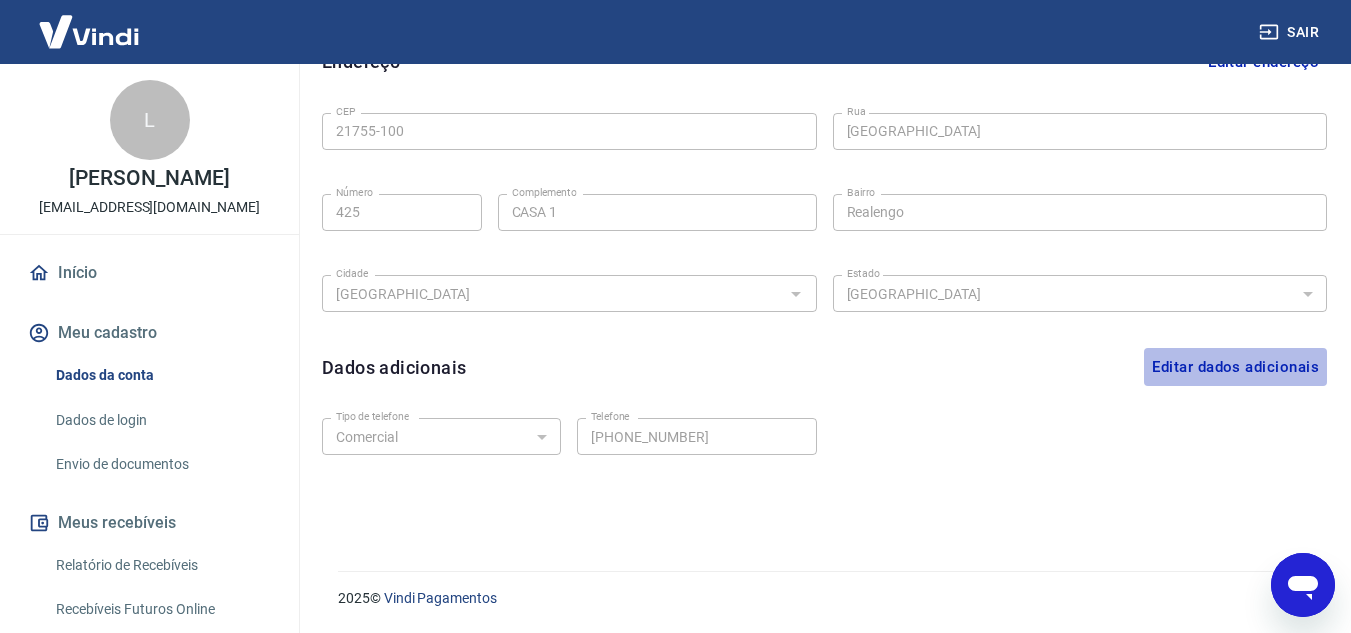 click on "Editar dados adicionais" at bounding box center [1235, 367] 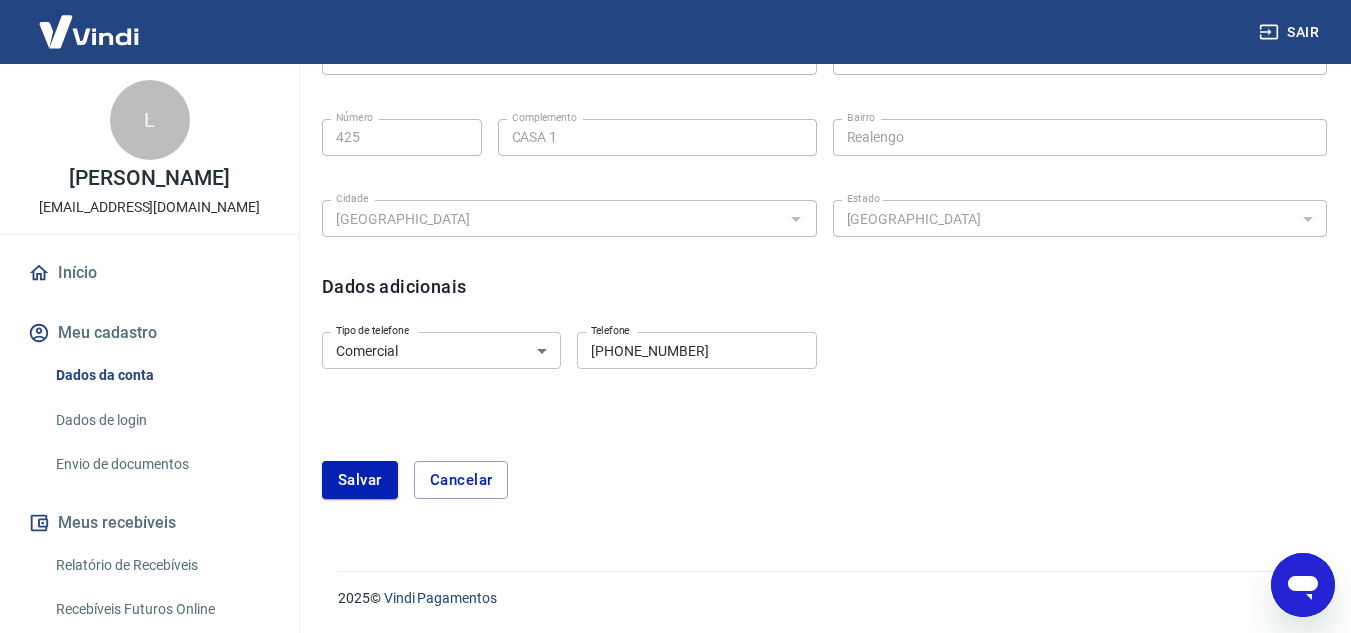 scroll, scrollTop: 622, scrollLeft: 0, axis: vertical 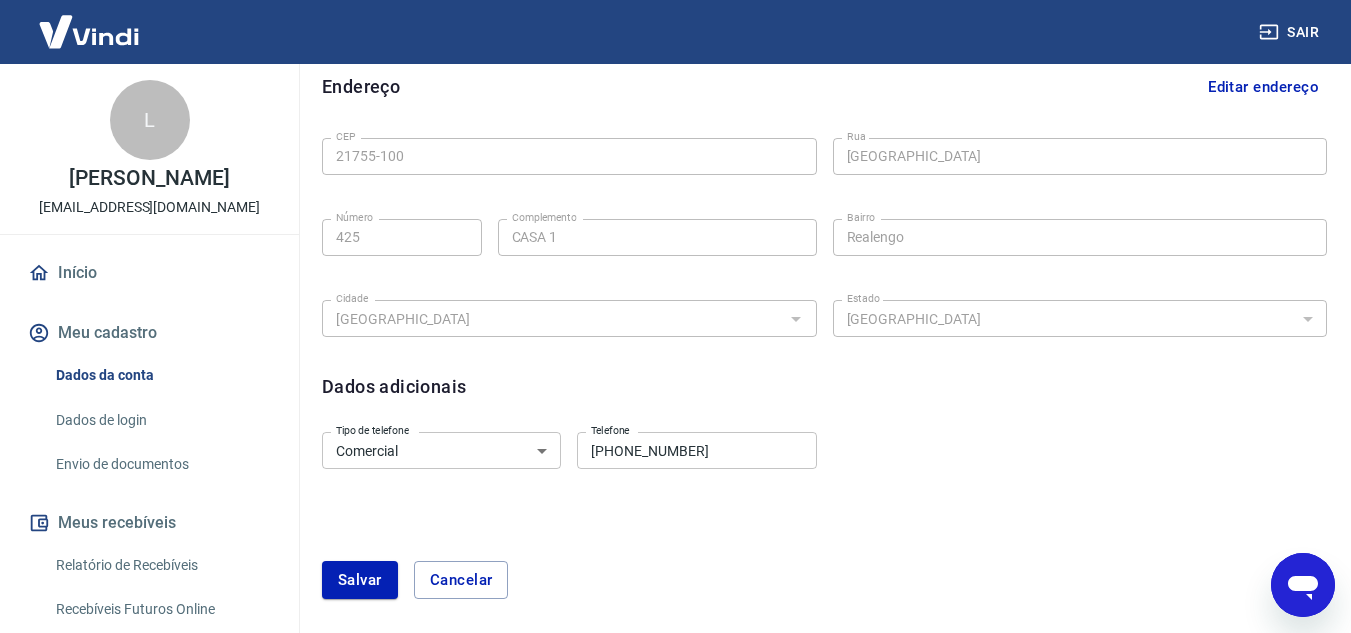 click on "Residencial Comercial" at bounding box center [441, 450] 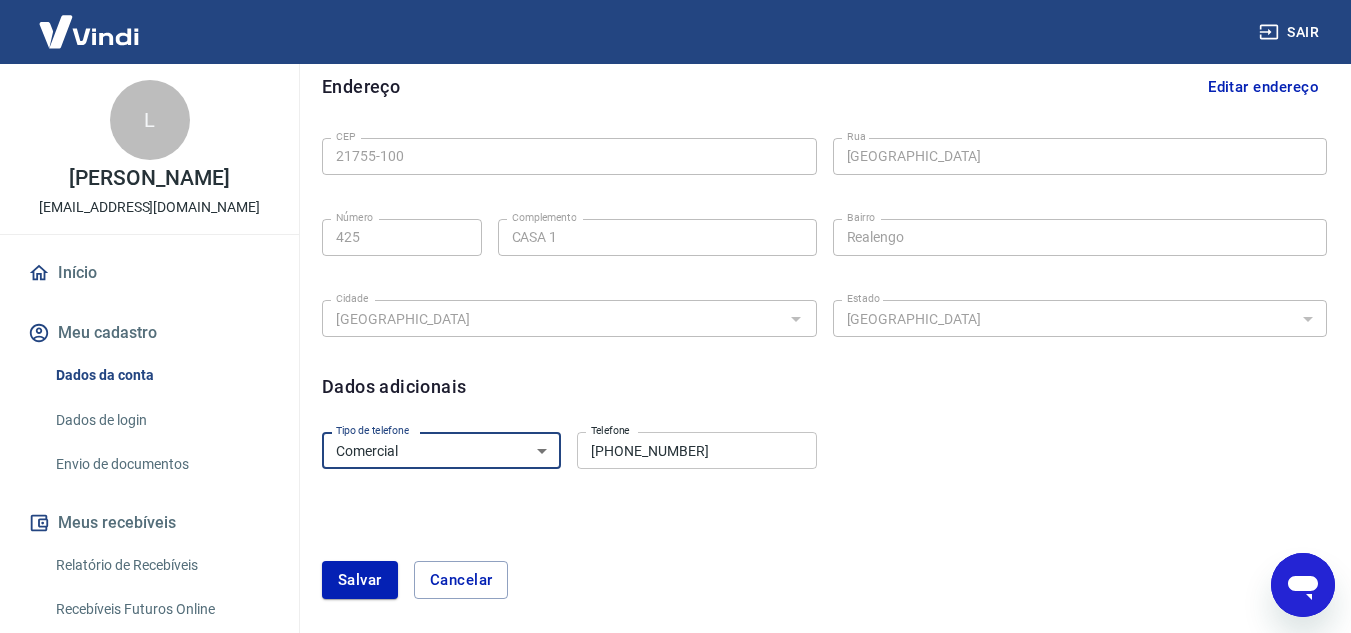 click on "Dados adicionais Editar dados adicionais" at bounding box center [824, 386] 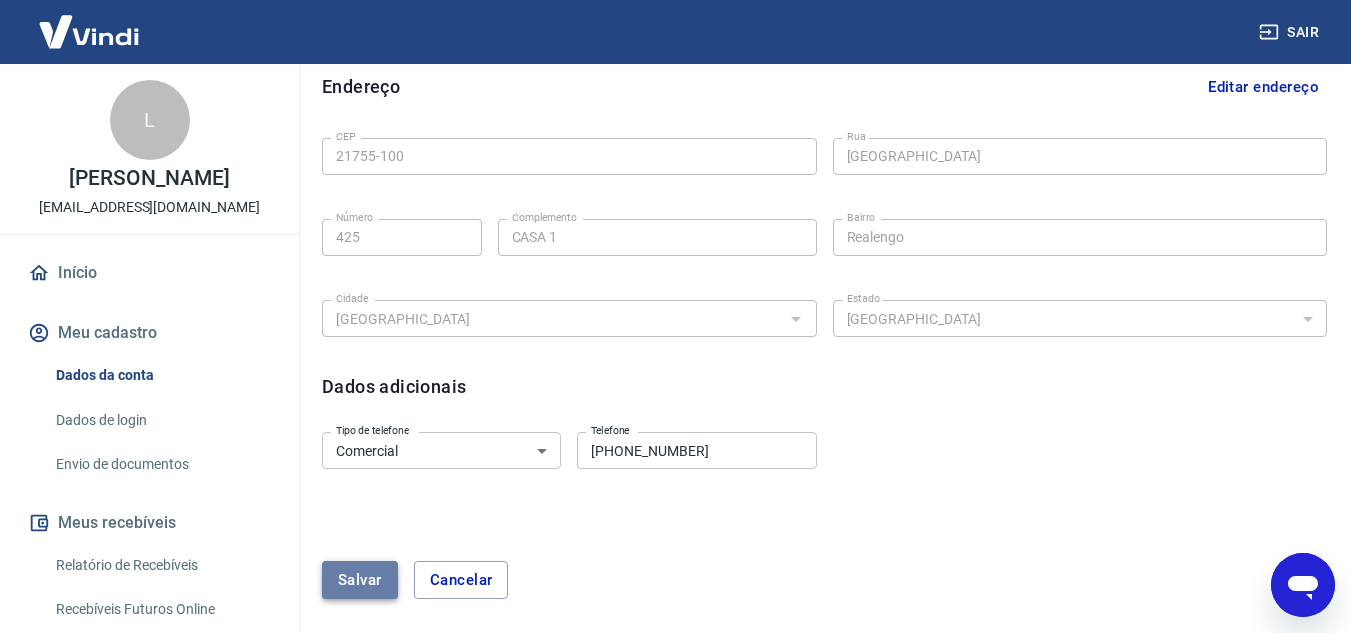 click on "Salvar" at bounding box center [360, 580] 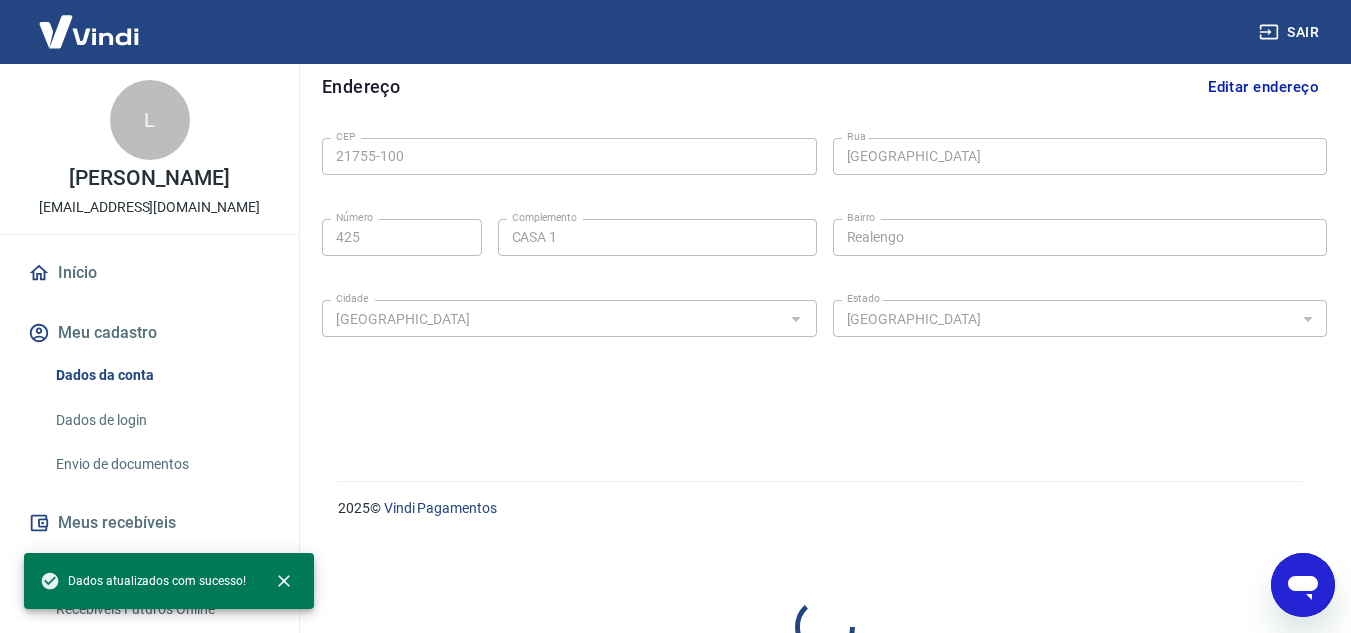 select on "business" 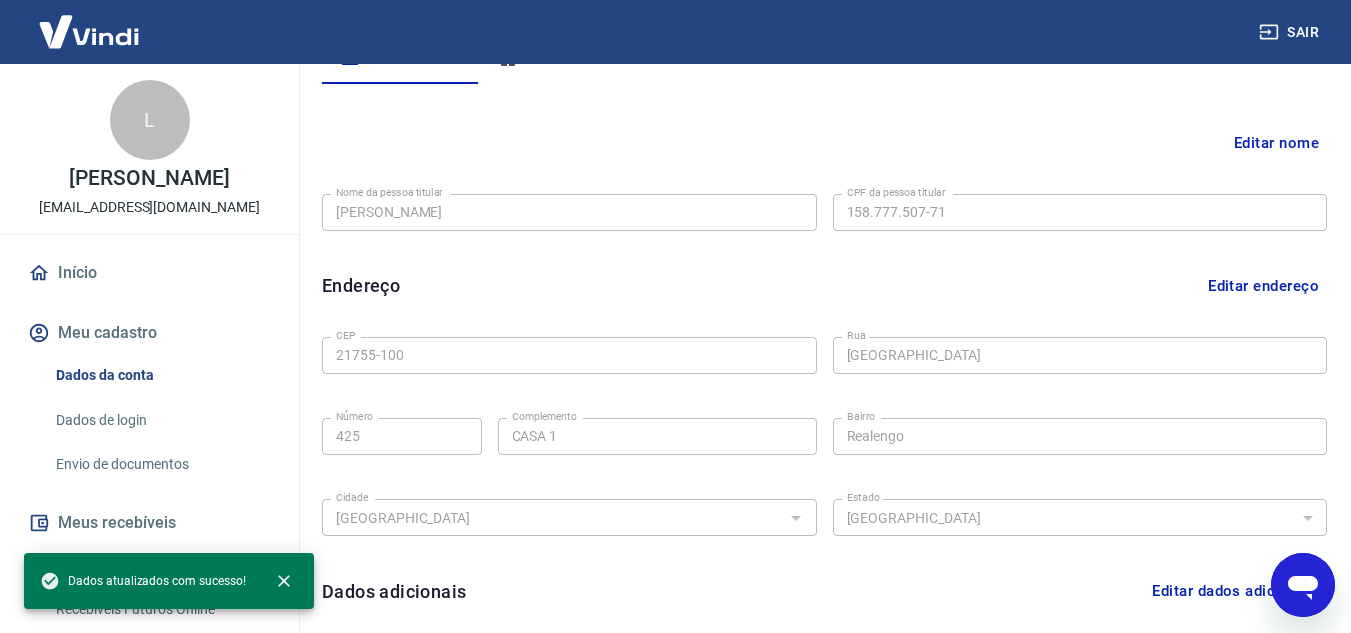 scroll, scrollTop: 422, scrollLeft: 0, axis: vertical 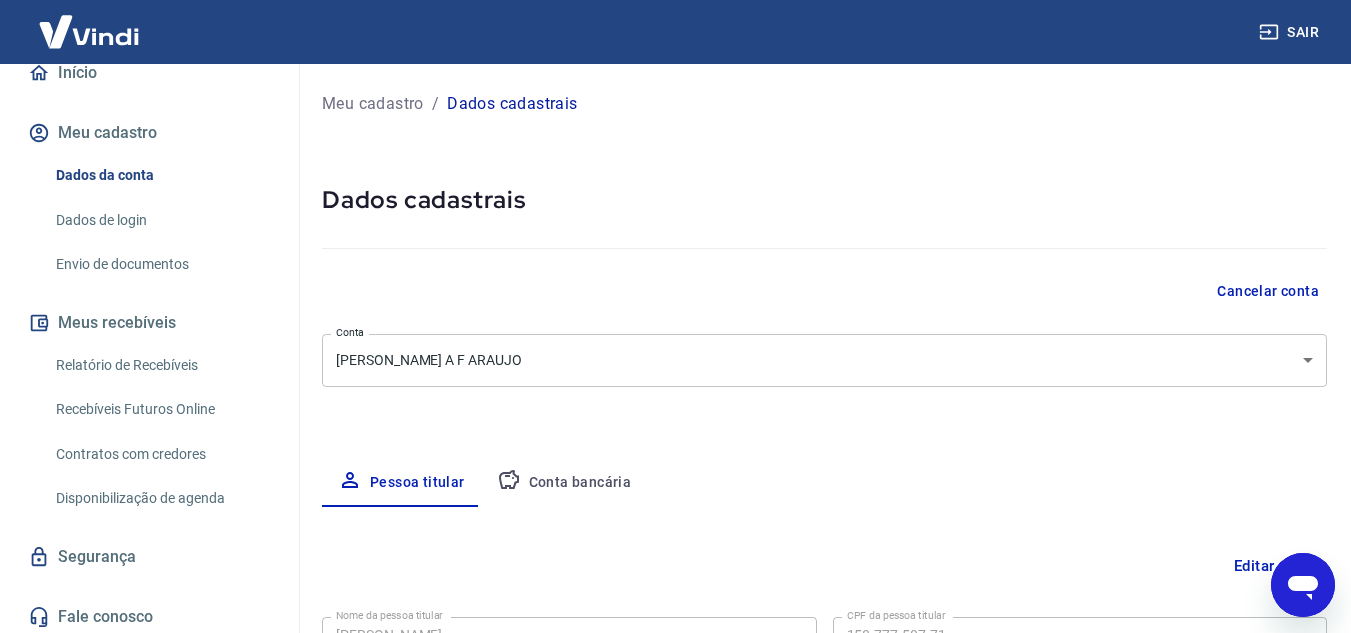 type on "x" 